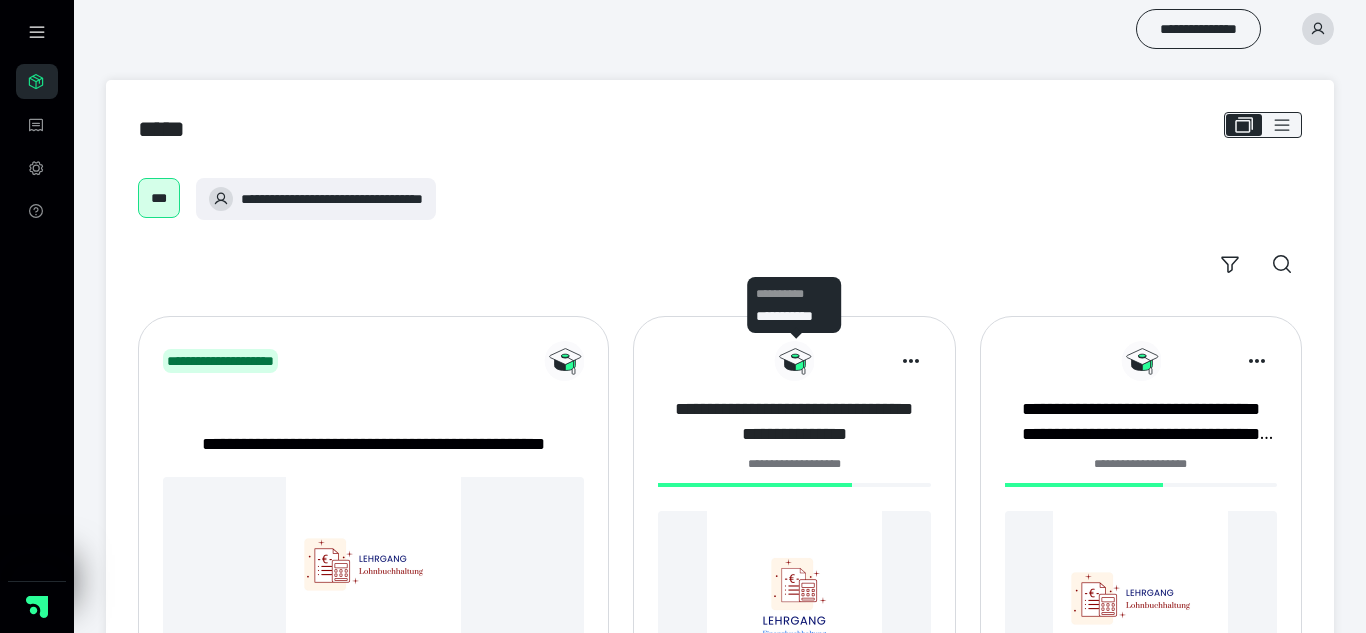 scroll, scrollTop: 0, scrollLeft: 0, axis: both 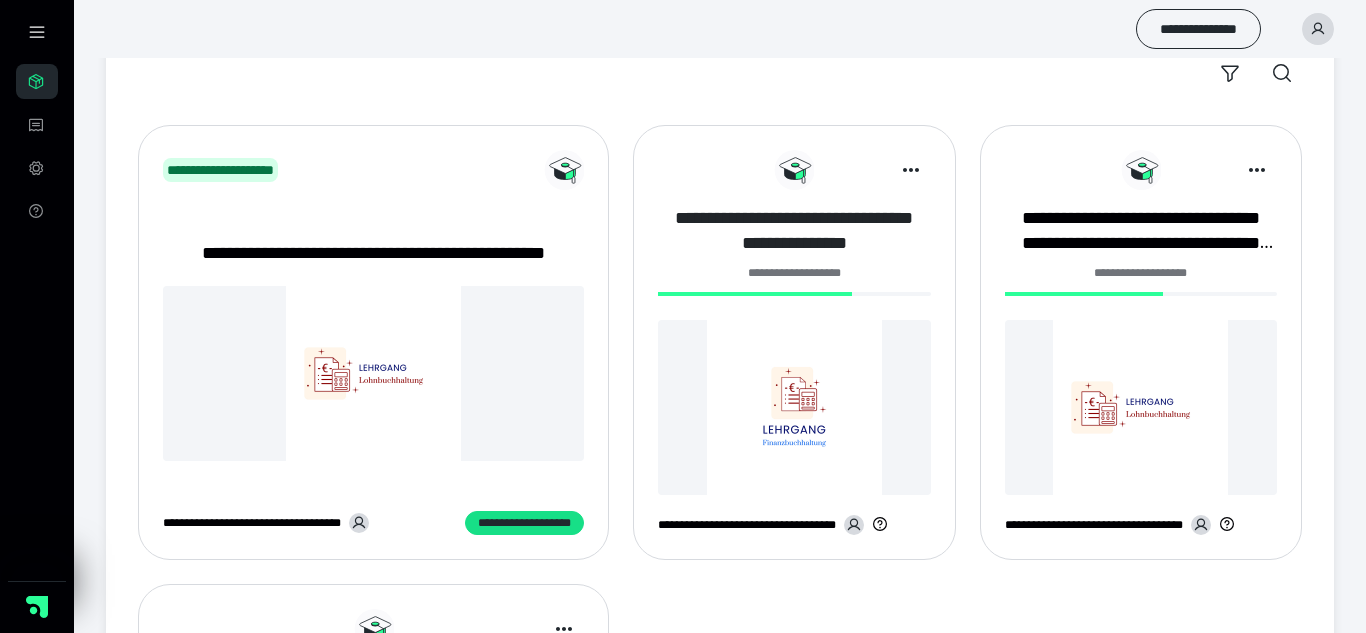 click on "**********" at bounding box center [794, 230] 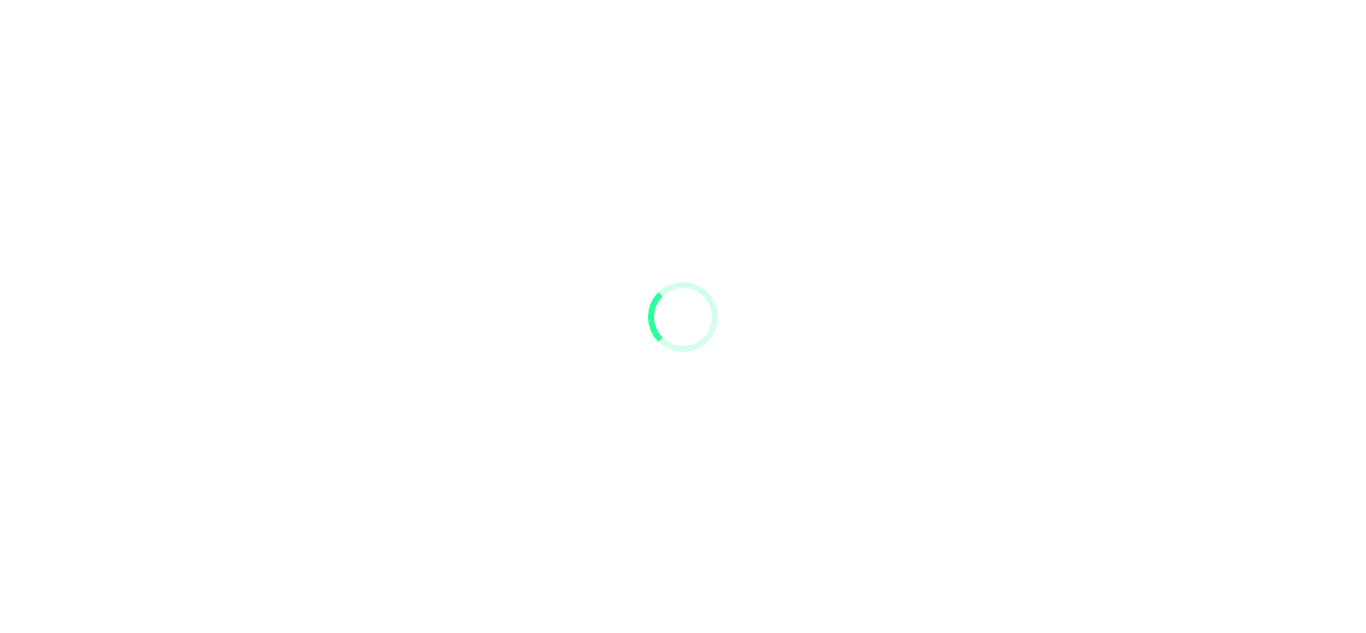 scroll, scrollTop: 0, scrollLeft: 0, axis: both 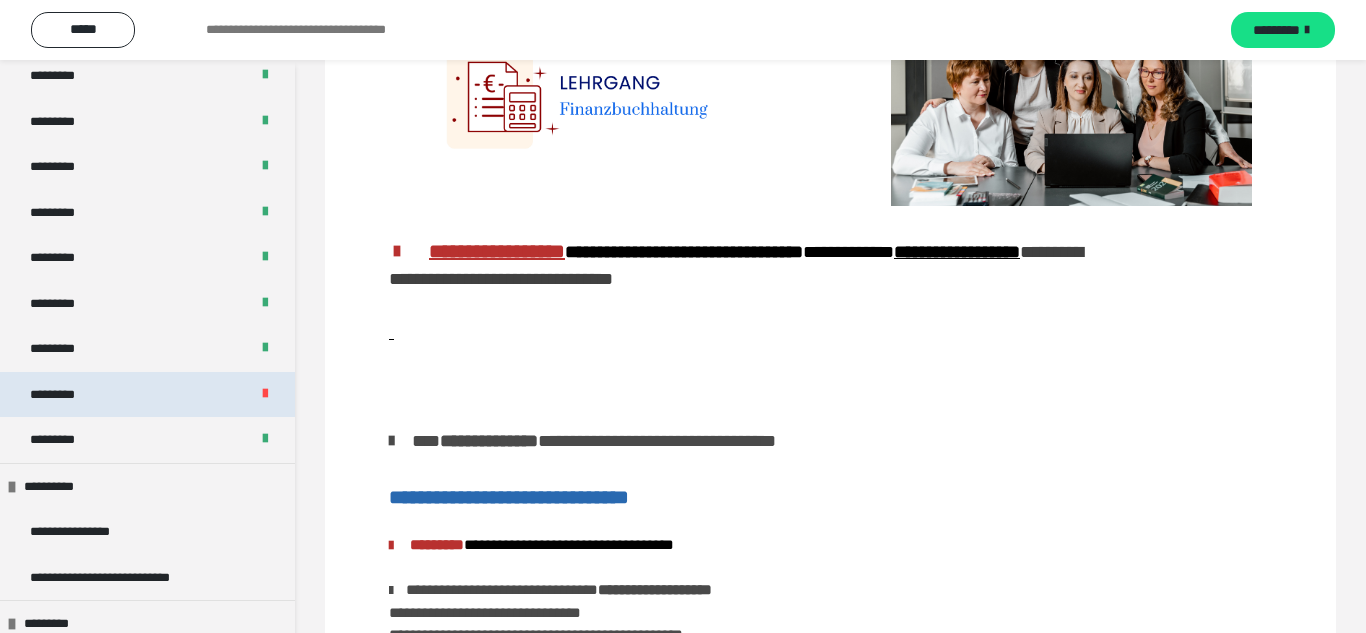 click on "*********" at bounding box center (147, 395) 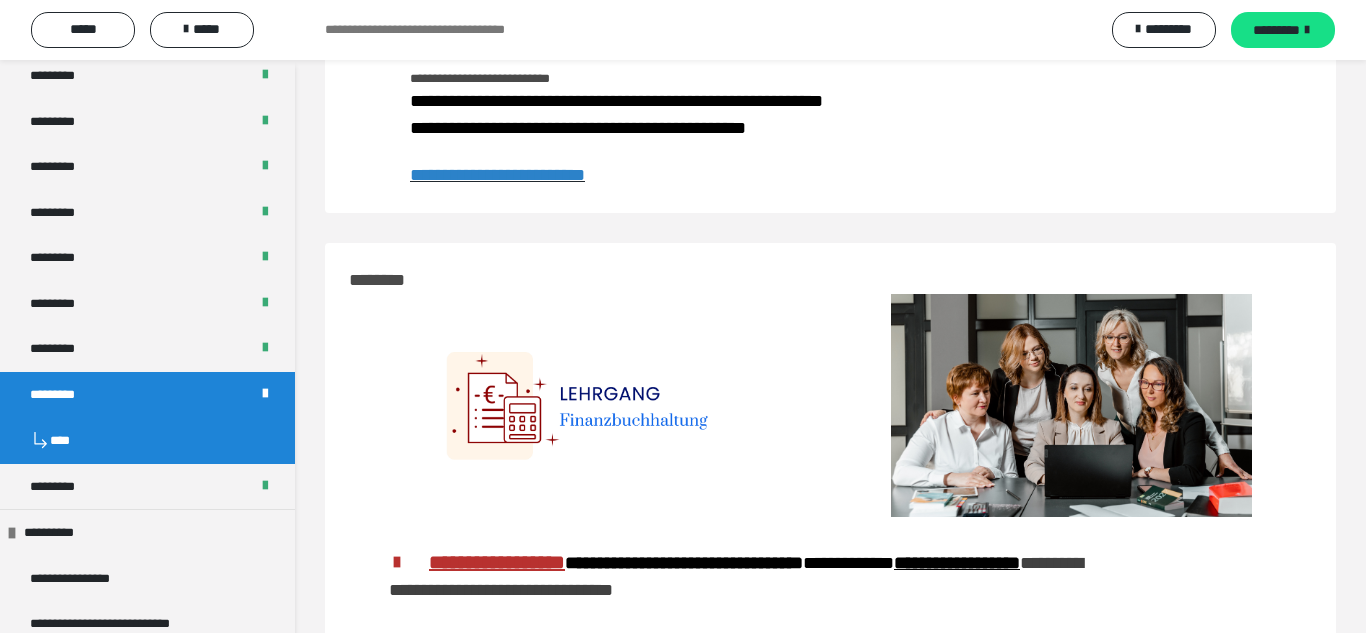scroll, scrollTop: 470, scrollLeft: 0, axis: vertical 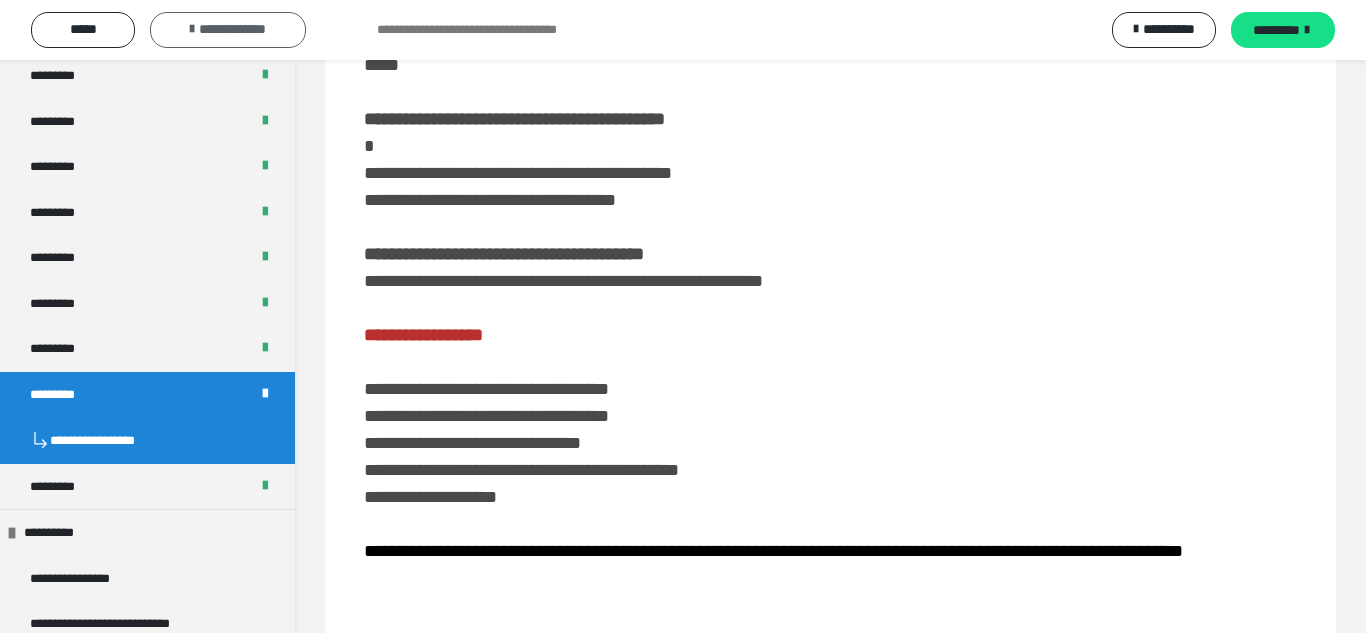 click on "**********" at bounding box center (232, 29) 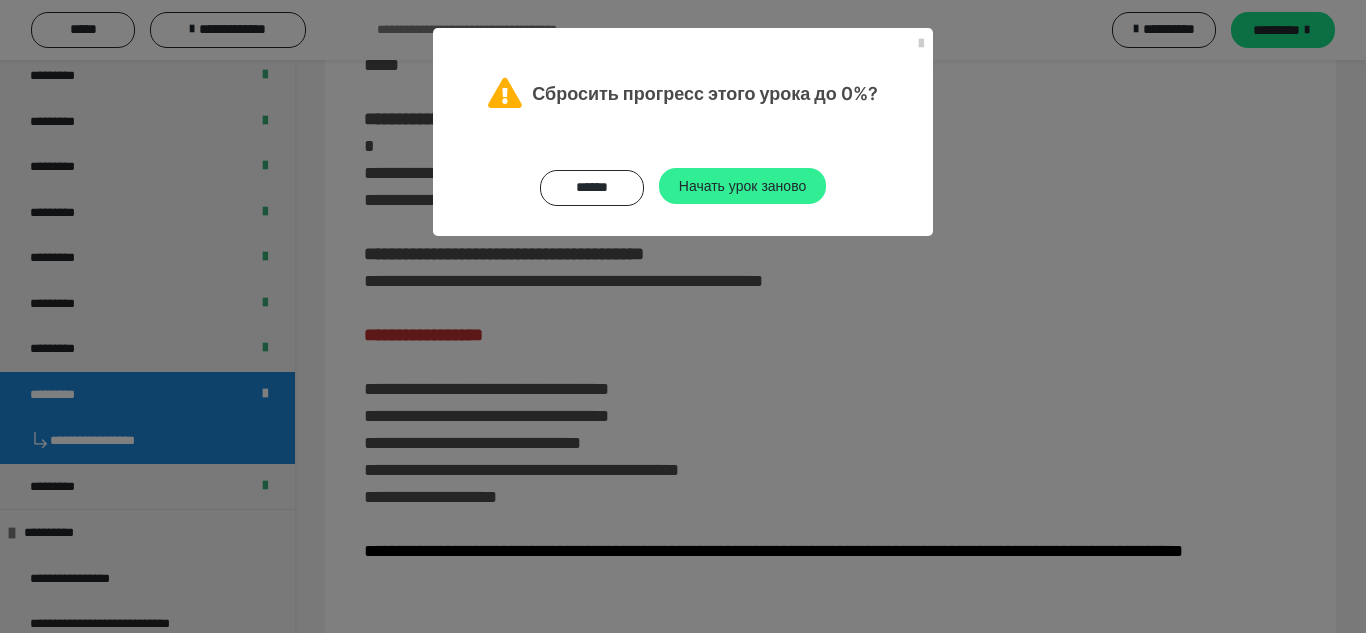 click on "Начать урок заново" at bounding box center [742, 185] 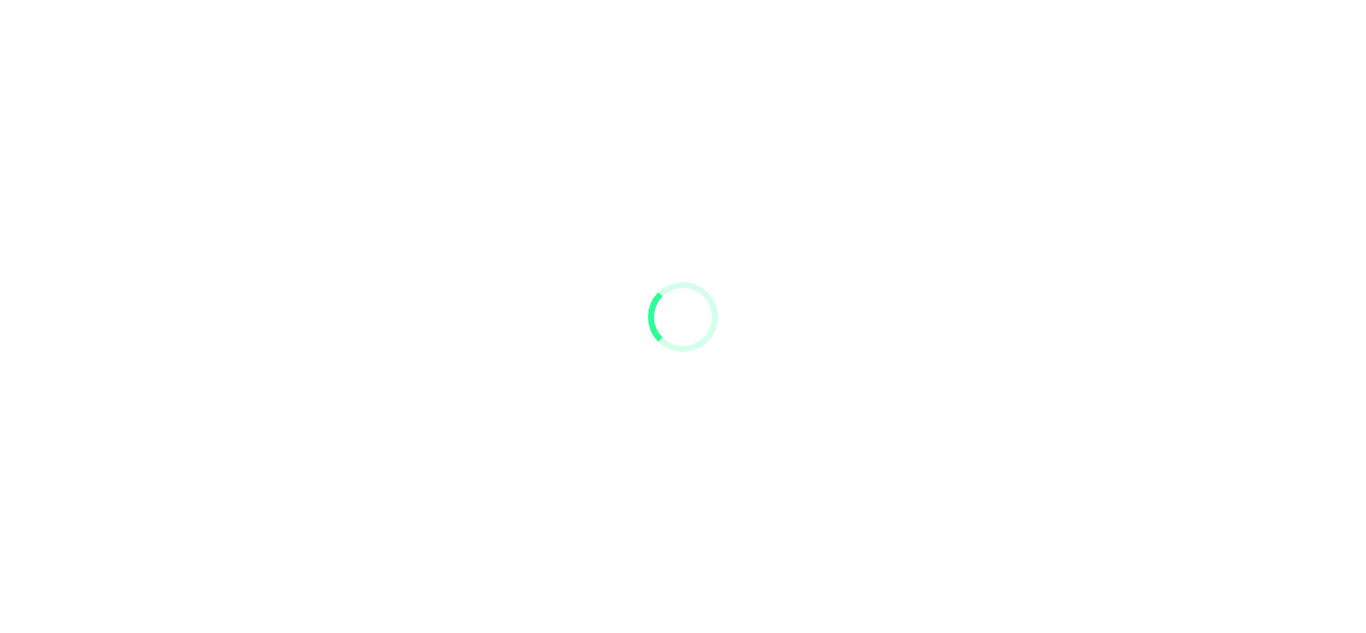 scroll, scrollTop: 0, scrollLeft: 0, axis: both 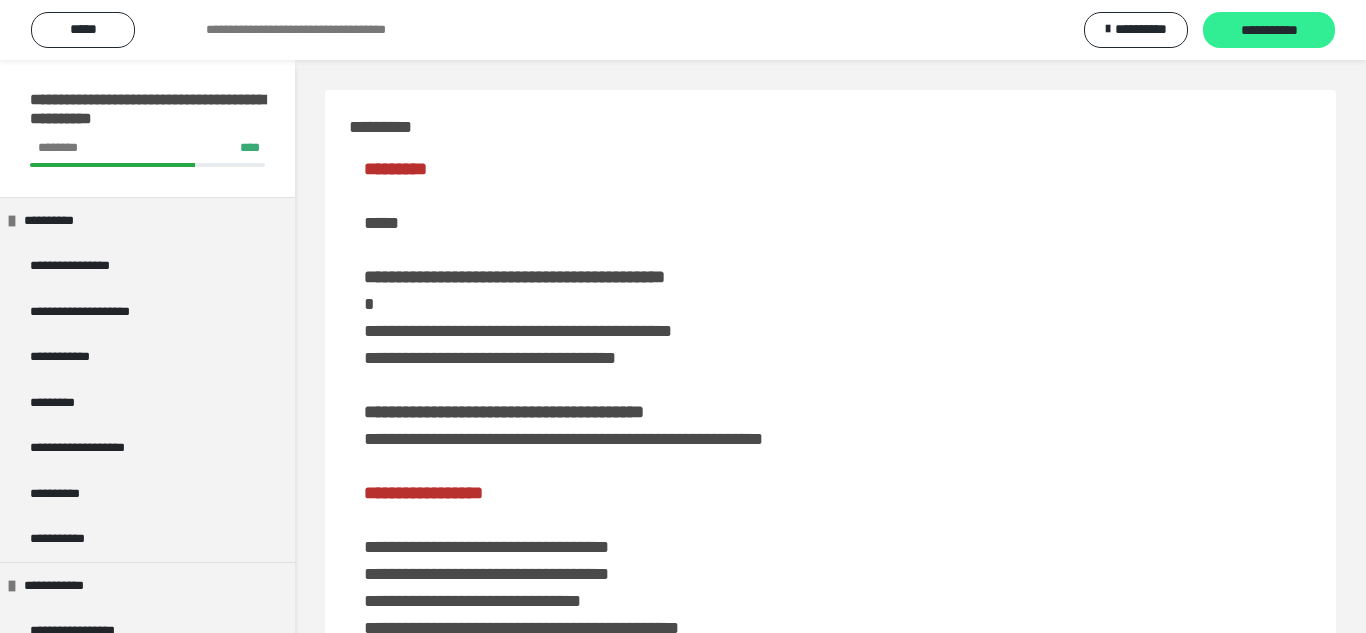 click on "**********" at bounding box center (1269, 30) 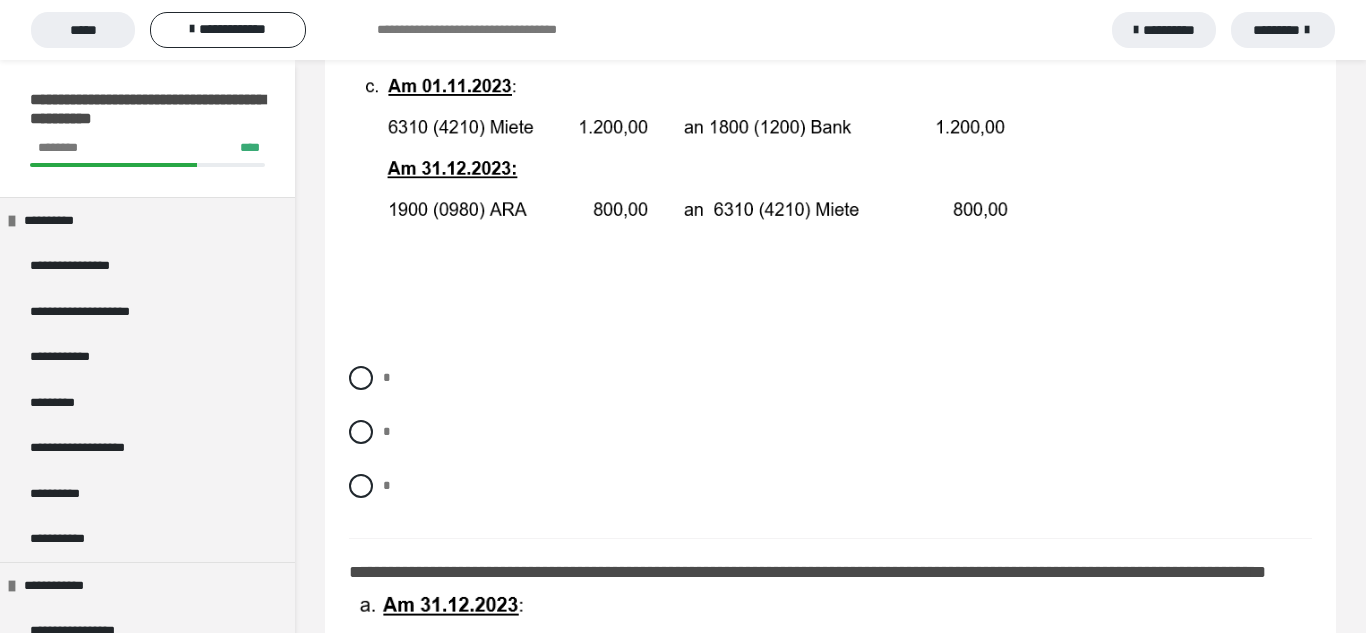 scroll, scrollTop: 772, scrollLeft: 0, axis: vertical 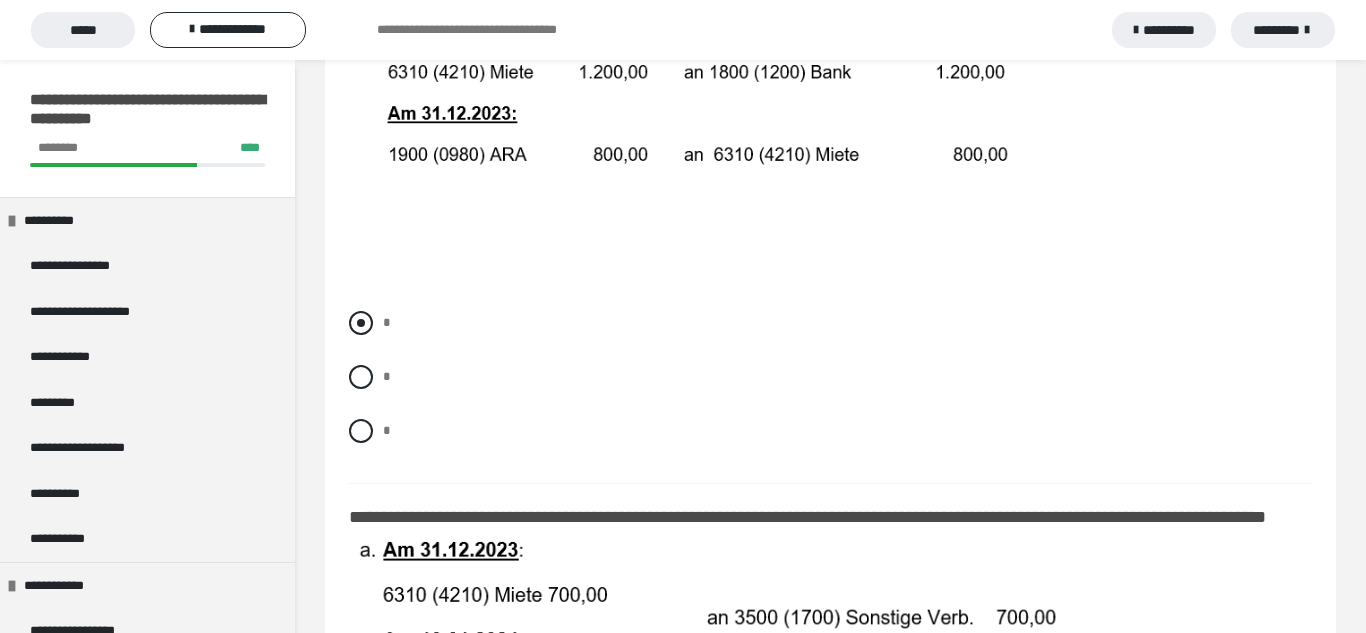 click on "*" at bounding box center [830, 323] 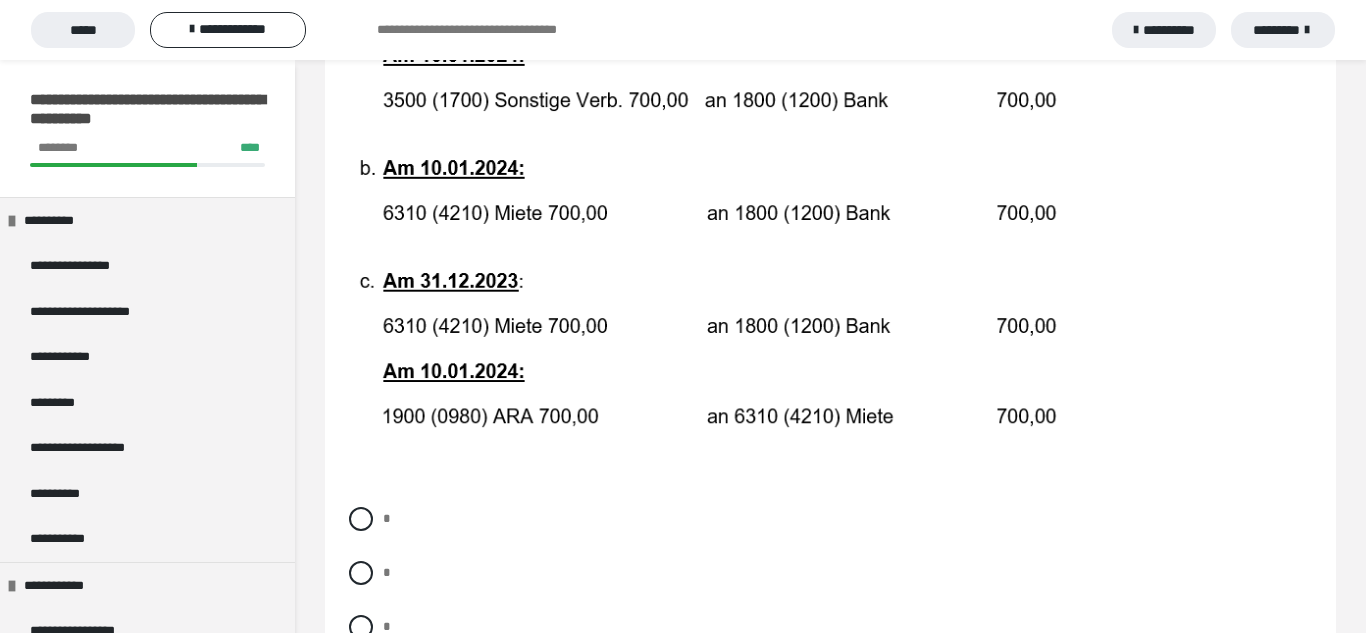 scroll, scrollTop: 1371, scrollLeft: 0, axis: vertical 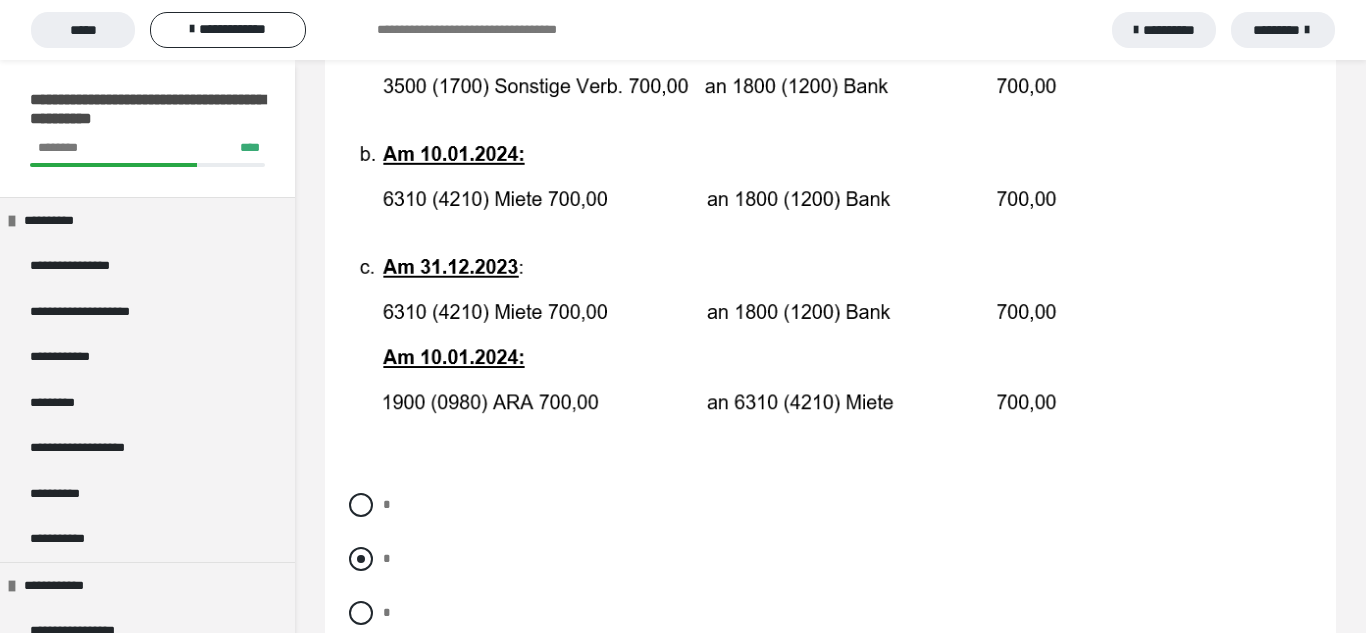 click at bounding box center [361, 559] 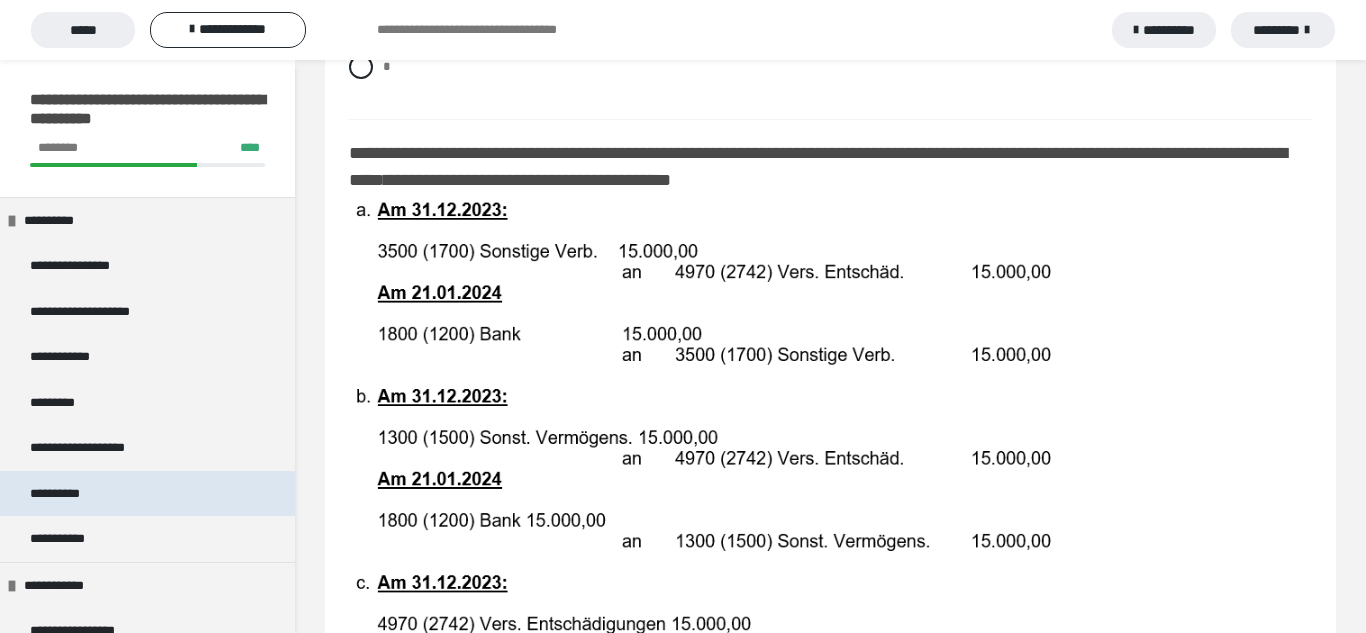 scroll, scrollTop: 1919, scrollLeft: 0, axis: vertical 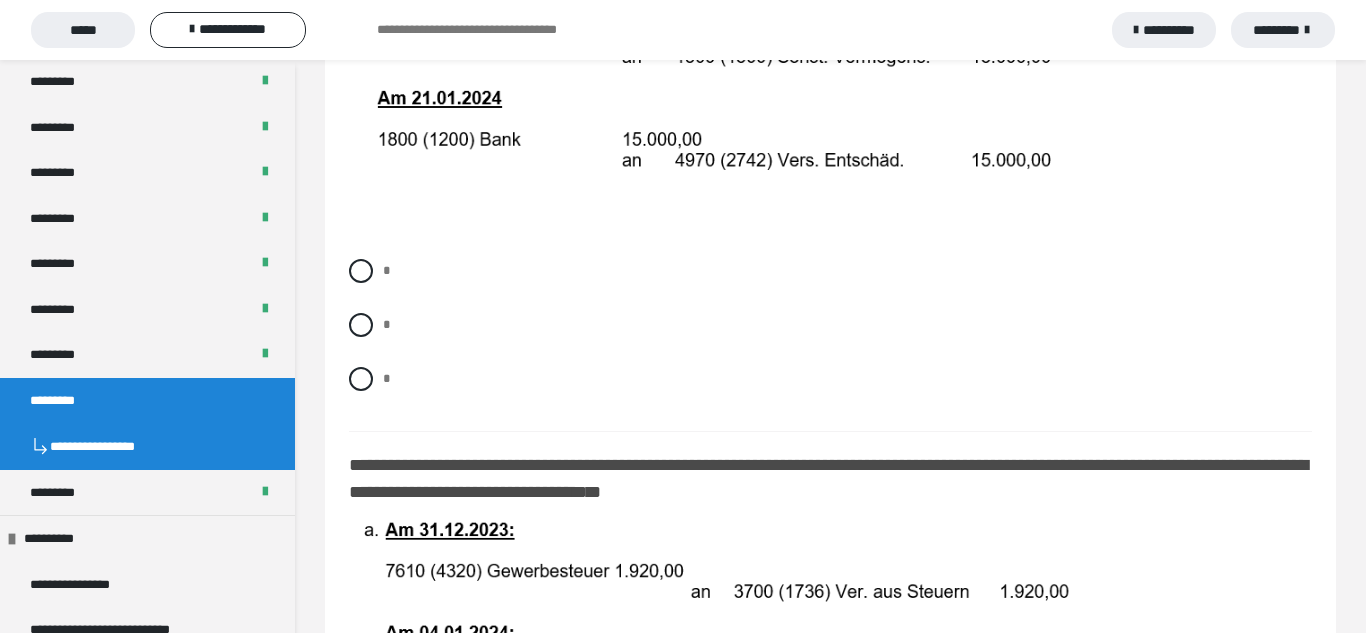 click on "* * *" at bounding box center [830, 340] 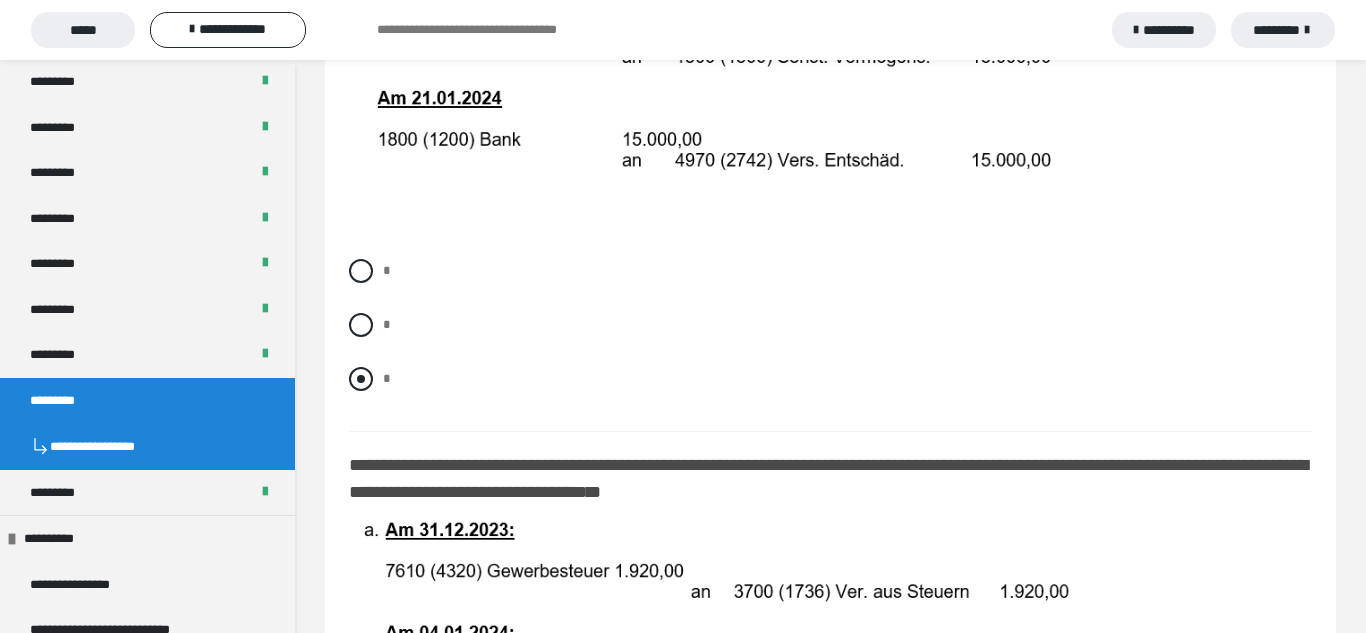 click at bounding box center (361, 379) 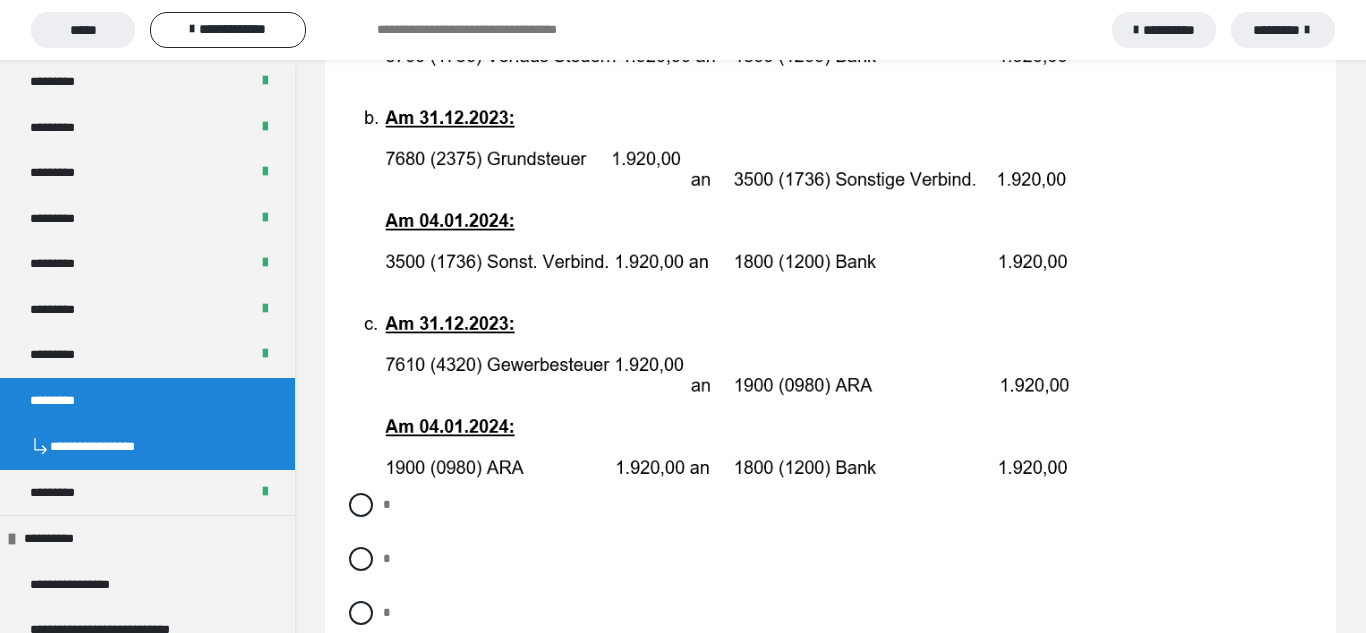 scroll, scrollTop: 3150, scrollLeft: 0, axis: vertical 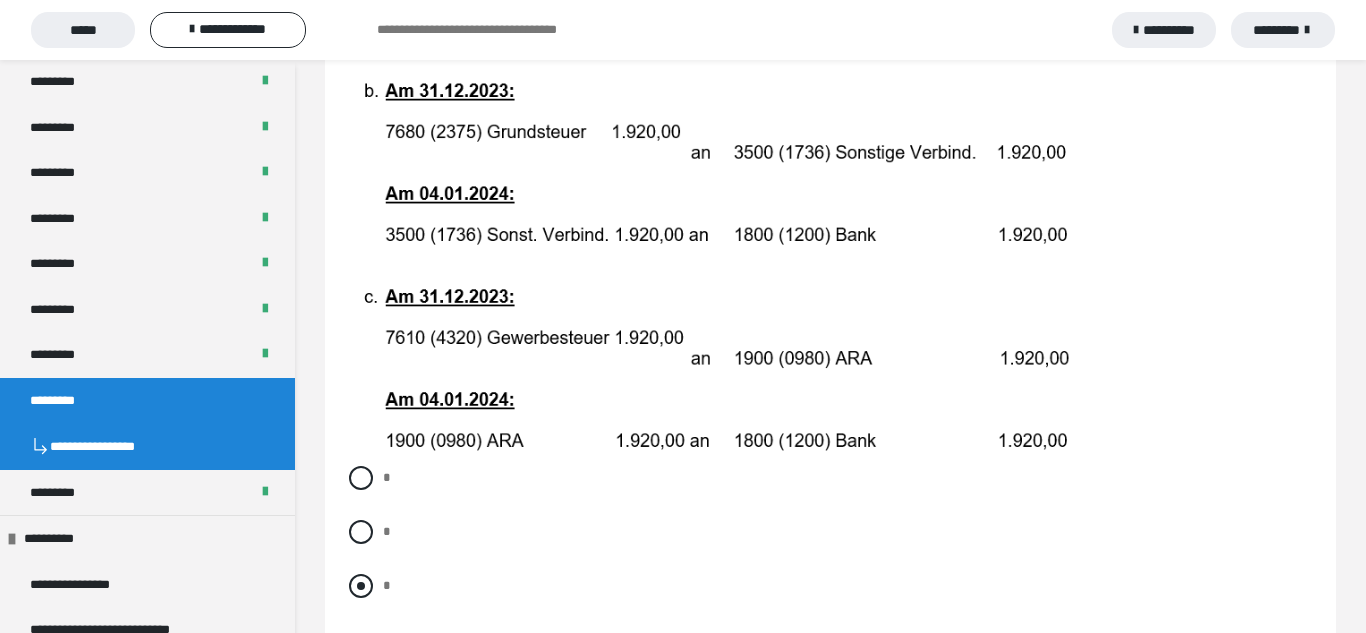 click at bounding box center (361, 586) 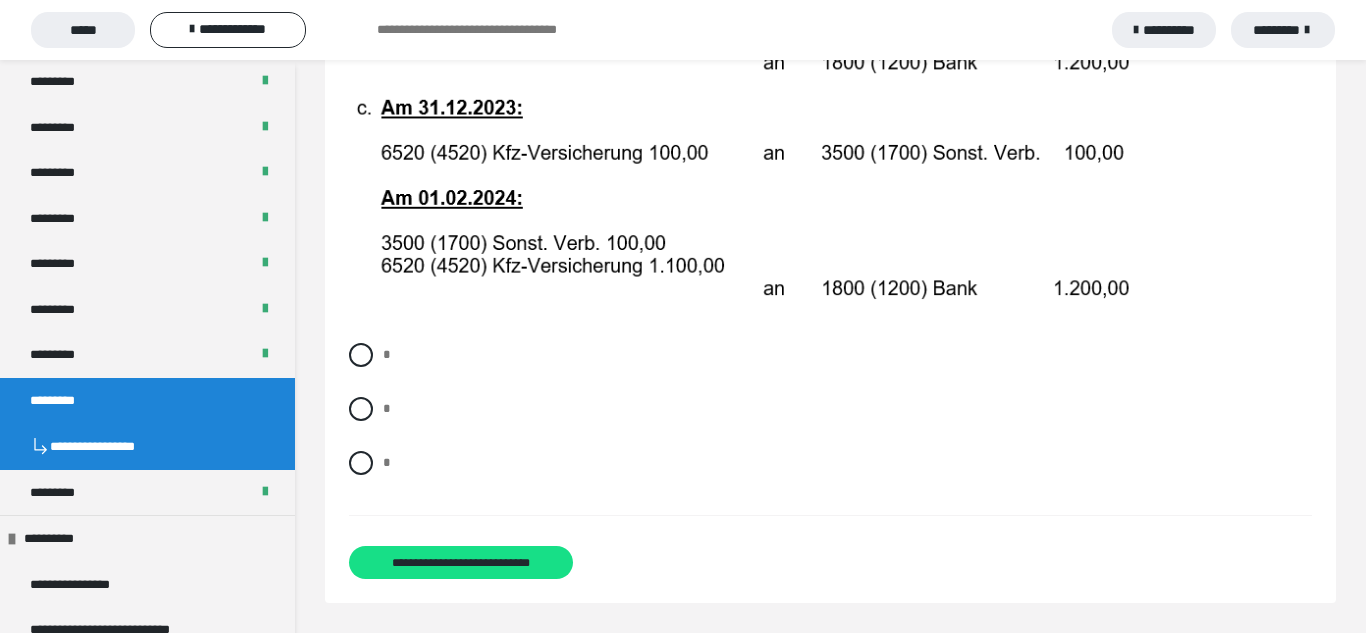scroll, scrollTop: 4257, scrollLeft: 0, axis: vertical 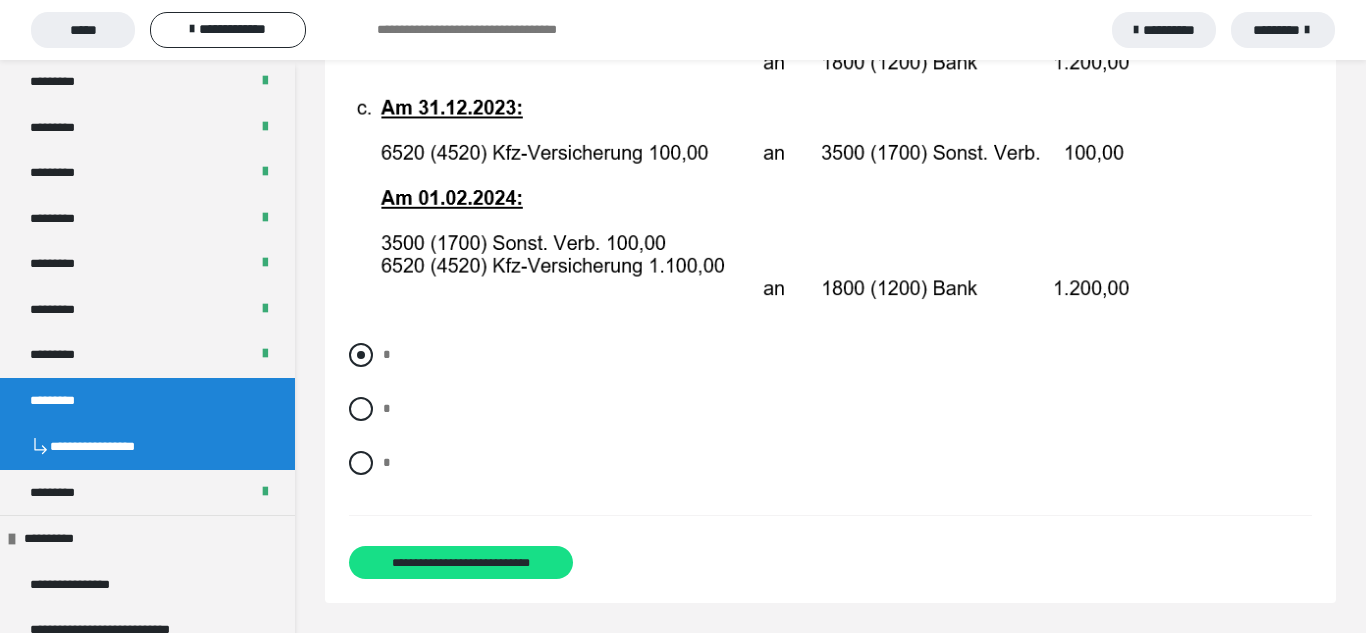click at bounding box center [361, 355] 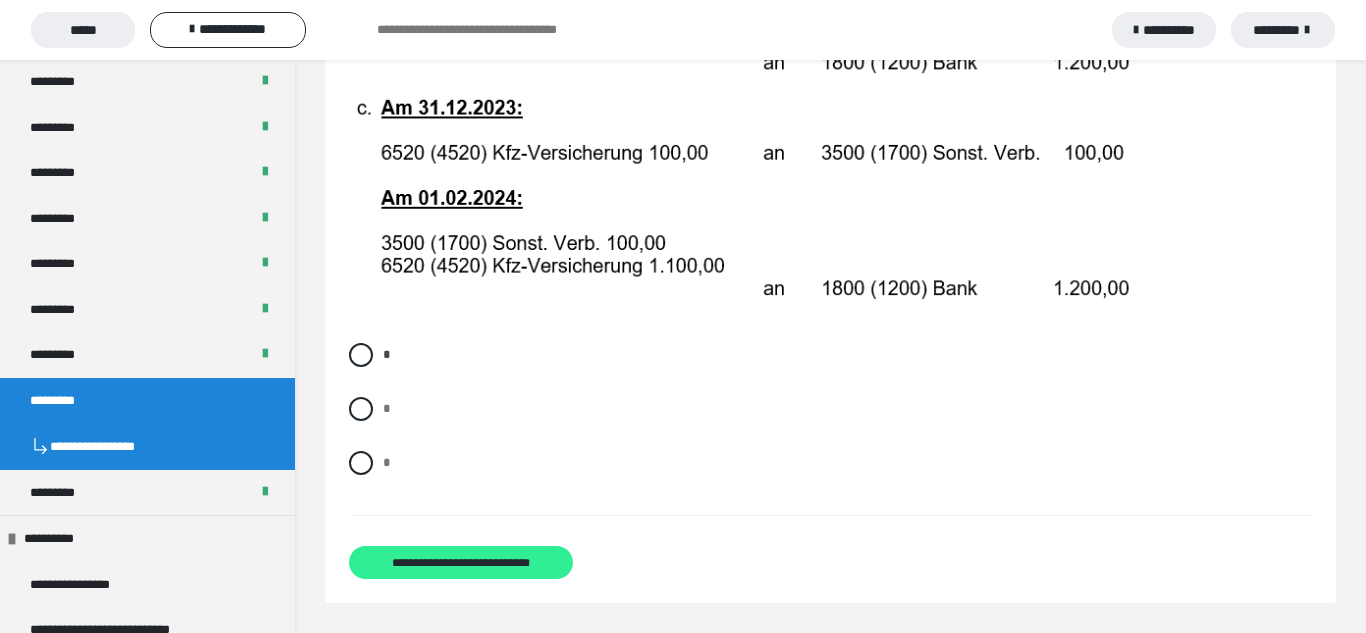 click on "**********" at bounding box center (461, 562) 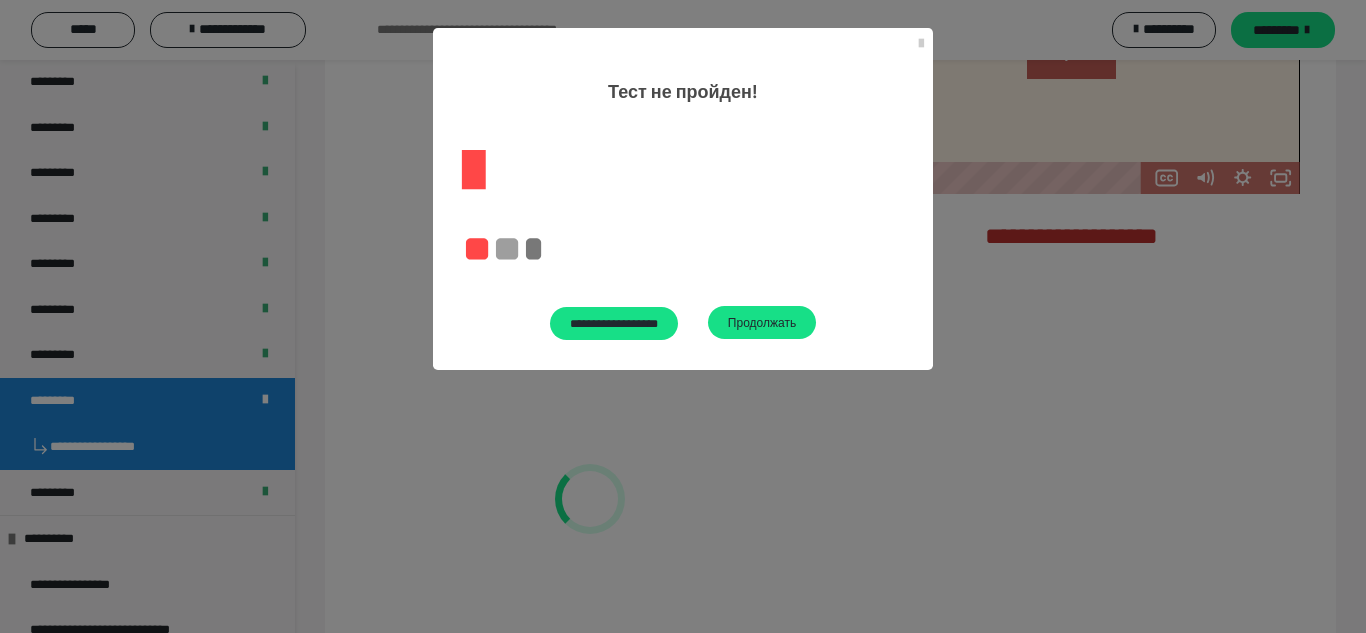 scroll, scrollTop: 3511, scrollLeft: 0, axis: vertical 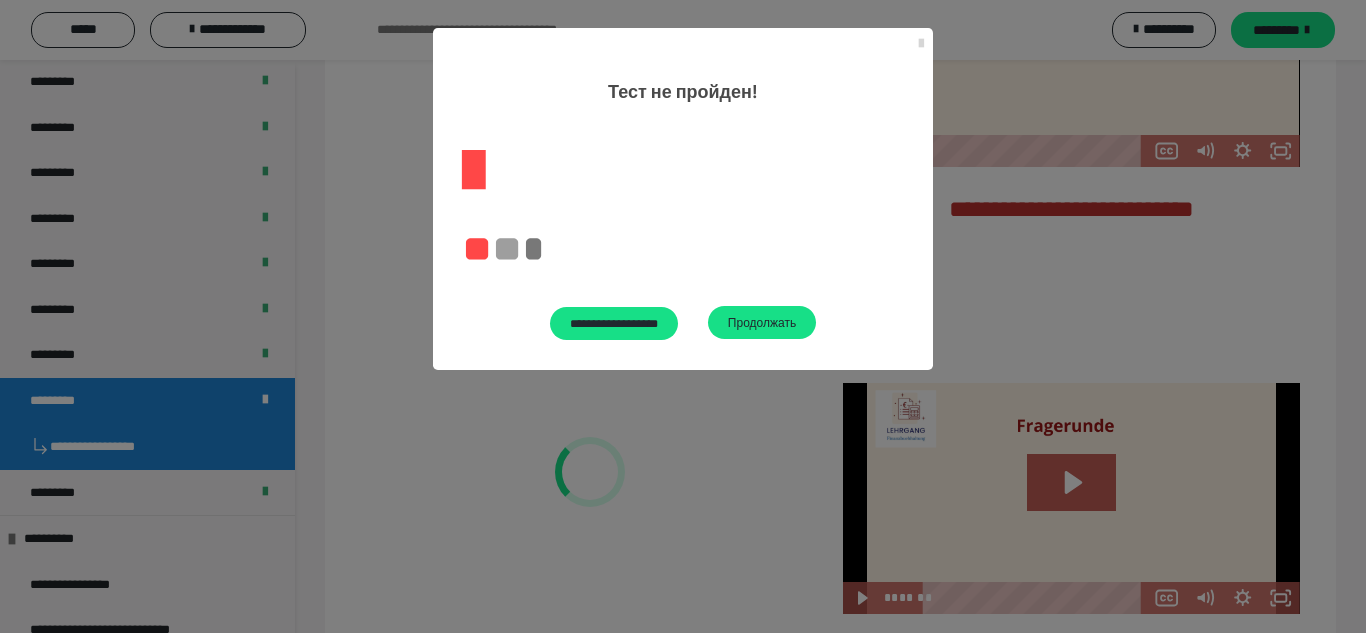 click at bounding box center (921, 44) 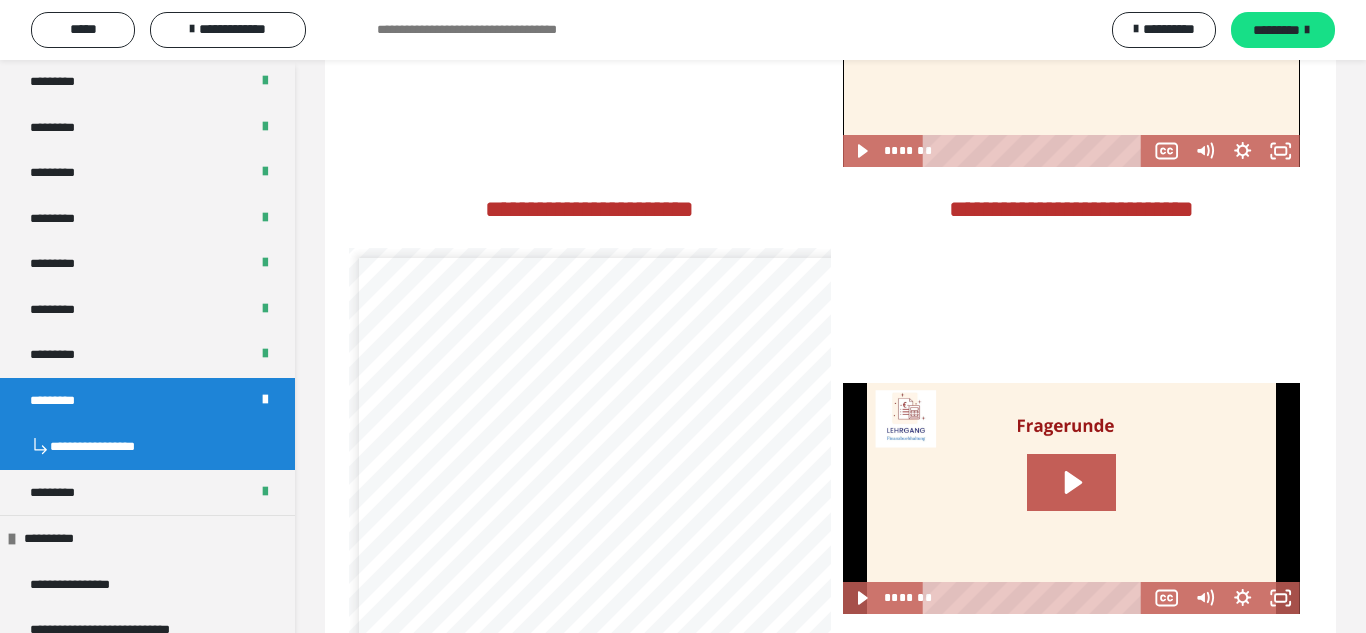 click on "*********" at bounding box center [147, 401] 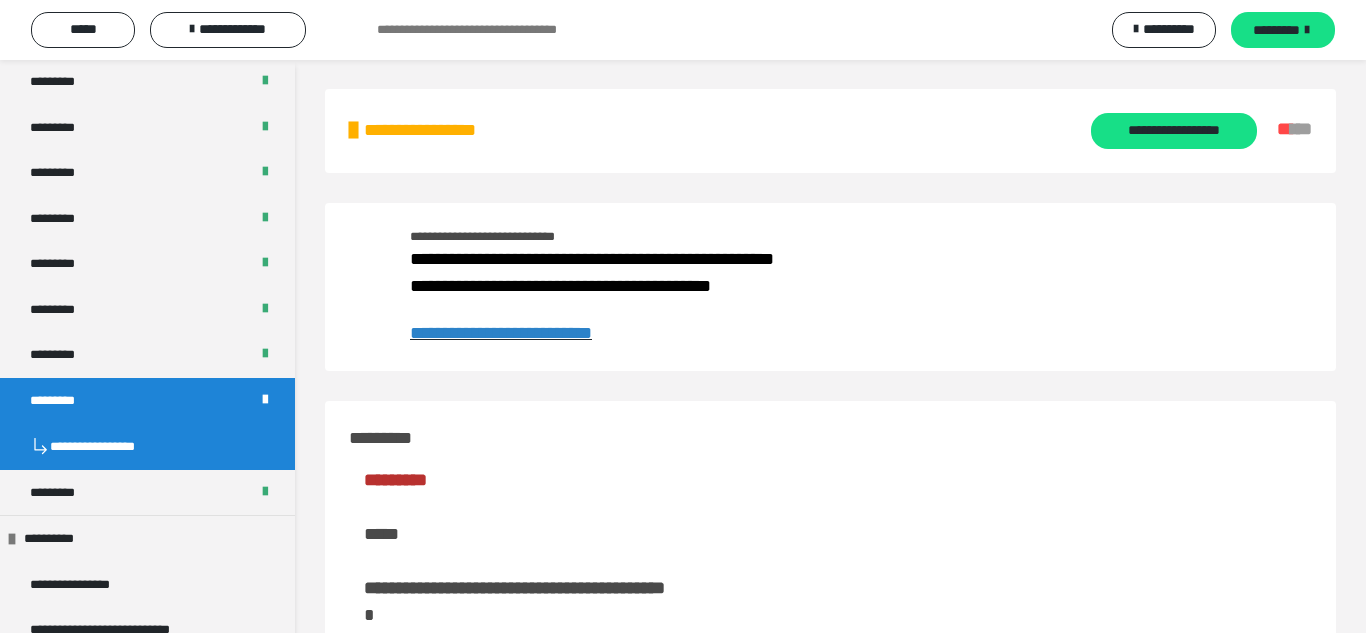 scroll, scrollTop: 0, scrollLeft: 0, axis: both 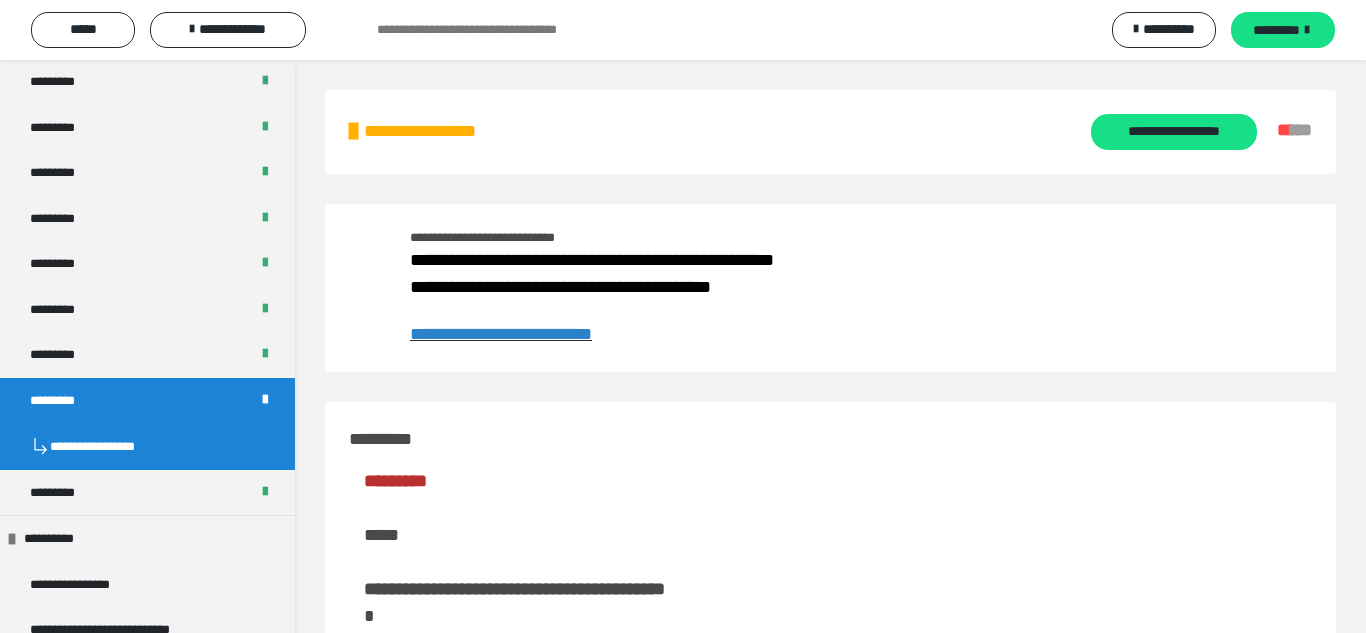 click on "**********" at bounding box center (501, 334) 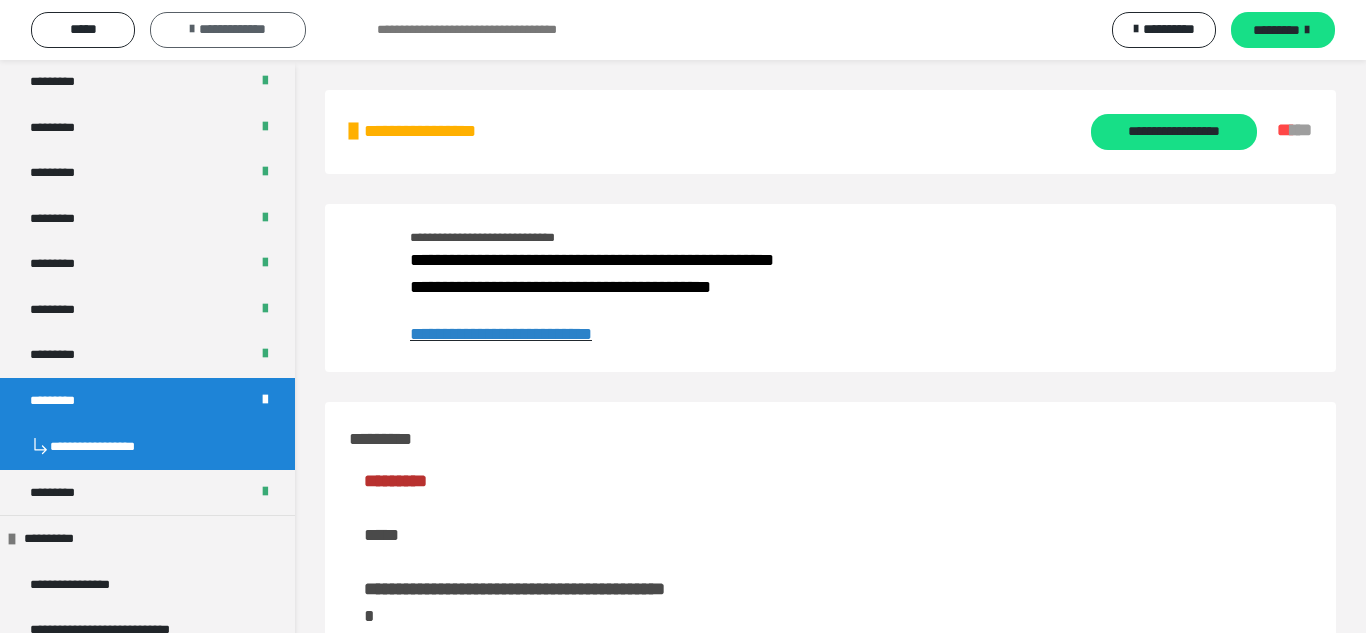 click on "**********" at bounding box center (232, 29) 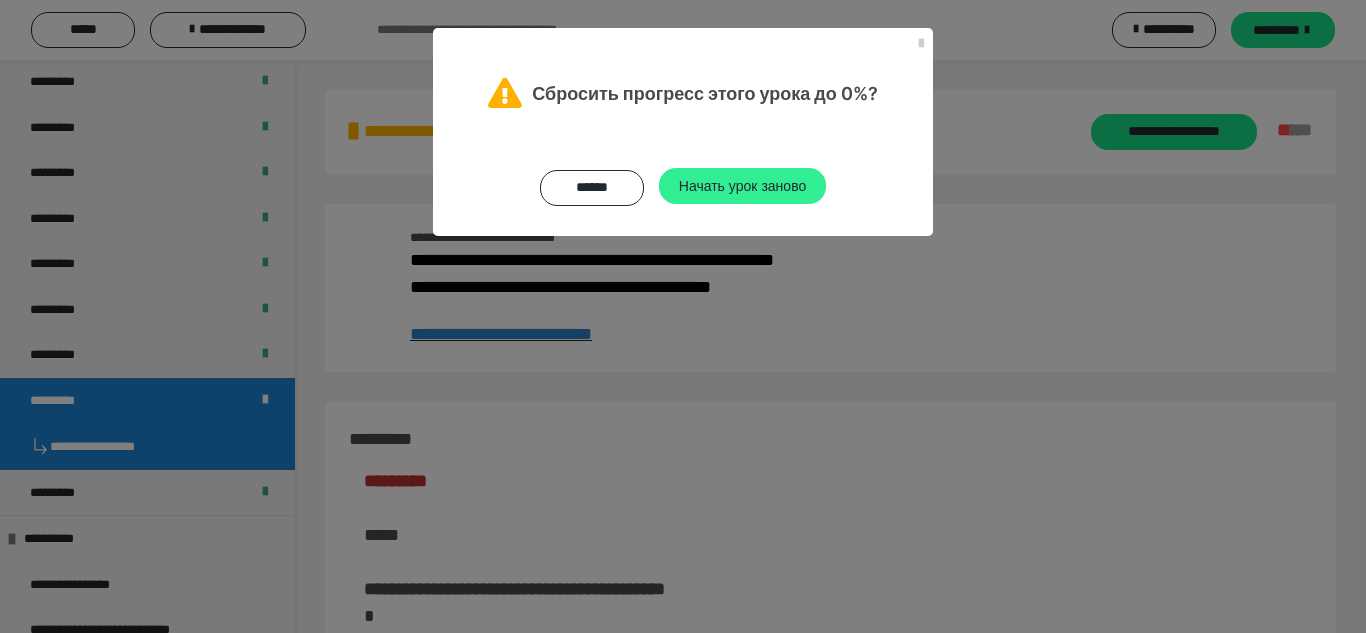 click on "Начать урок заново" at bounding box center (742, 185) 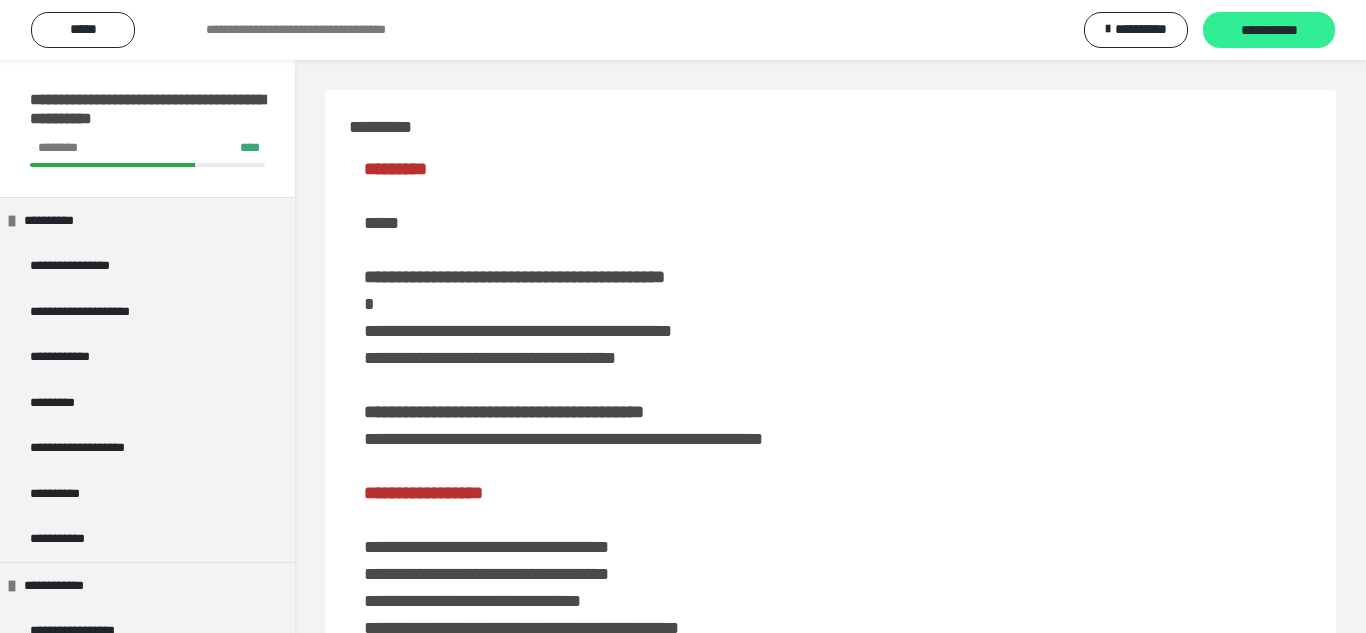 click on "**********" at bounding box center [1269, 30] 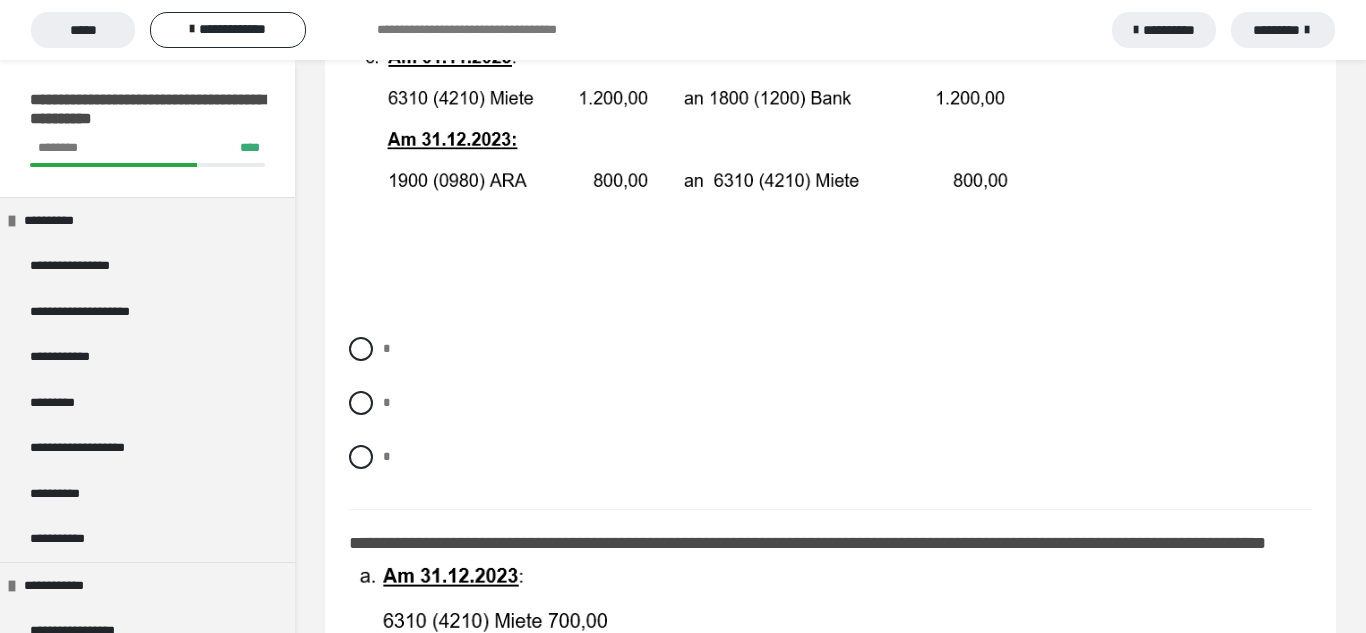scroll, scrollTop: 813, scrollLeft: 0, axis: vertical 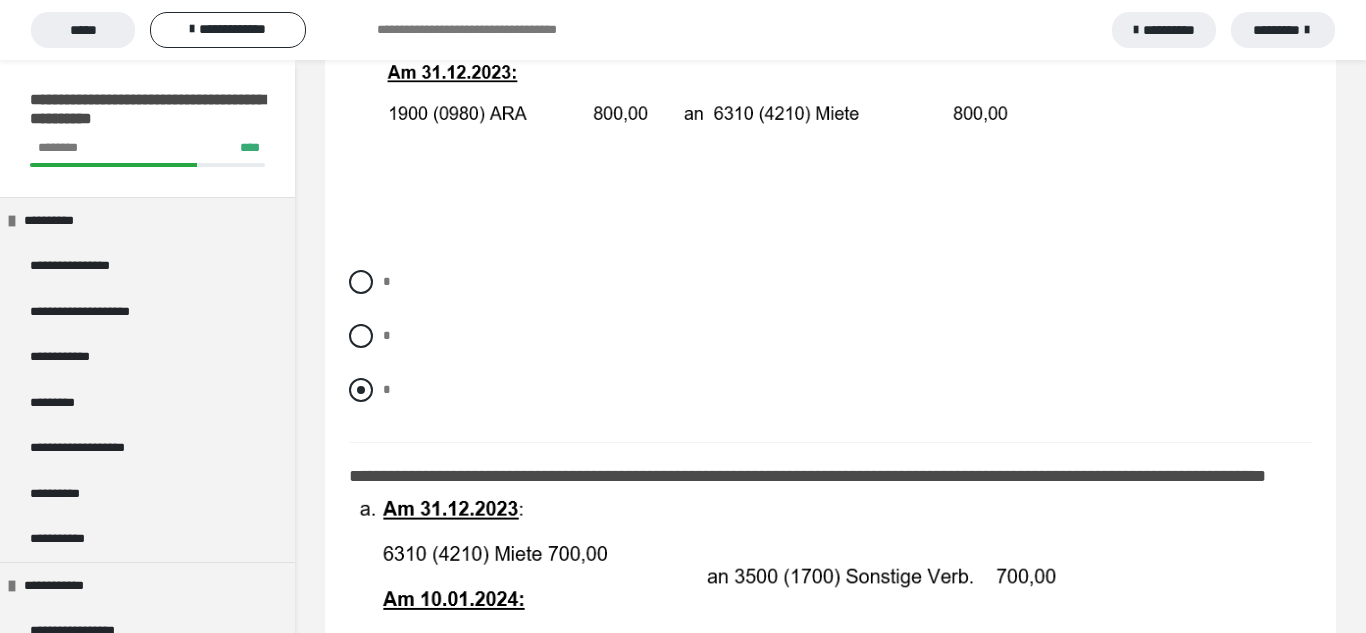 click at bounding box center (361, 390) 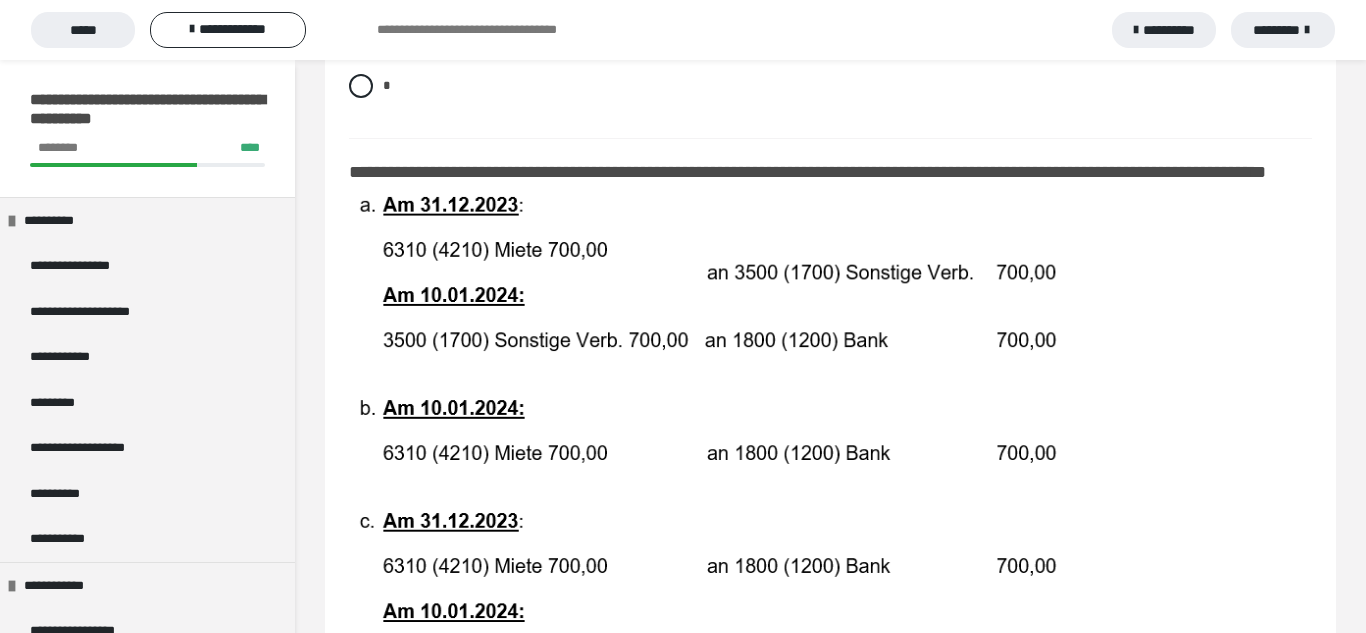 scroll, scrollTop: 1101, scrollLeft: 0, axis: vertical 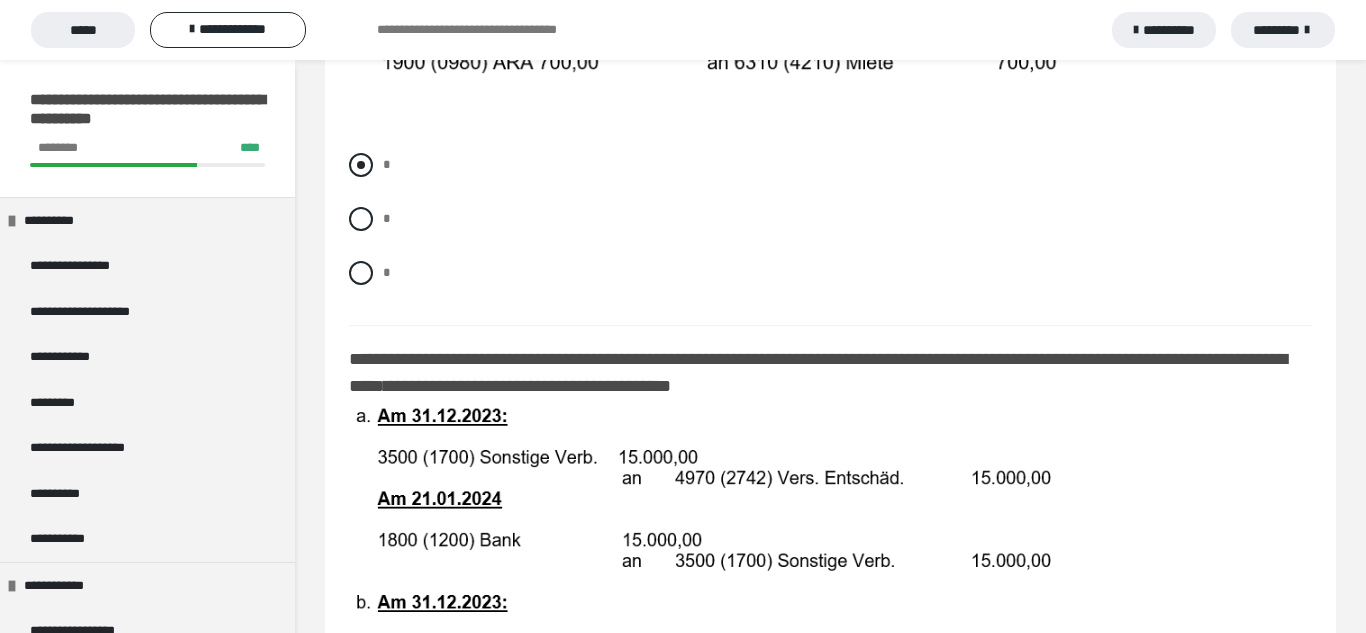 click at bounding box center [361, 165] 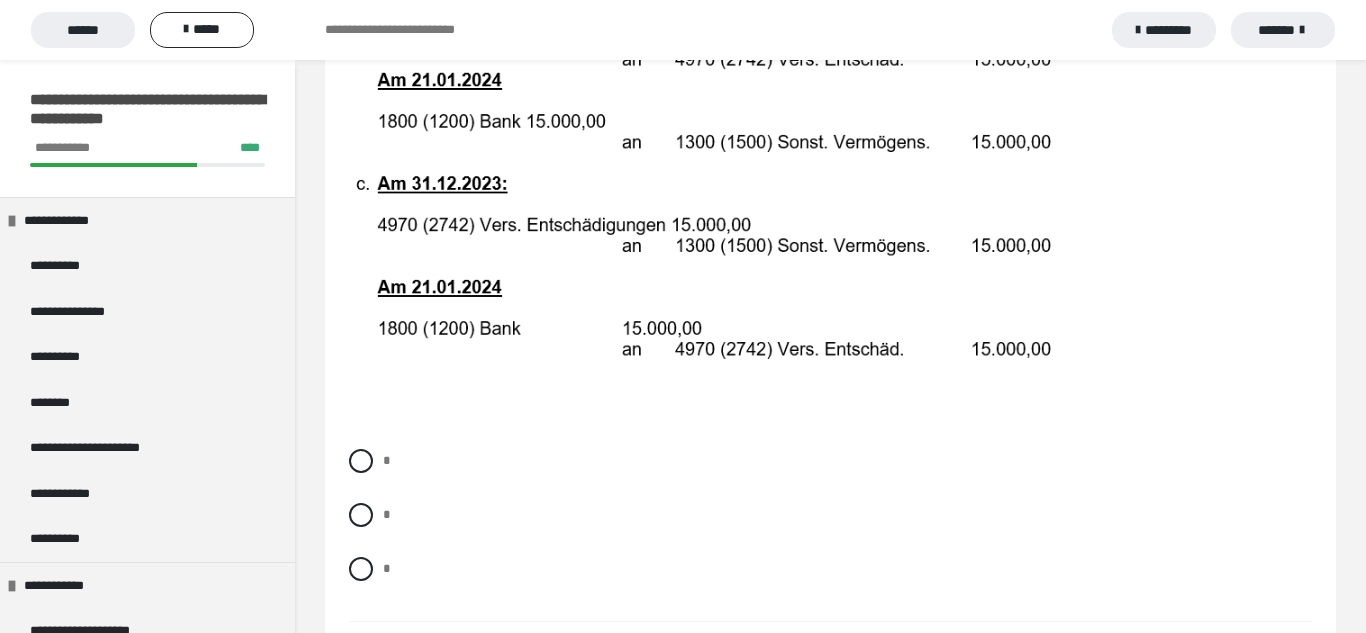 scroll, scrollTop: 2455, scrollLeft: 0, axis: vertical 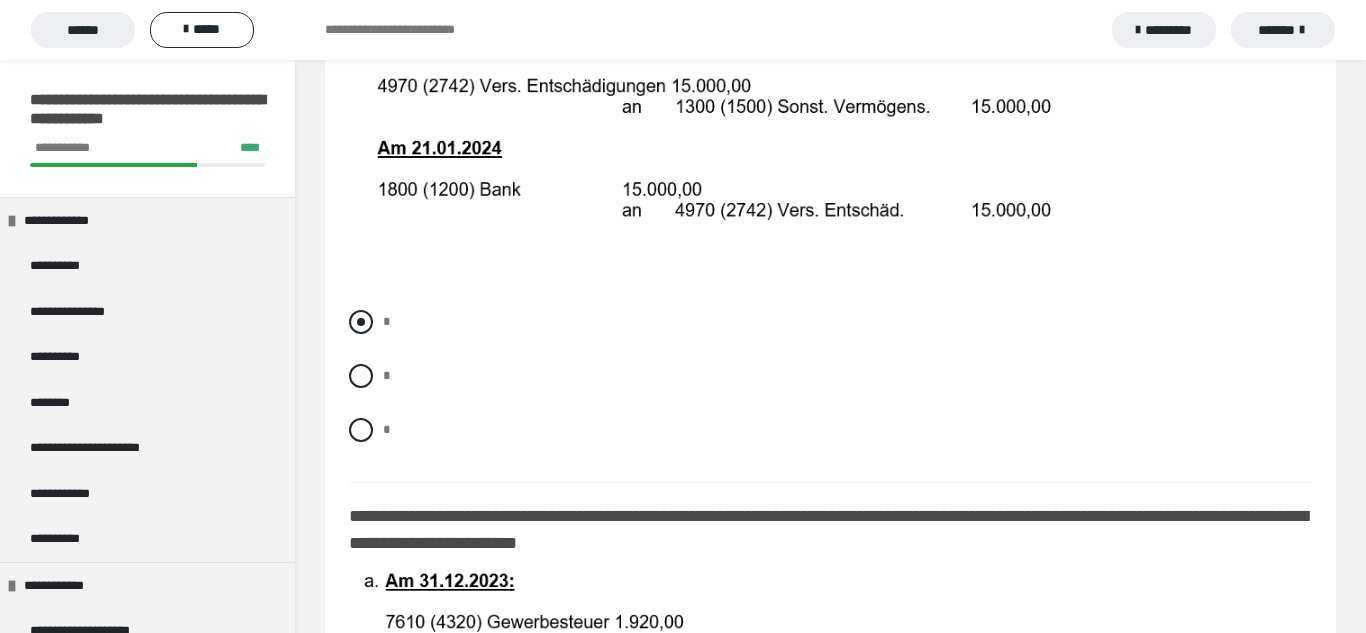 click at bounding box center [361, 322] 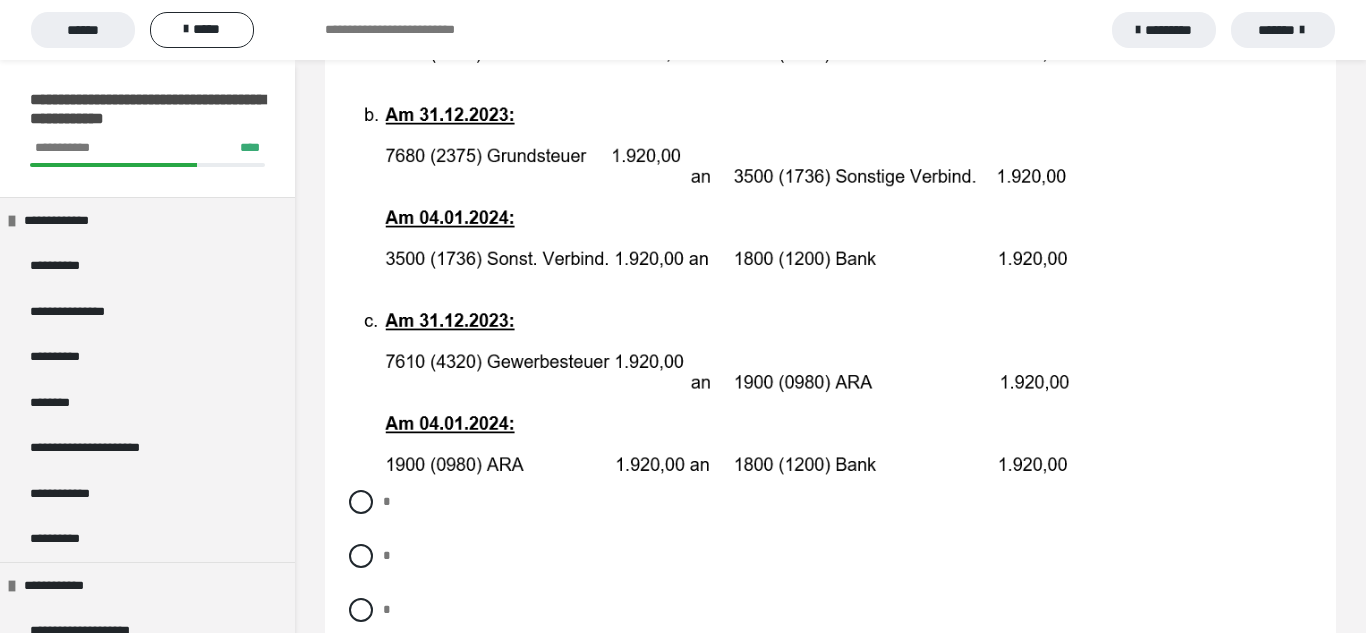scroll, scrollTop: 3236, scrollLeft: 0, axis: vertical 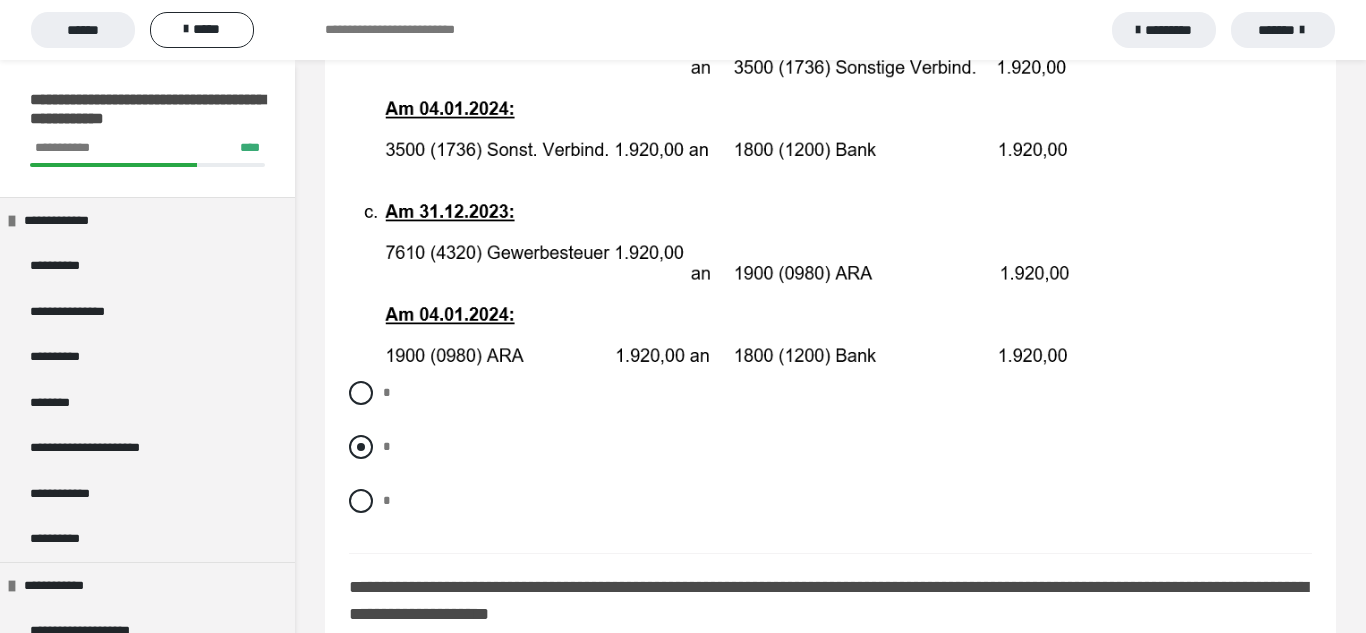 click at bounding box center (361, 447) 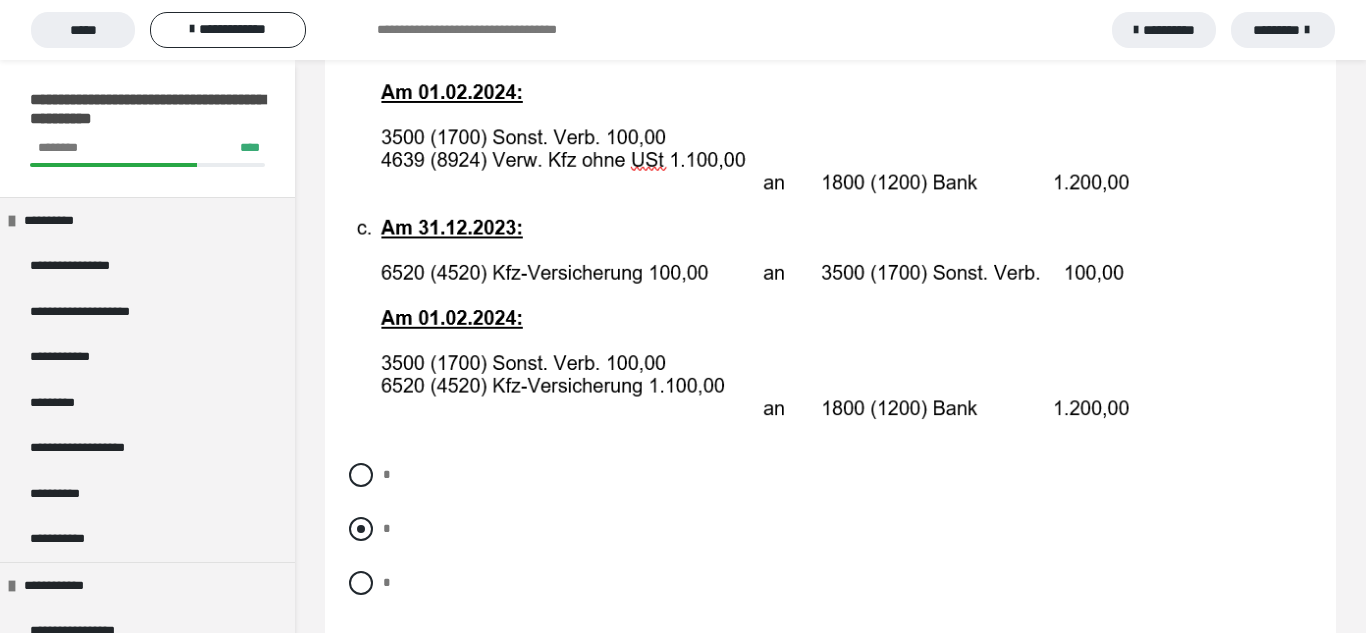 scroll, scrollTop: 4257, scrollLeft: 0, axis: vertical 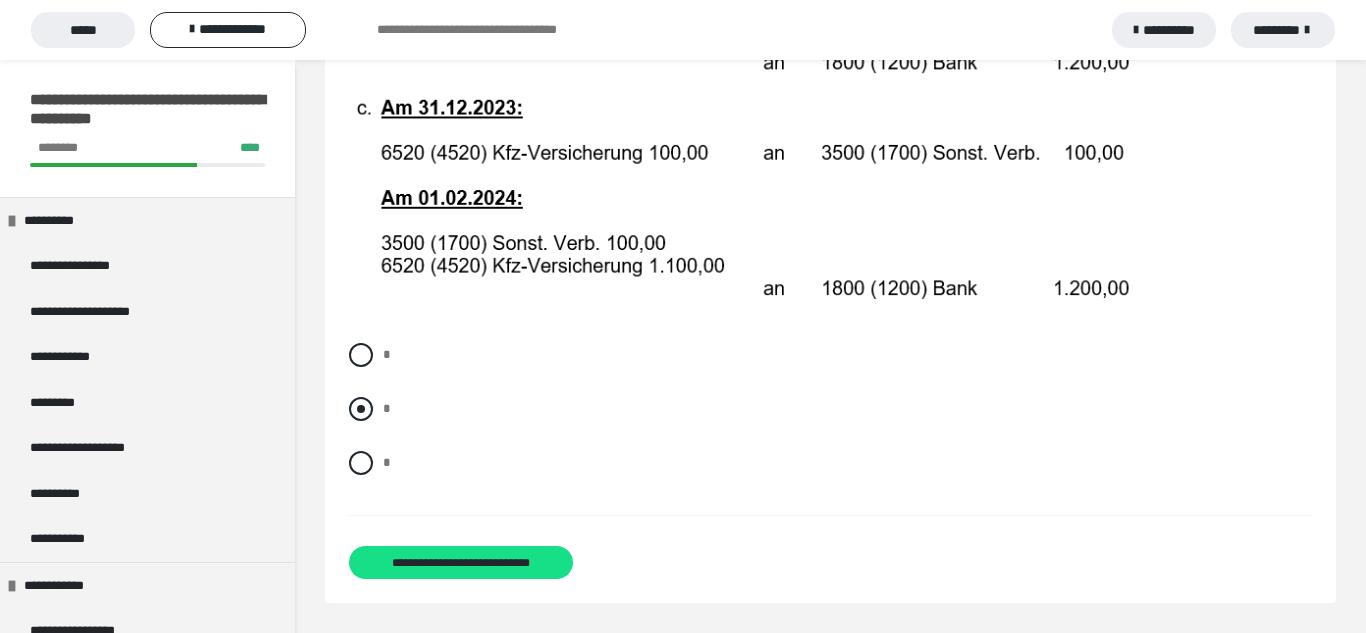 click at bounding box center [361, 409] 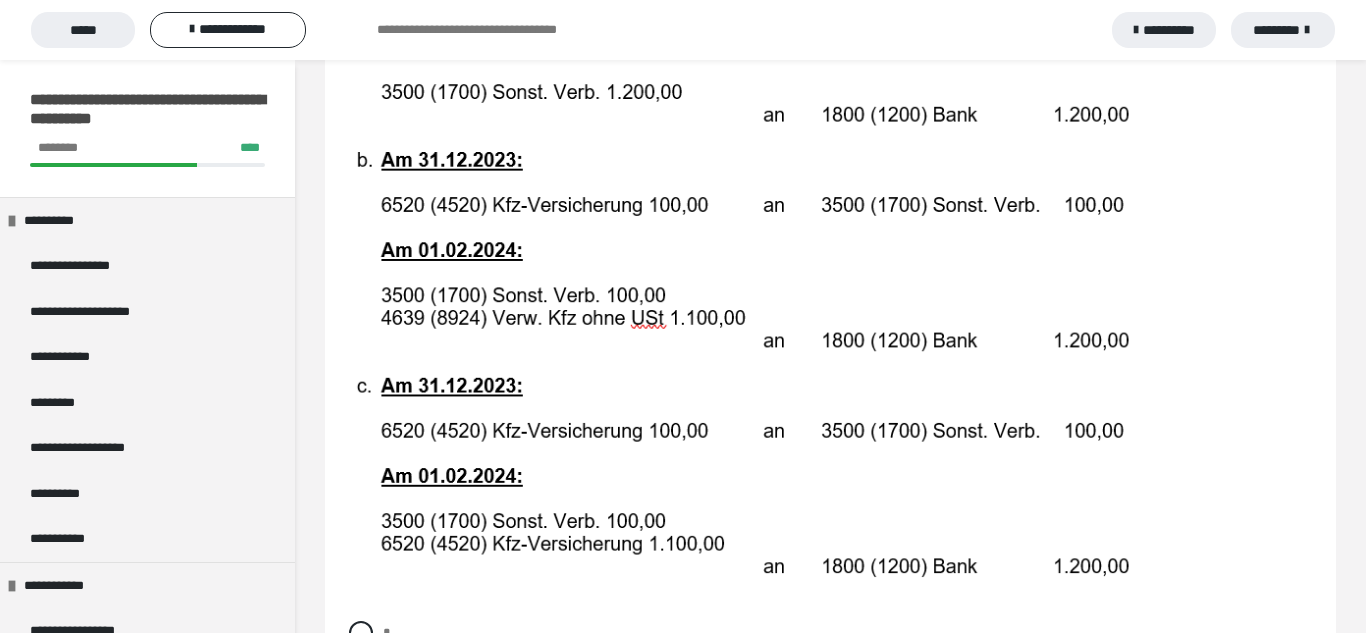 scroll, scrollTop: 3649, scrollLeft: 0, axis: vertical 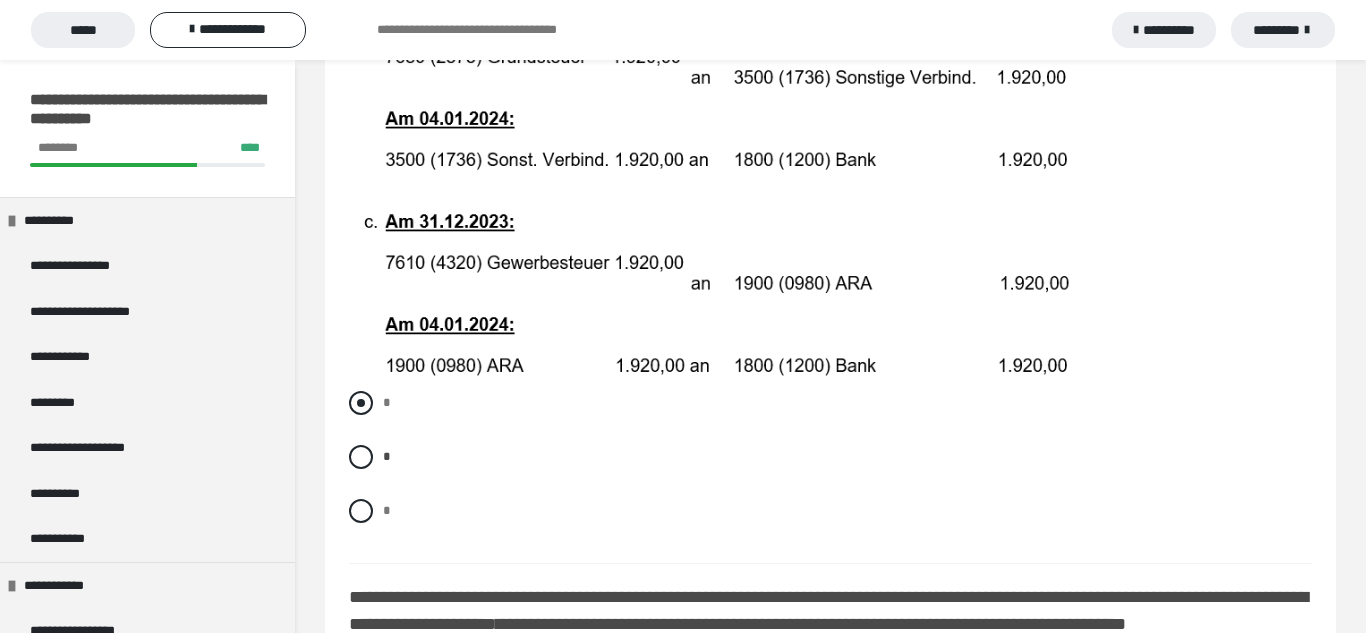 click at bounding box center [361, 403] 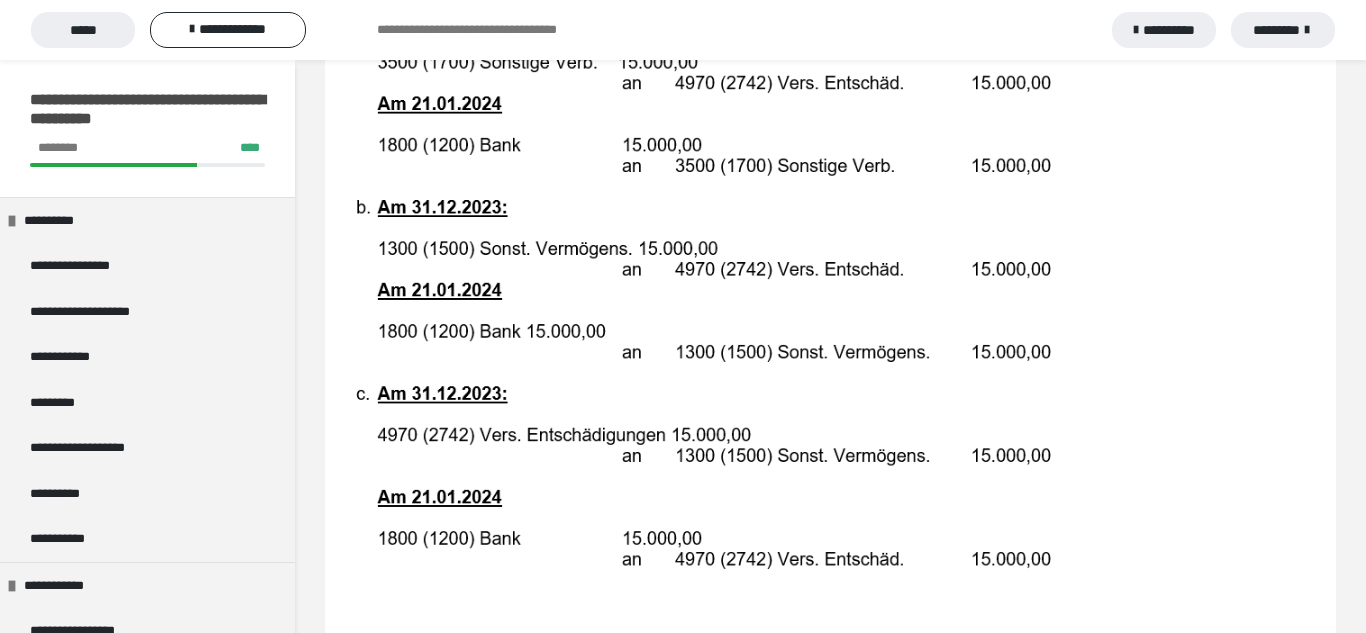 scroll, scrollTop: 2096, scrollLeft: 0, axis: vertical 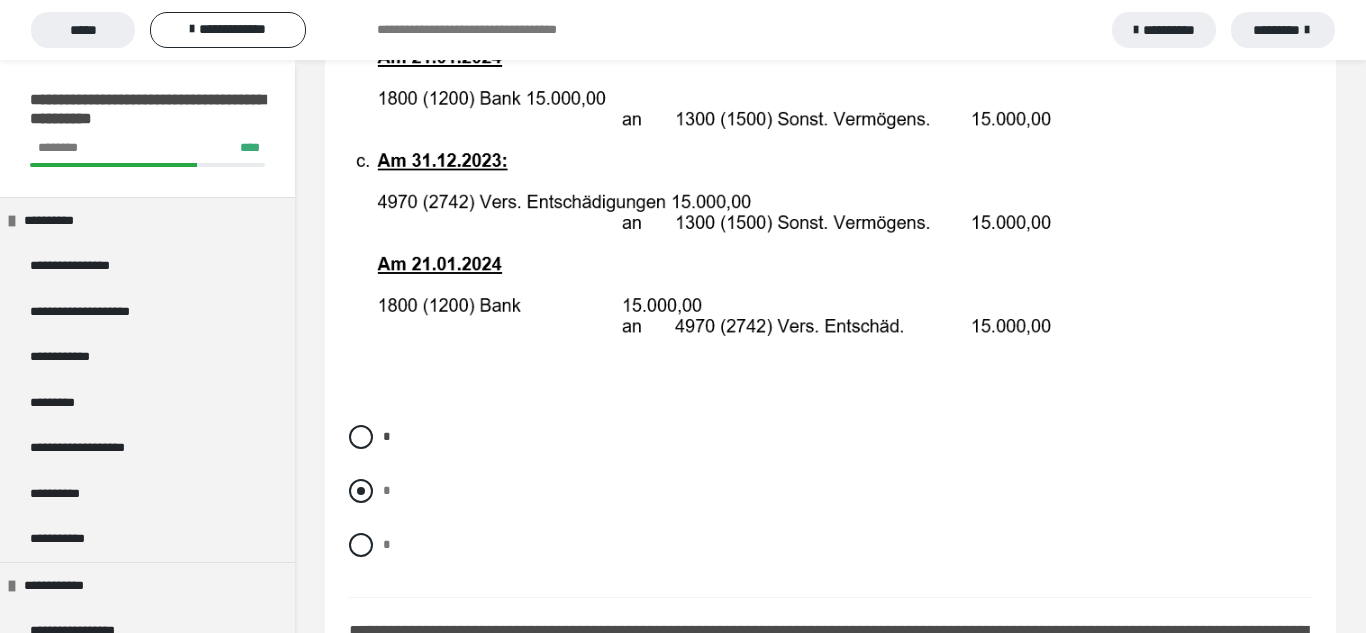 click on "*" at bounding box center [830, 491] 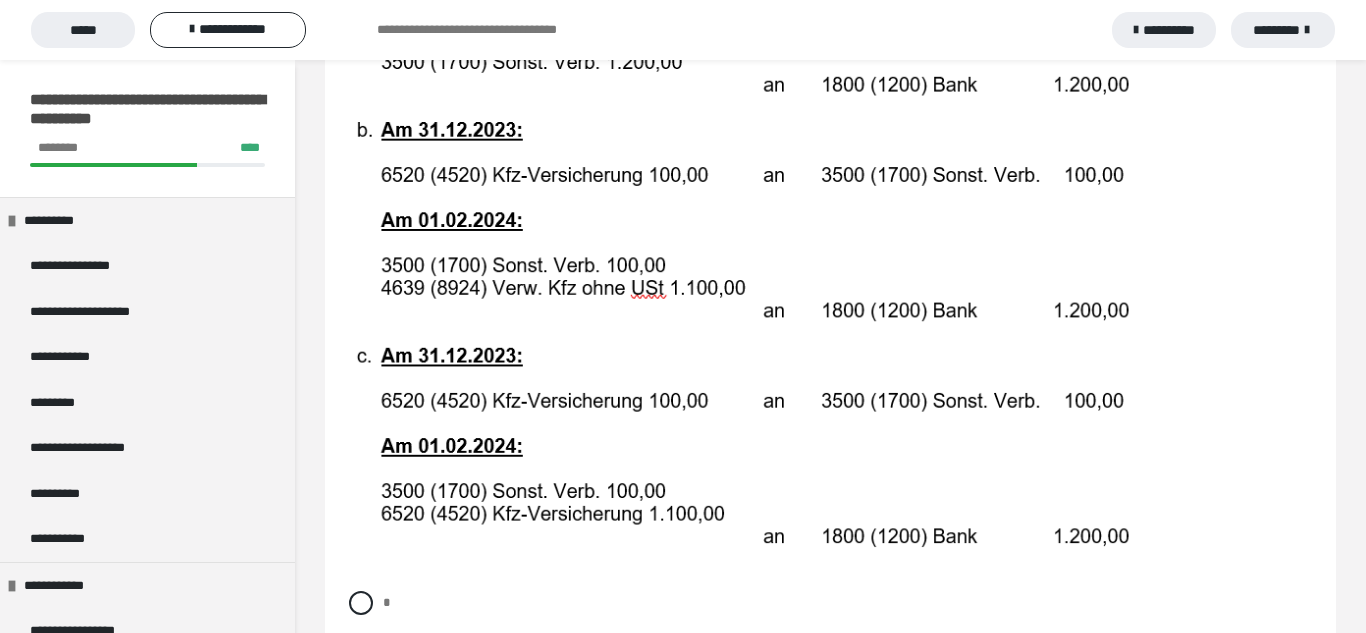 scroll, scrollTop: 4257, scrollLeft: 0, axis: vertical 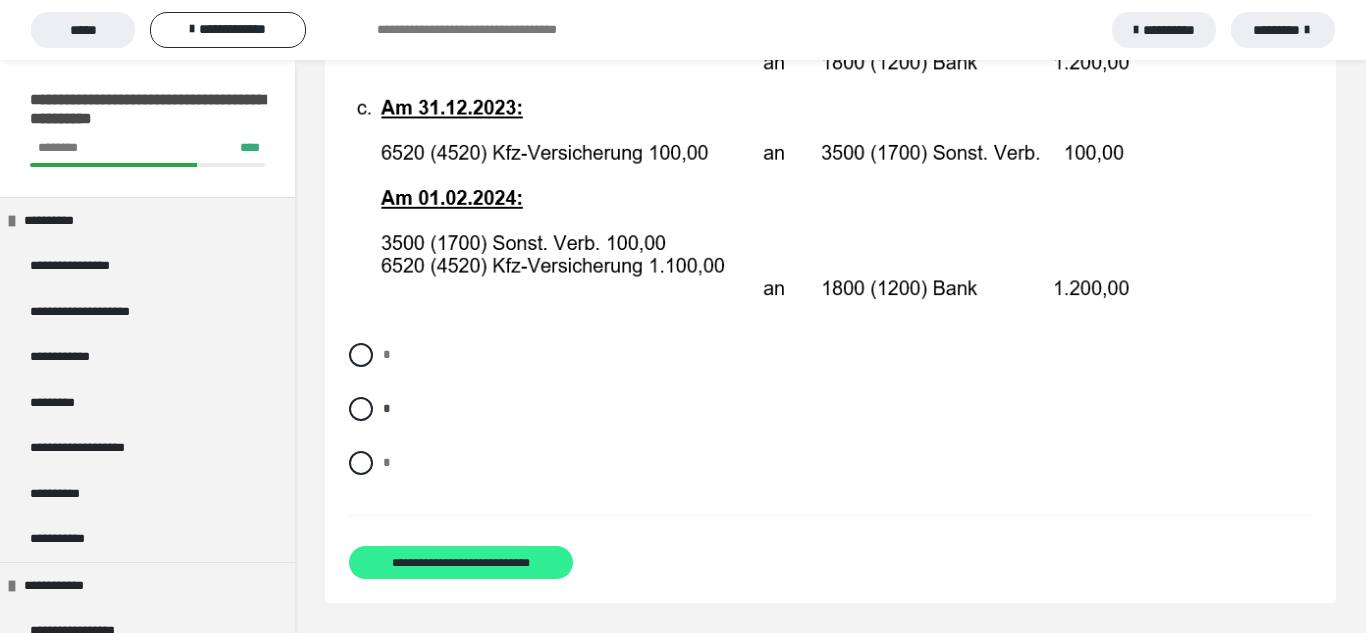 click on "**********" at bounding box center (461, 562) 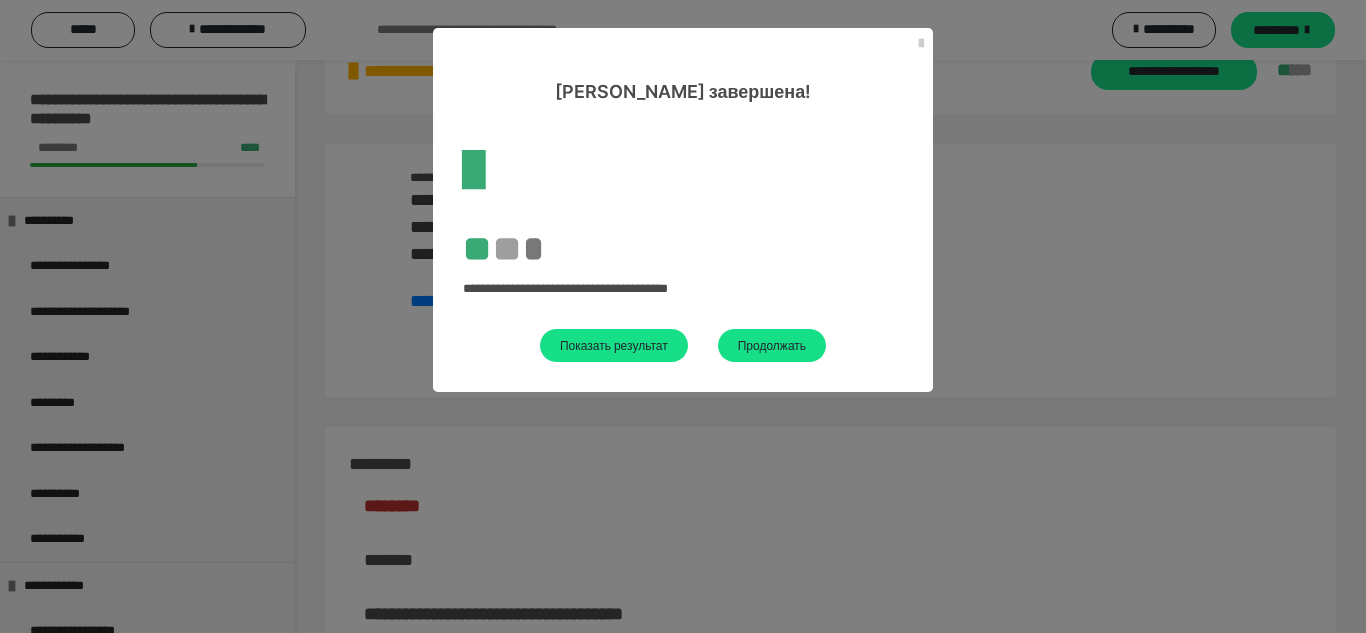 scroll, scrollTop: 3597, scrollLeft: 0, axis: vertical 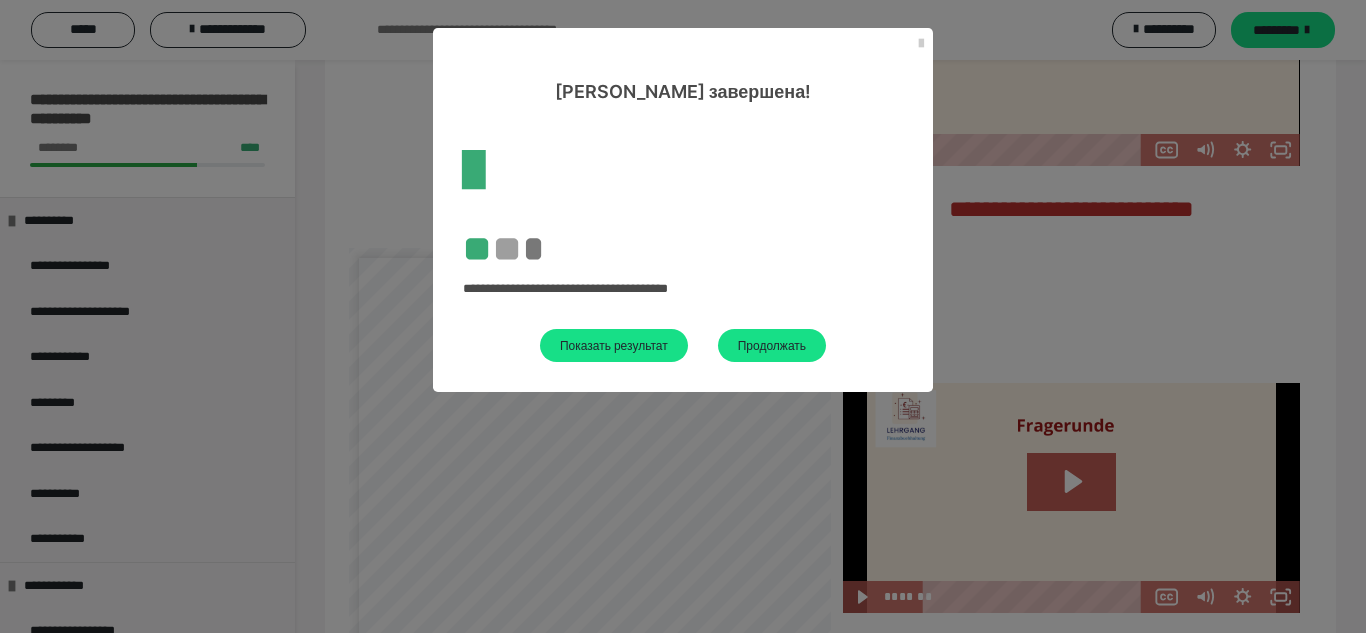 click on "**********" at bounding box center [683, 316] 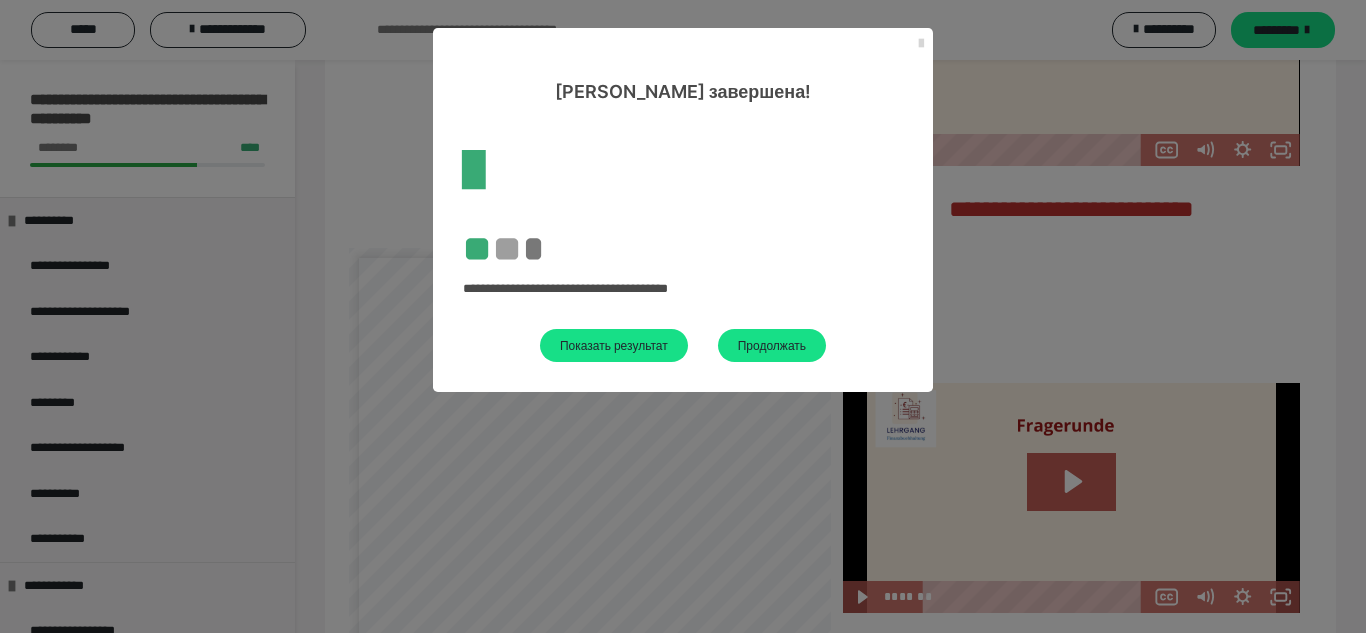 click at bounding box center (921, 44) 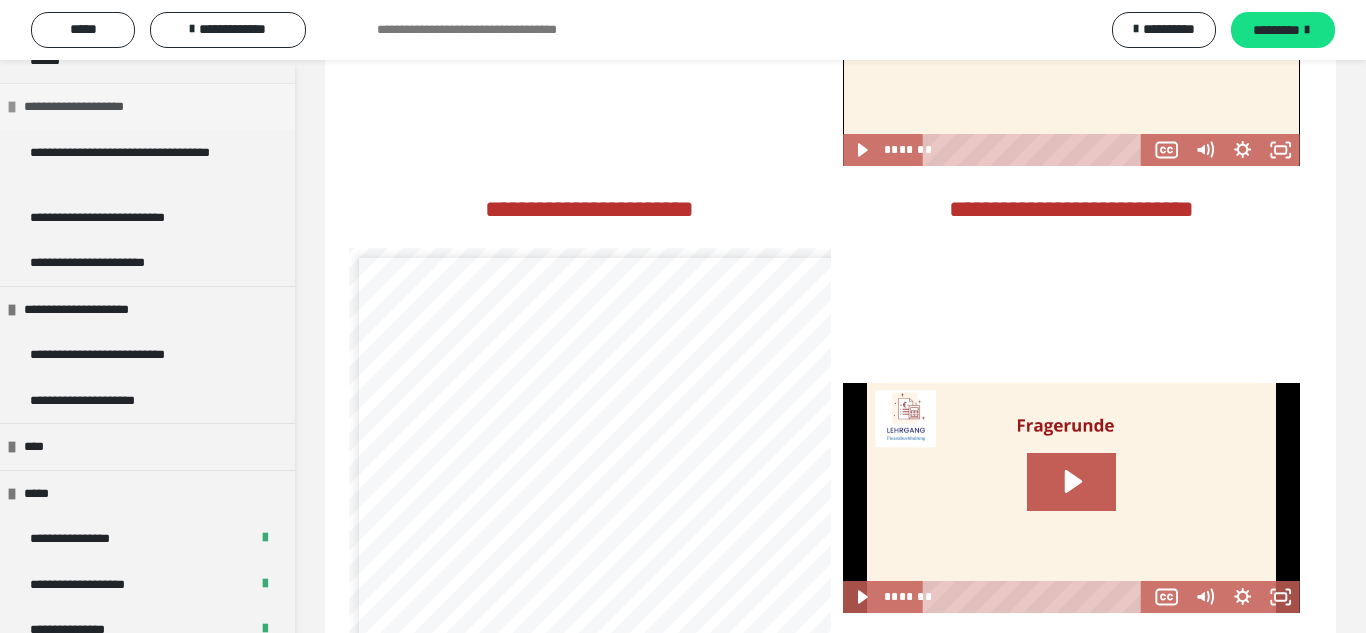 scroll, scrollTop: 1994, scrollLeft: 0, axis: vertical 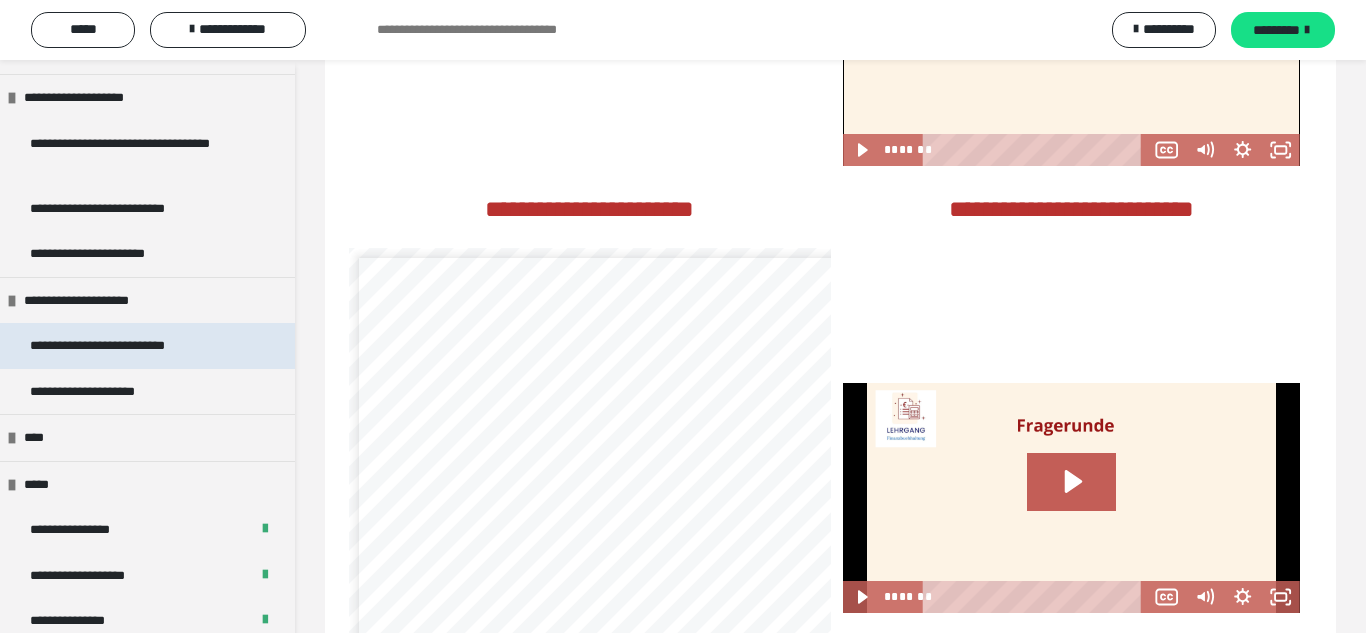 click on "**********" at bounding box center [97, 345] 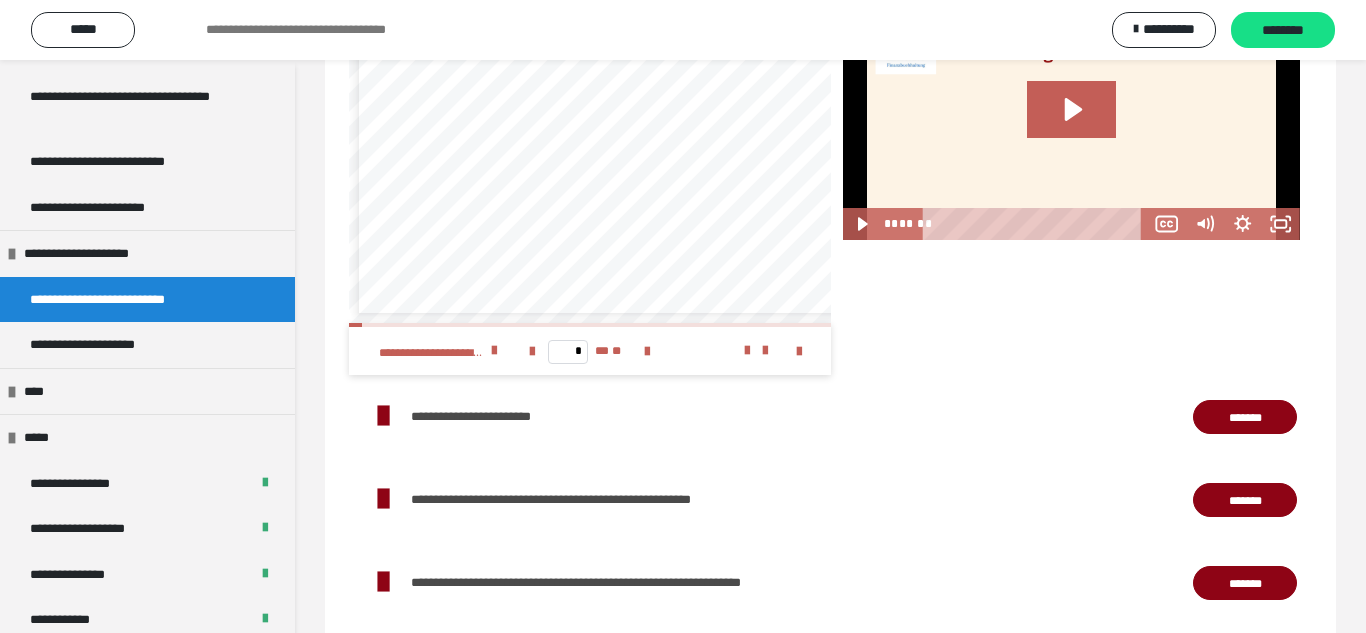scroll, scrollTop: 3199, scrollLeft: 0, axis: vertical 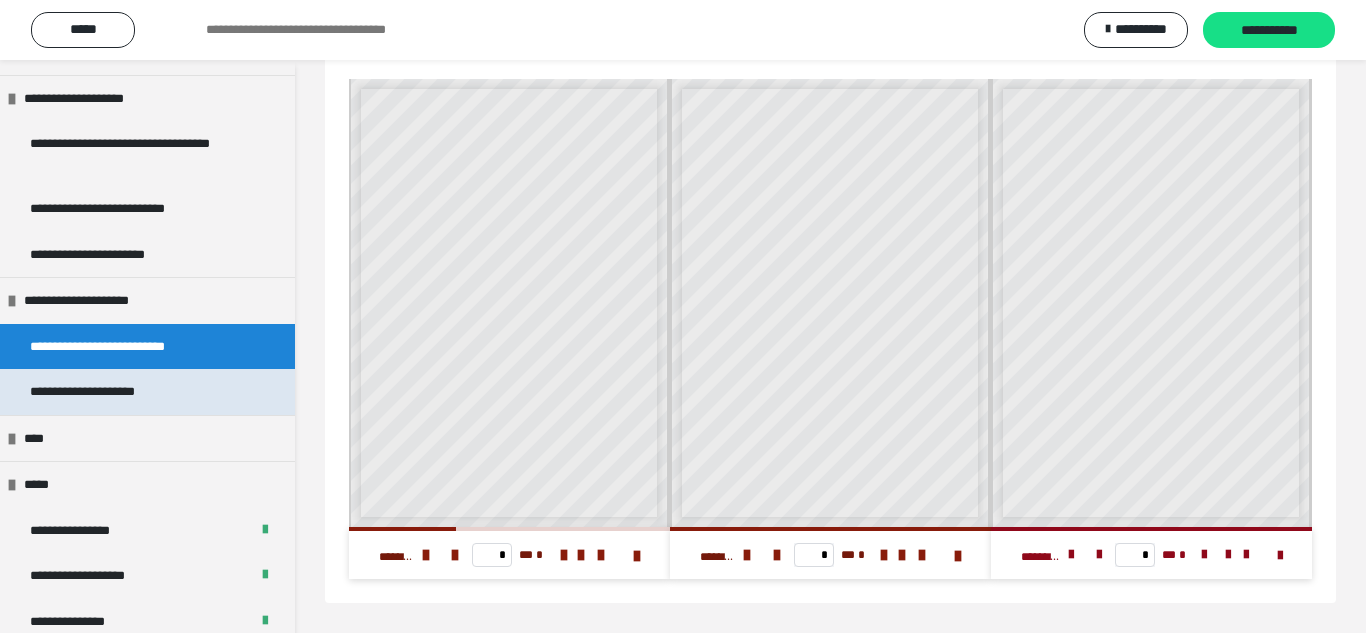 click on "**********" at bounding box center [95, 392] 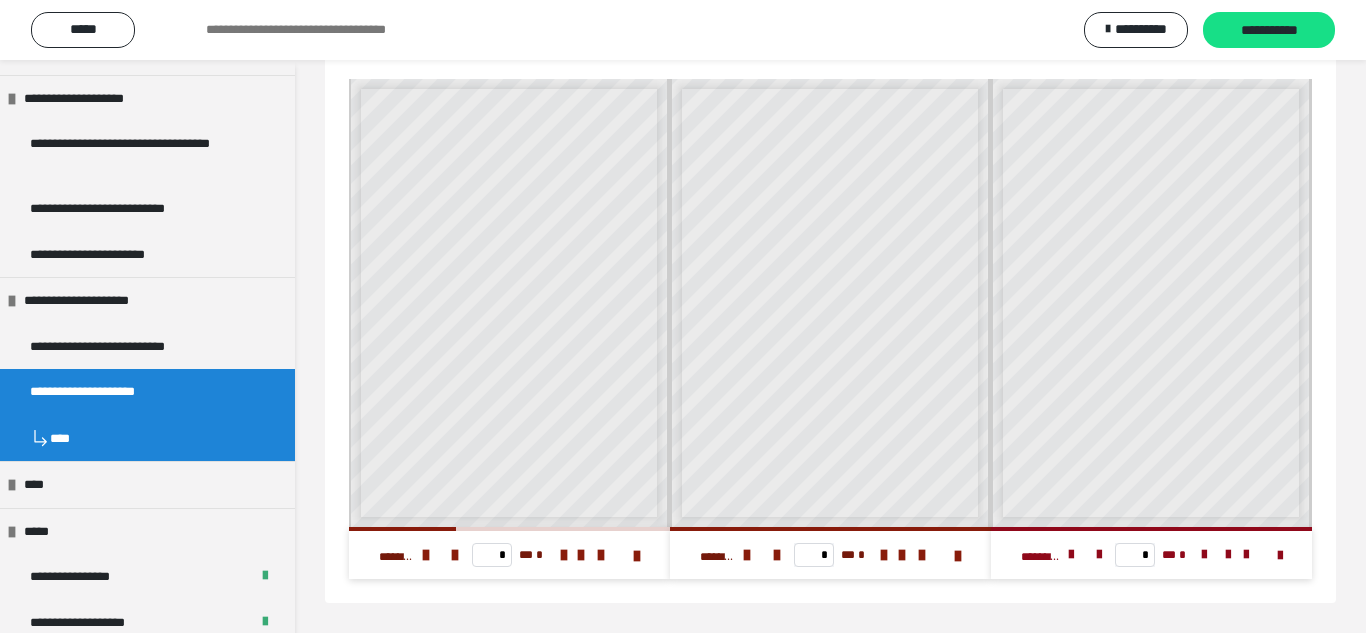scroll, scrollTop: 60, scrollLeft: 0, axis: vertical 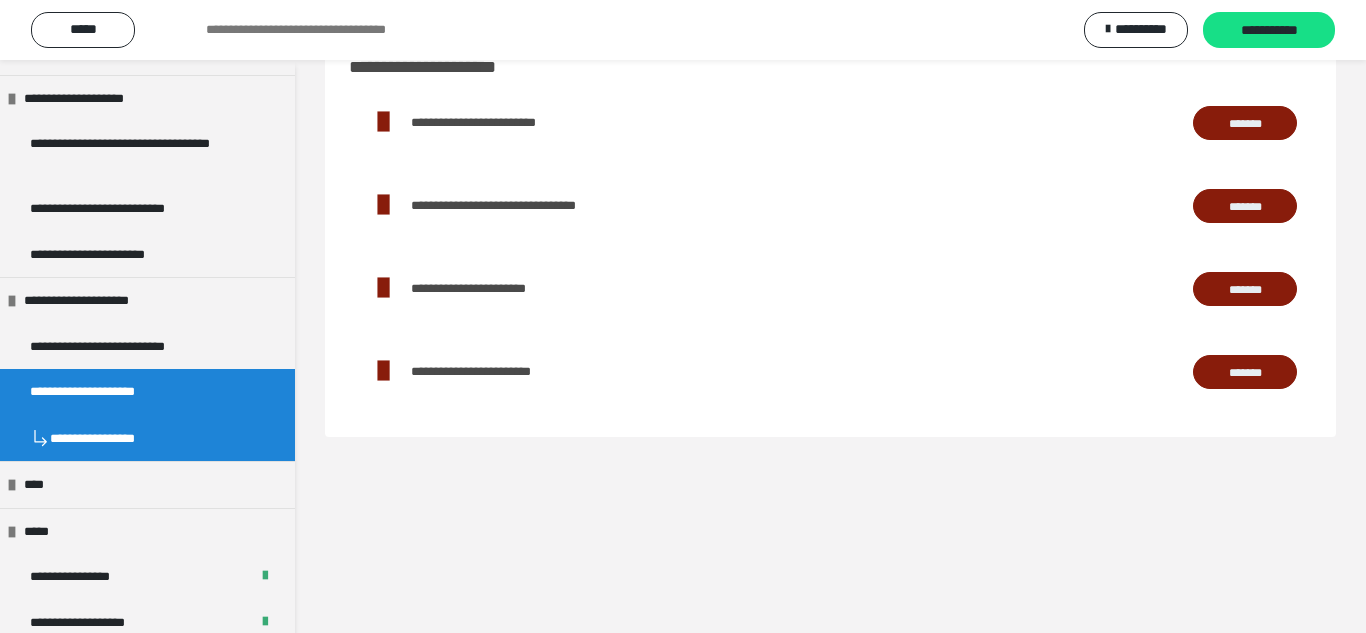 click on "*******" at bounding box center [1245, 124] 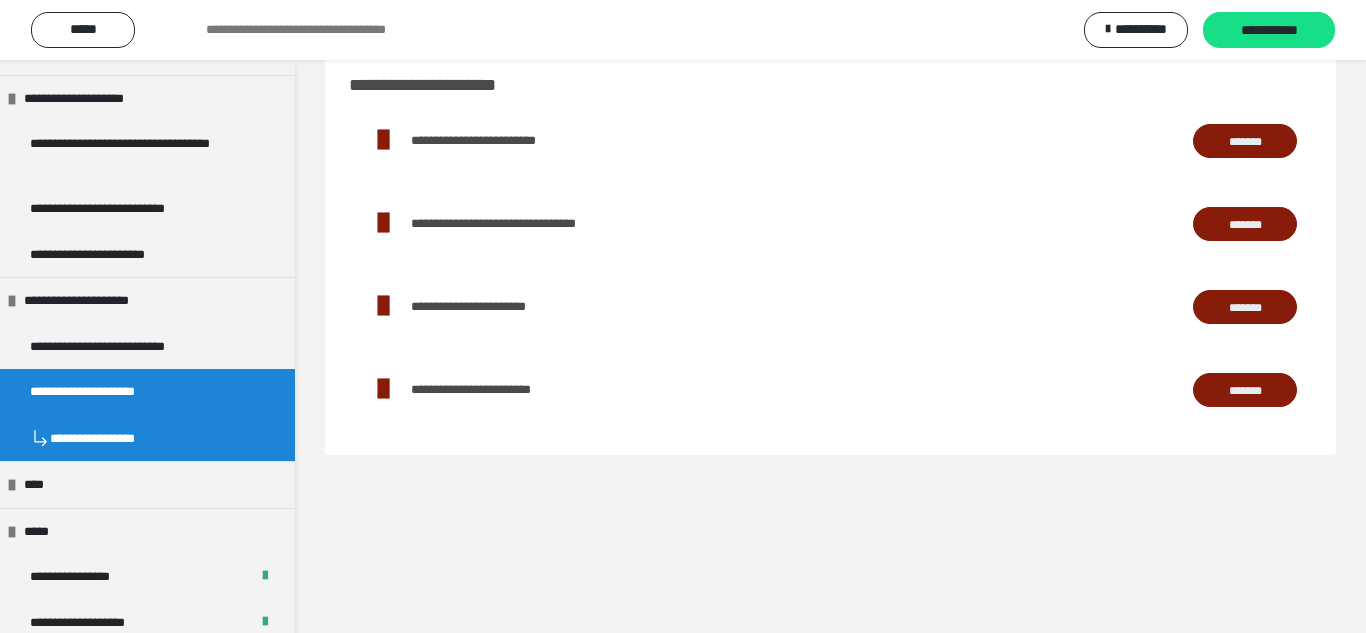 scroll, scrollTop: 0, scrollLeft: 0, axis: both 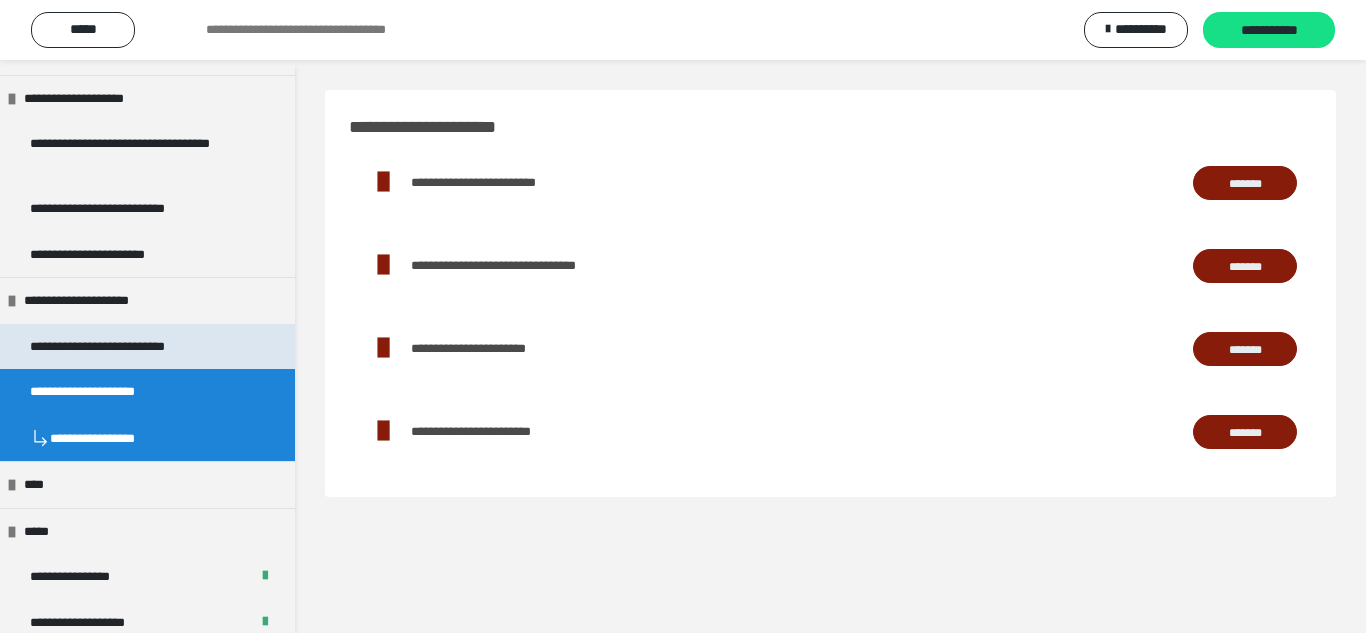 click on "**********" at bounding box center (97, 346) 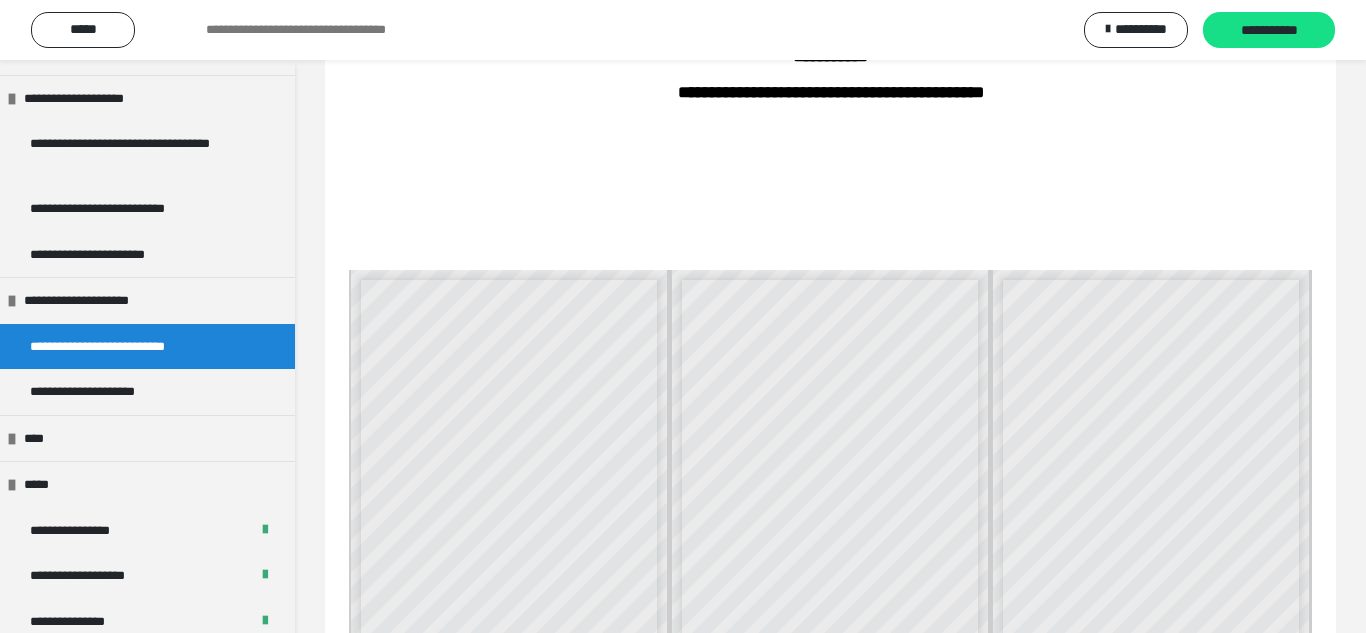 scroll, scrollTop: 386, scrollLeft: 0, axis: vertical 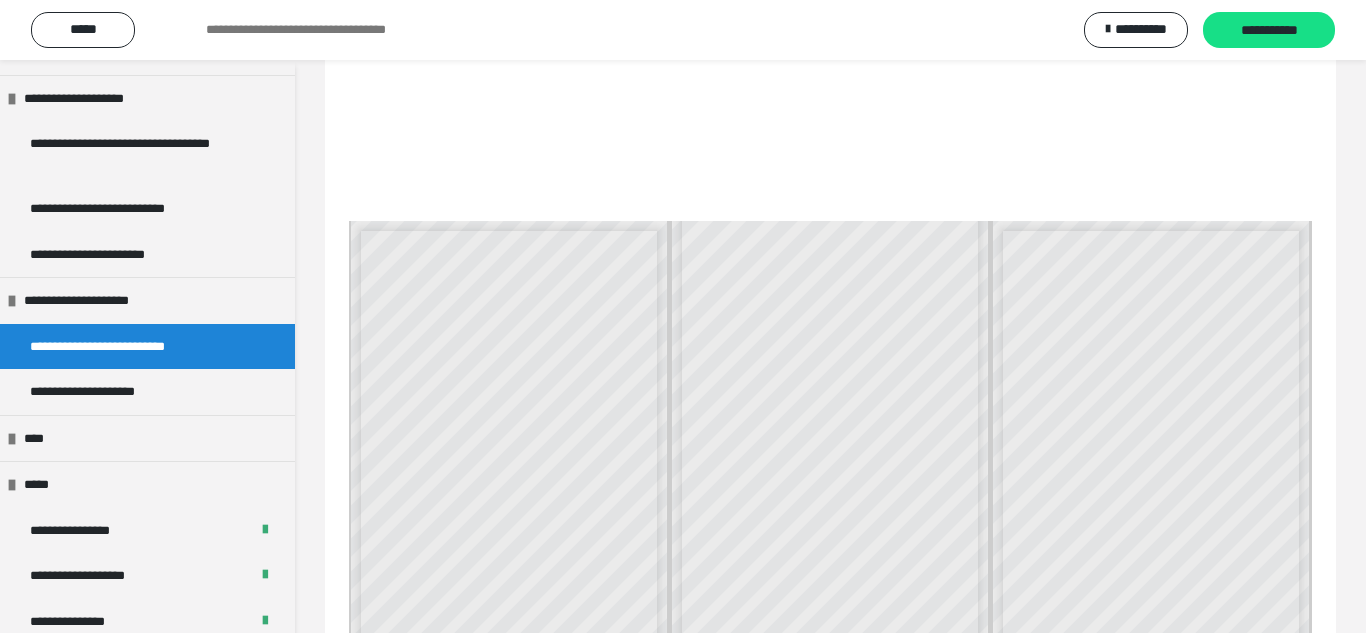 click on "**********" at bounding box center [785, 599] 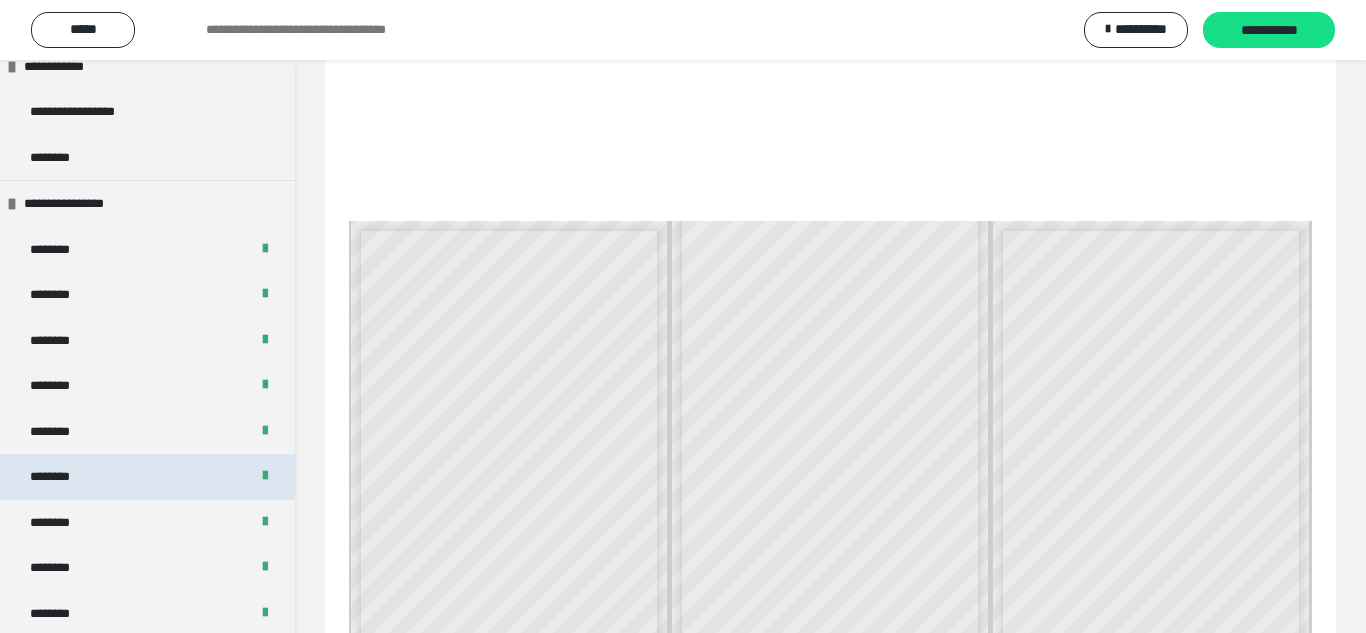 scroll, scrollTop: 0, scrollLeft: 0, axis: both 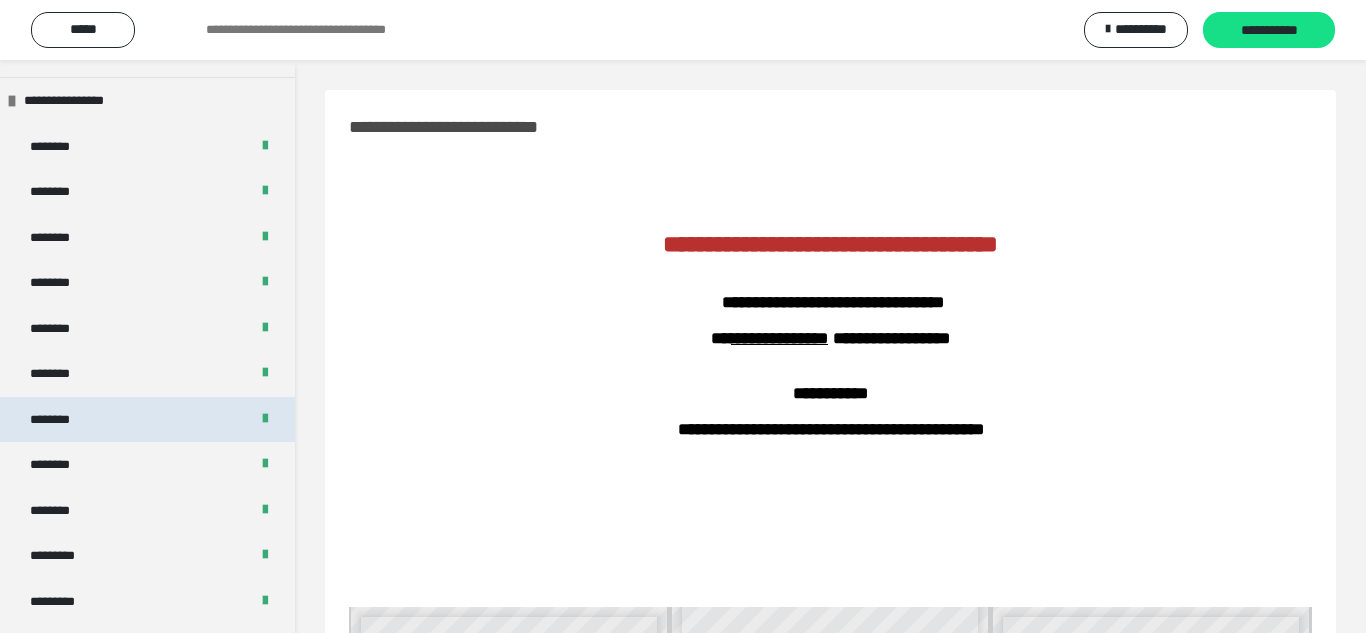 click on "********" at bounding box center [147, 420] 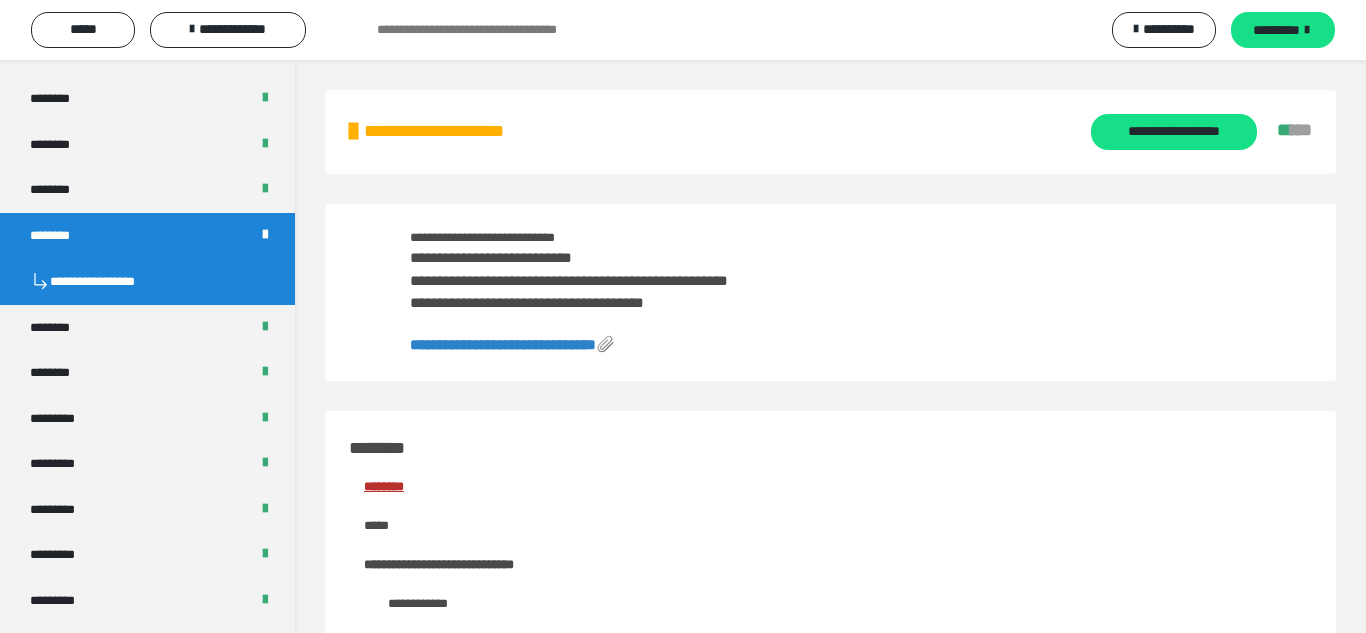 scroll, scrollTop: 831, scrollLeft: 0, axis: vertical 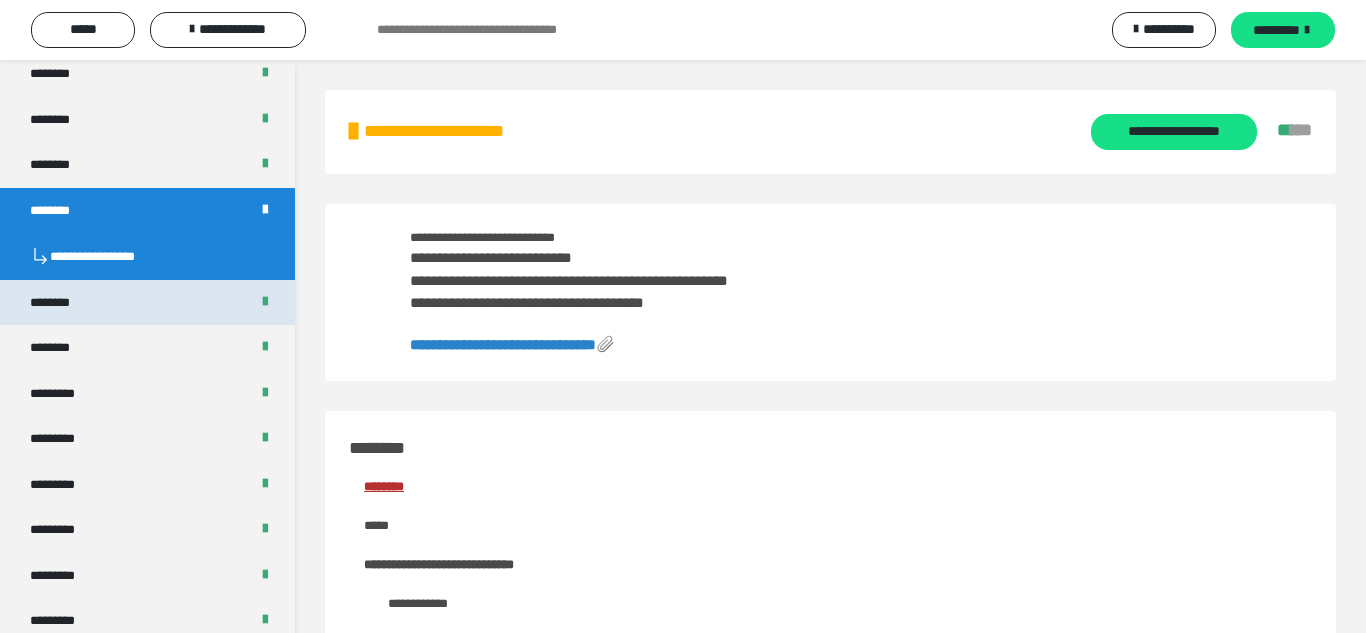 click on "********" at bounding box center (147, 303) 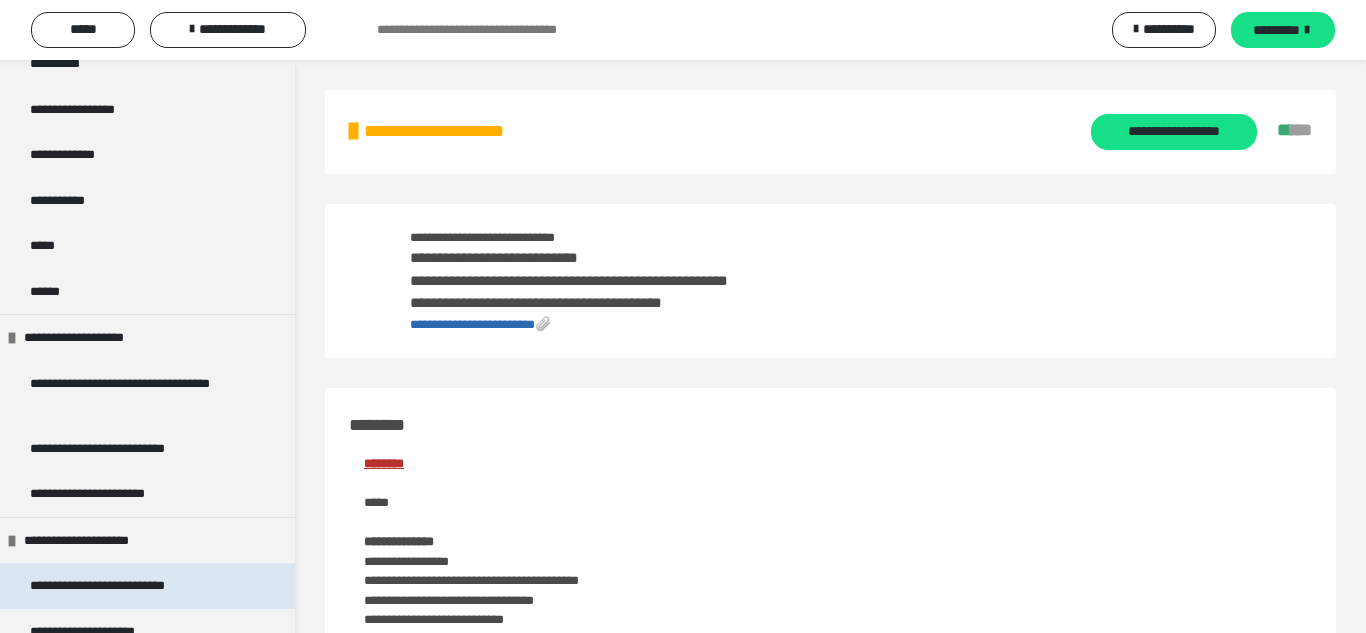 scroll, scrollTop: 1822, scrollLeft: 0, axis: vertical 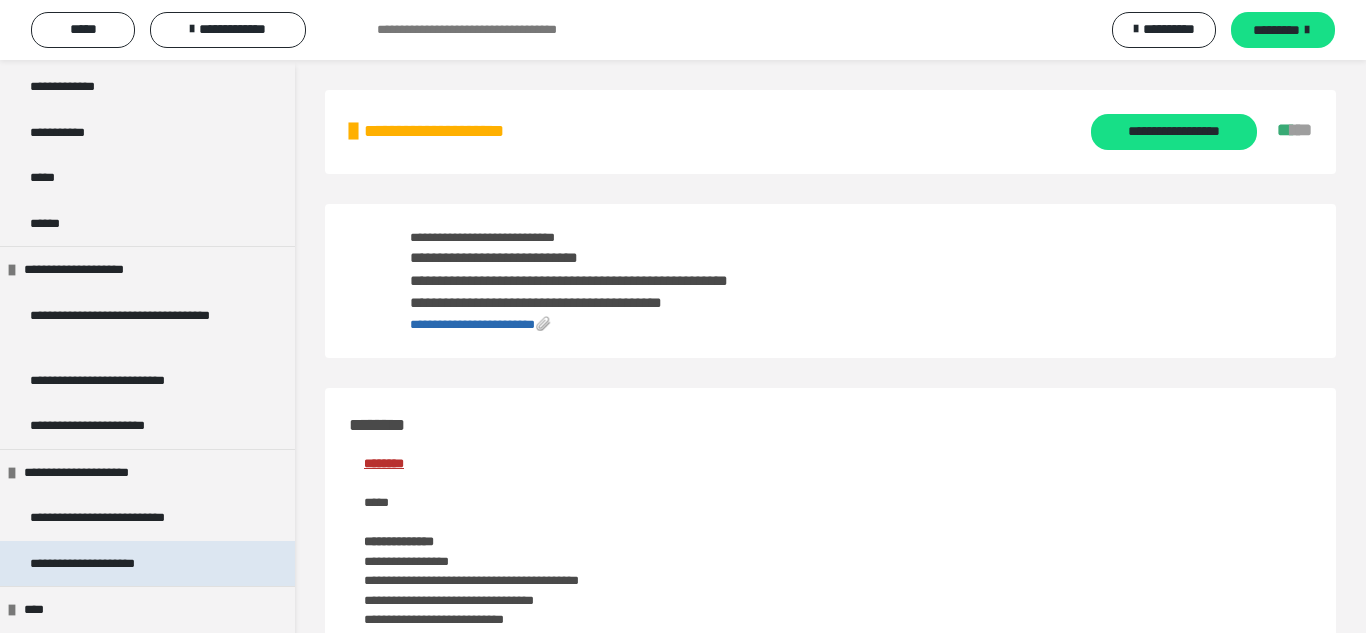 click on "**********" at bounding box center [82, 563] 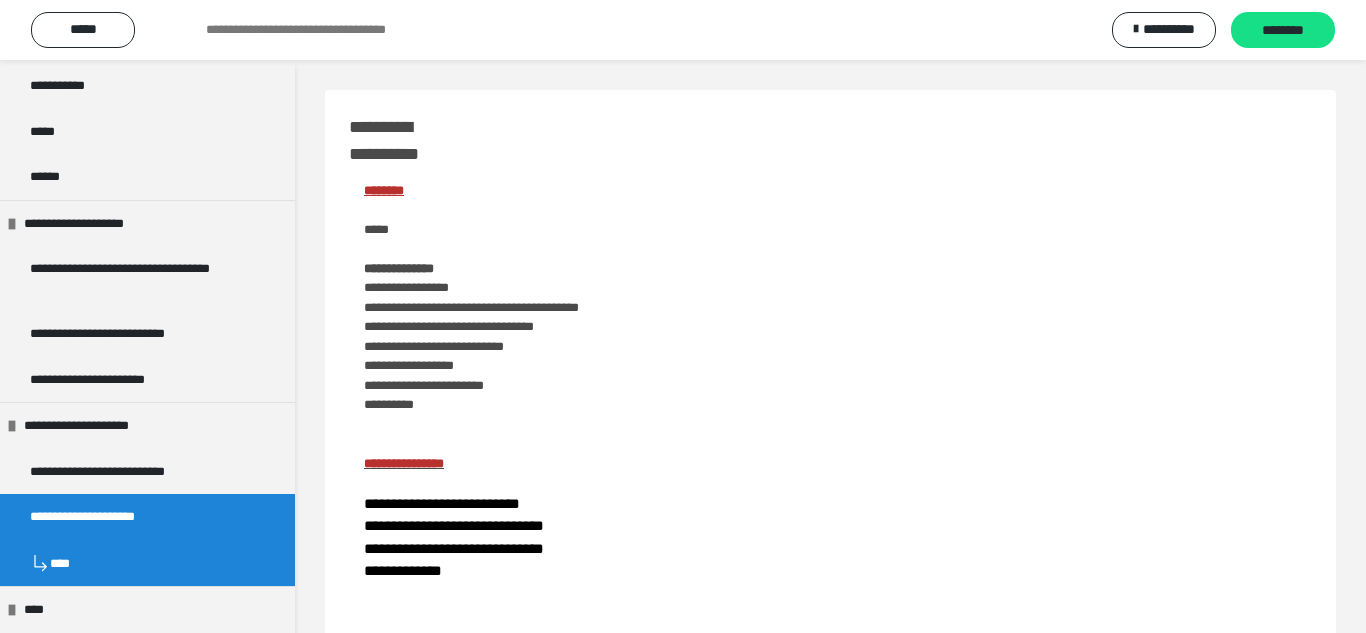 scroll, scrollTop: 1775, scrollLeft: 0, axis: vertical 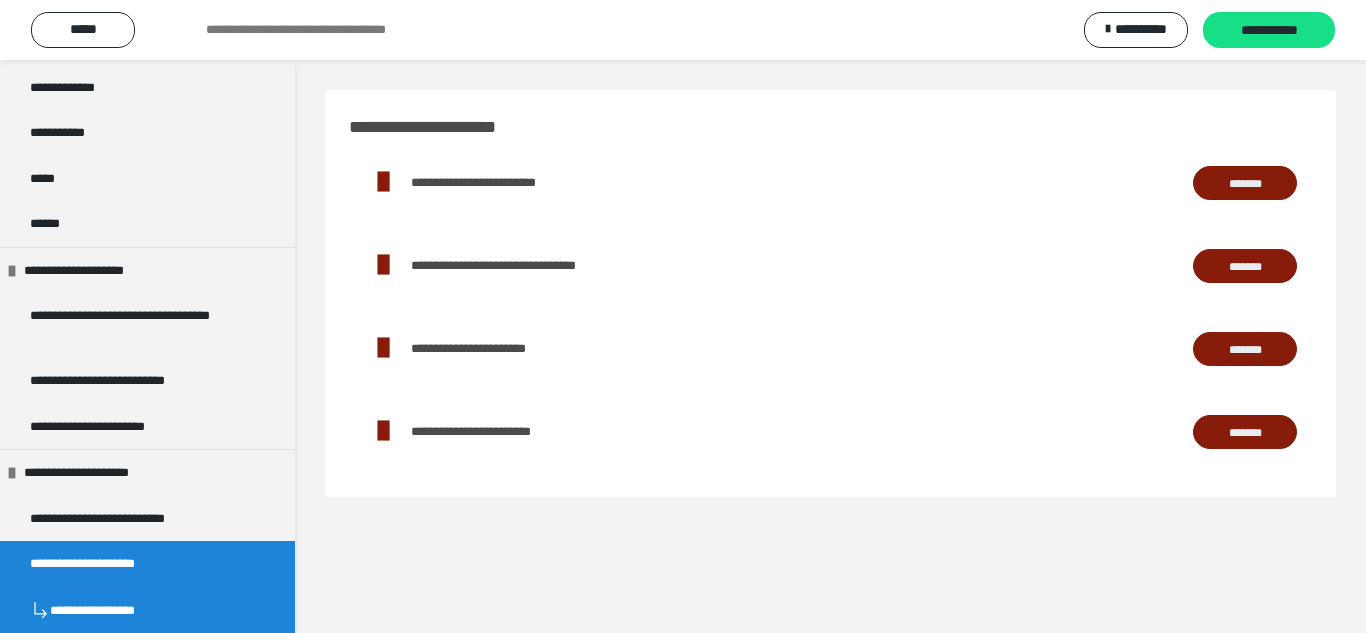 click on "*******" at bounding box center (1245, 267) 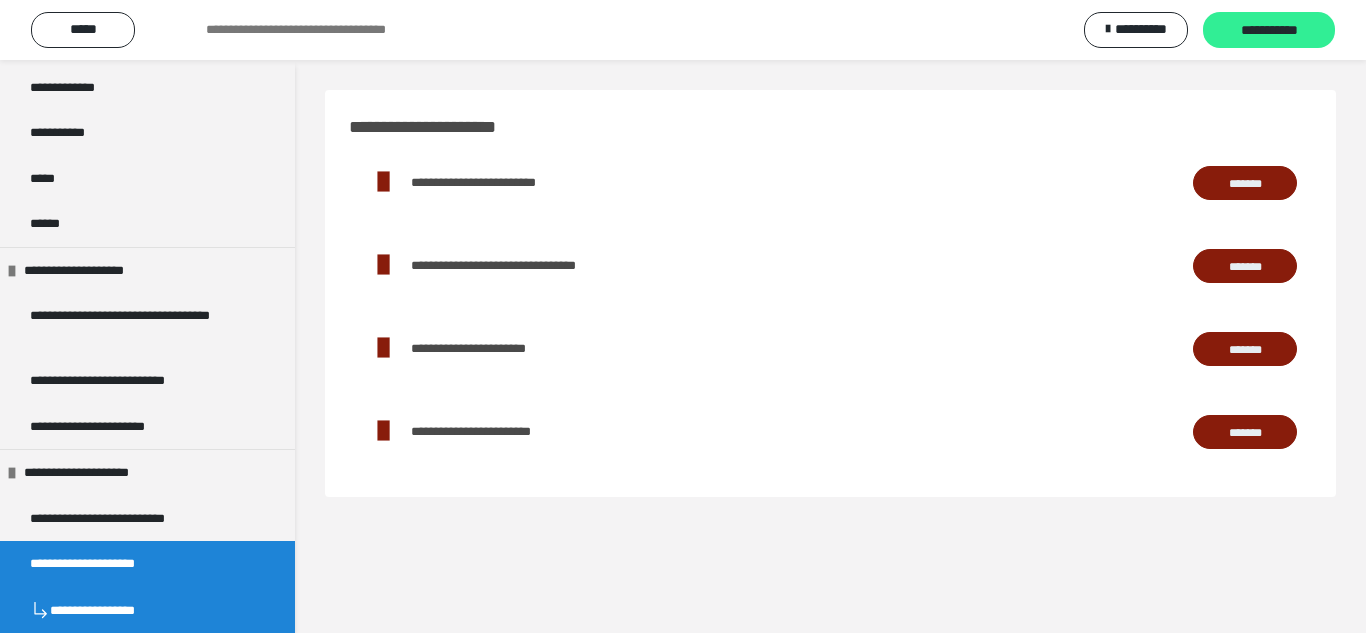 click on "**********" at bounding box center [1269, 30] 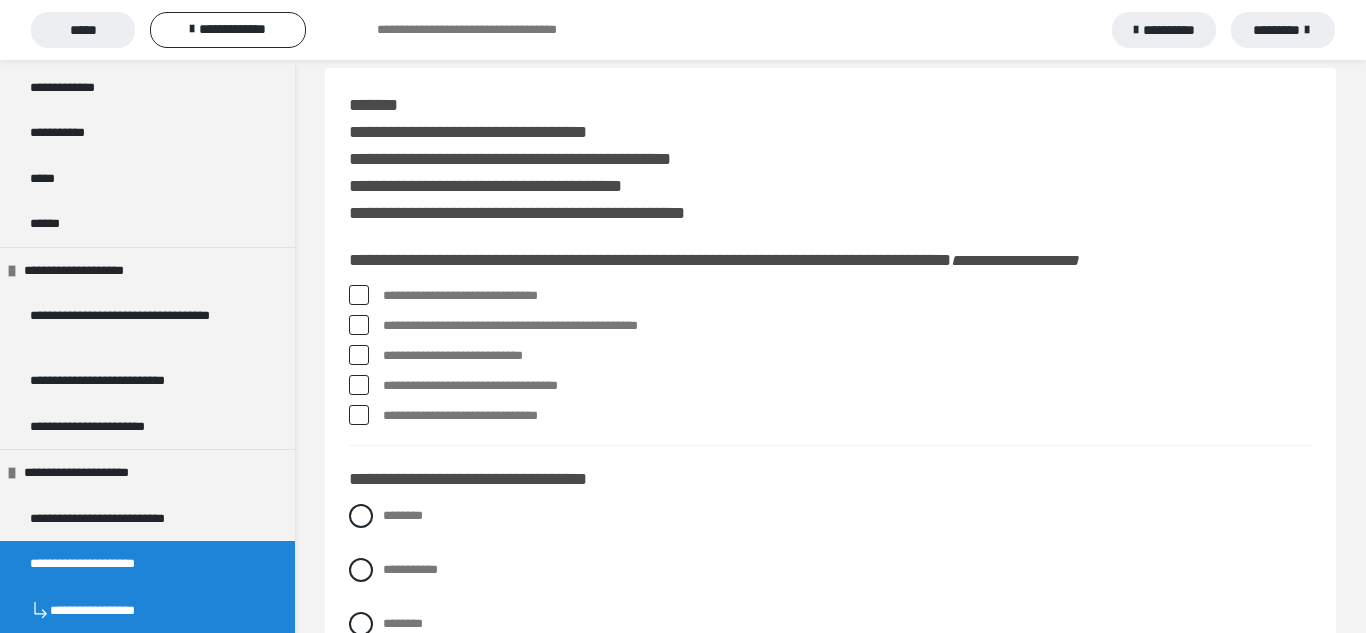 scroll, scrollTop: 31, scrollLeft: 0, axis: vertical 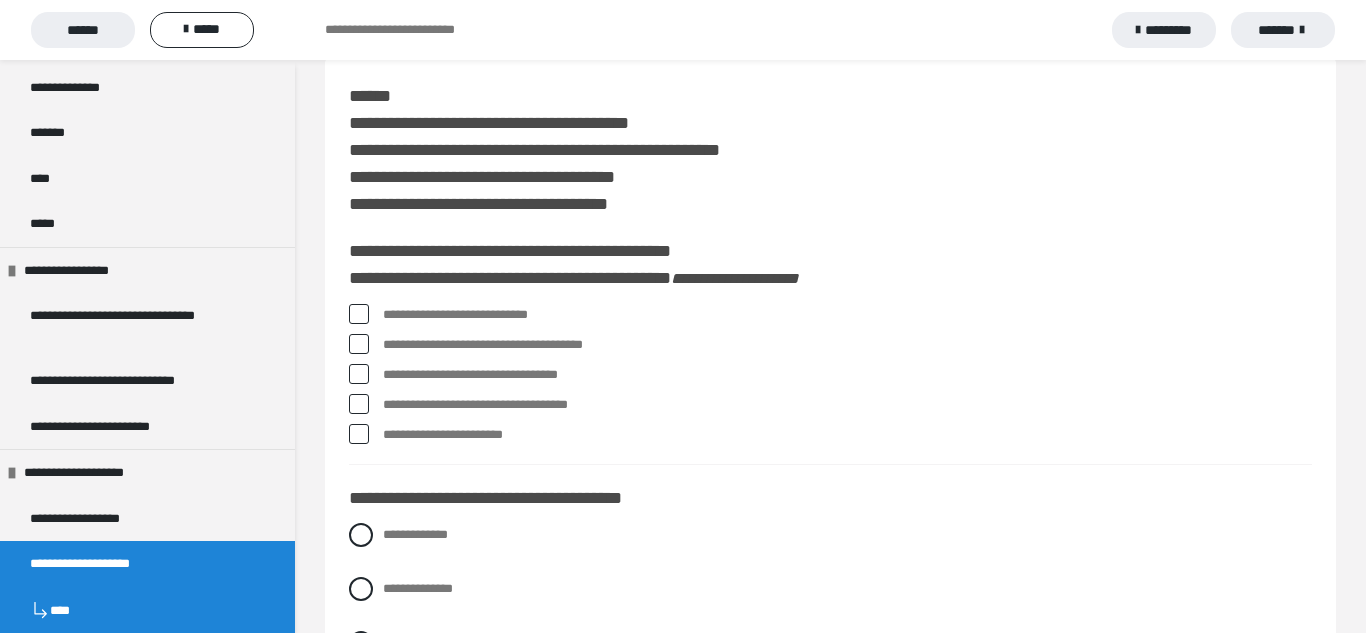 click at bounding box center [359, 314] 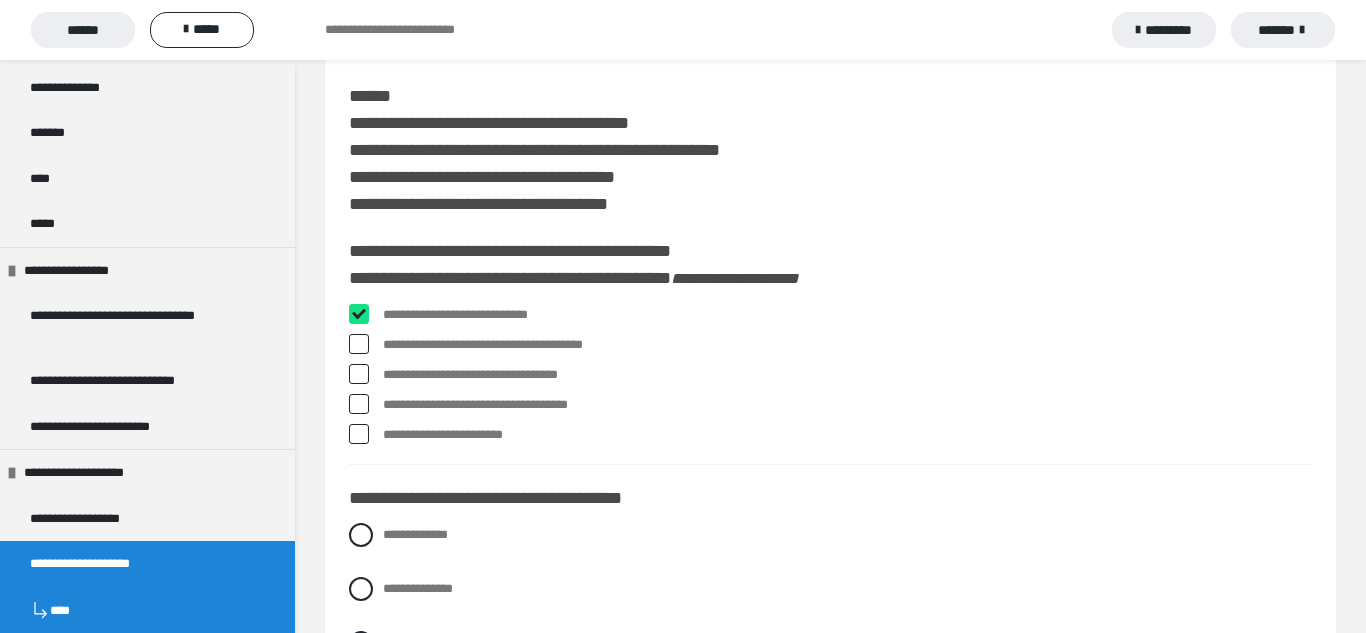 checkbox on "****" 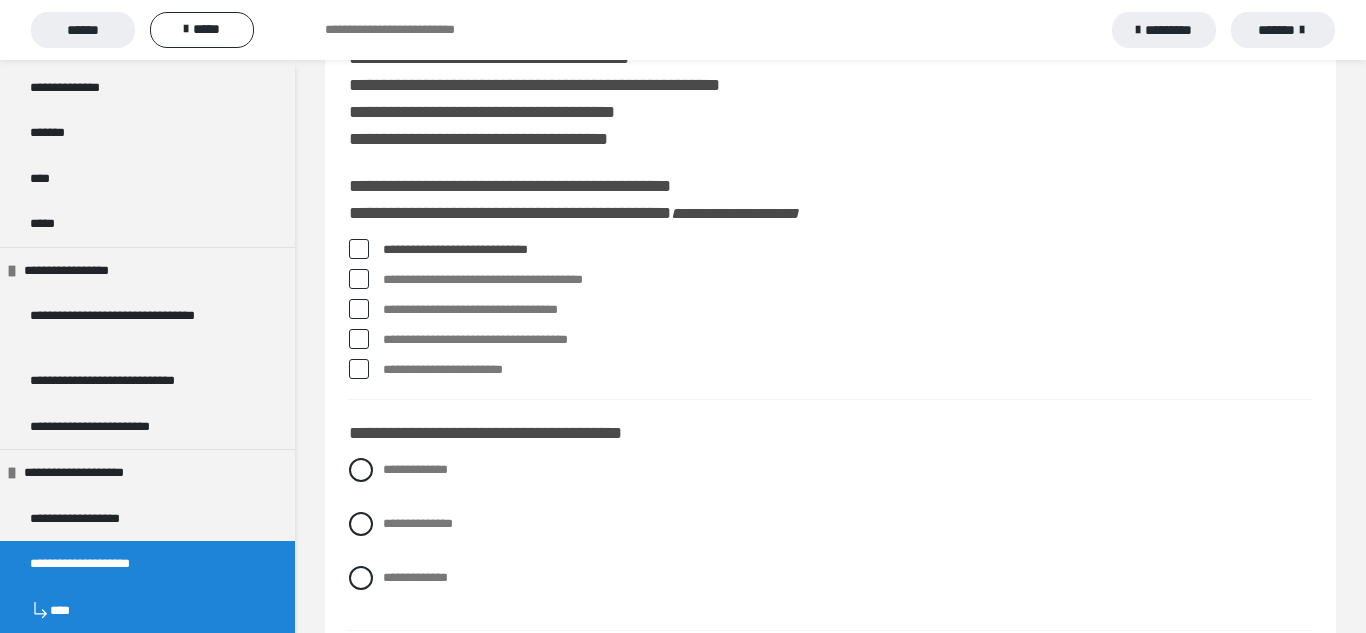 scroll, scrollTop: 113, scrollLeft: 0, axis: vertical 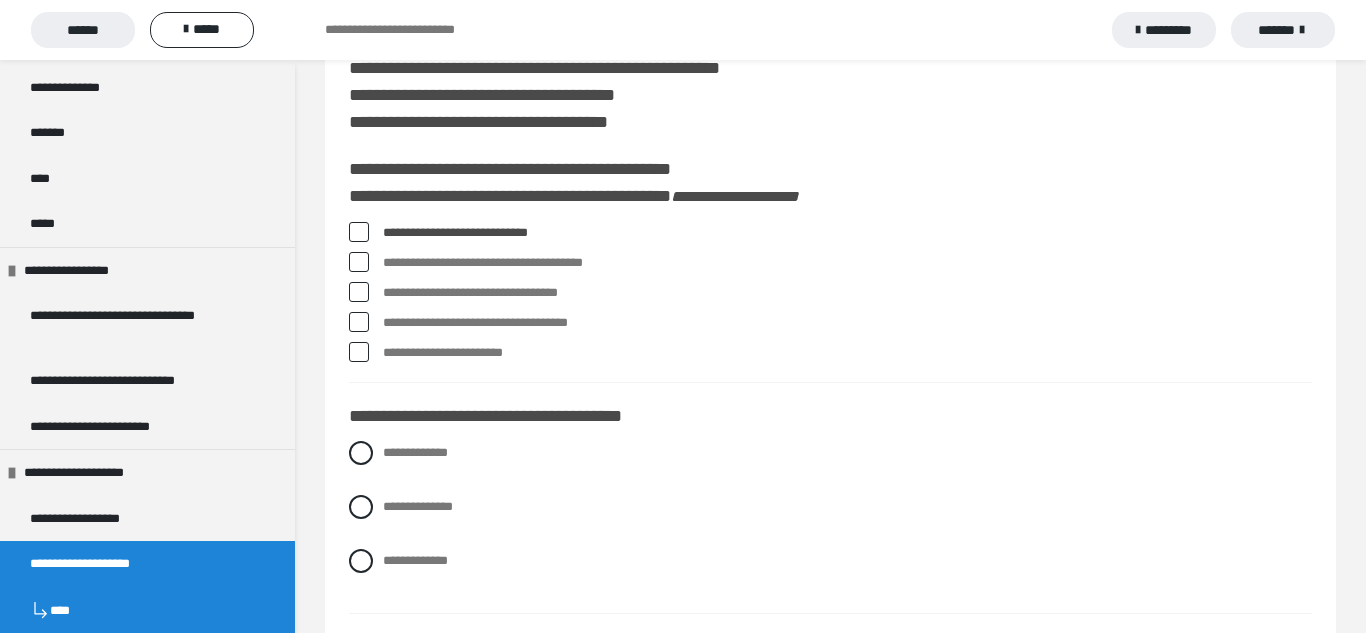 click at bounding box center (359, 322) 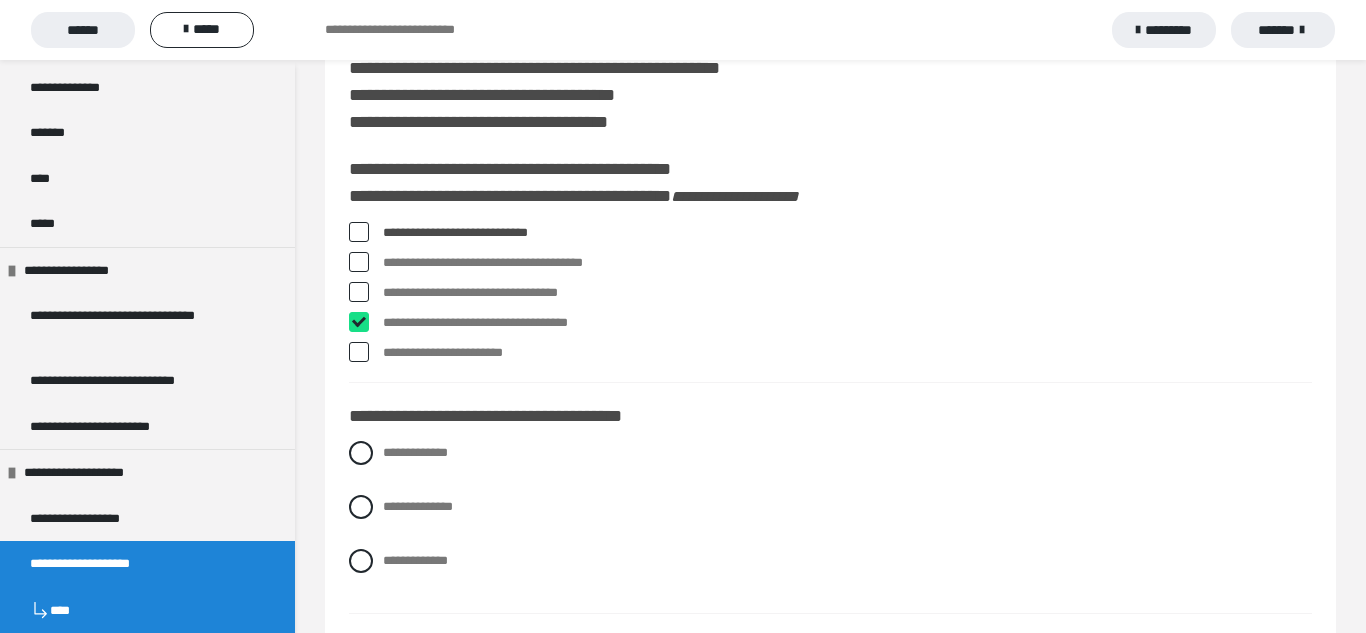 checkbox on "****" 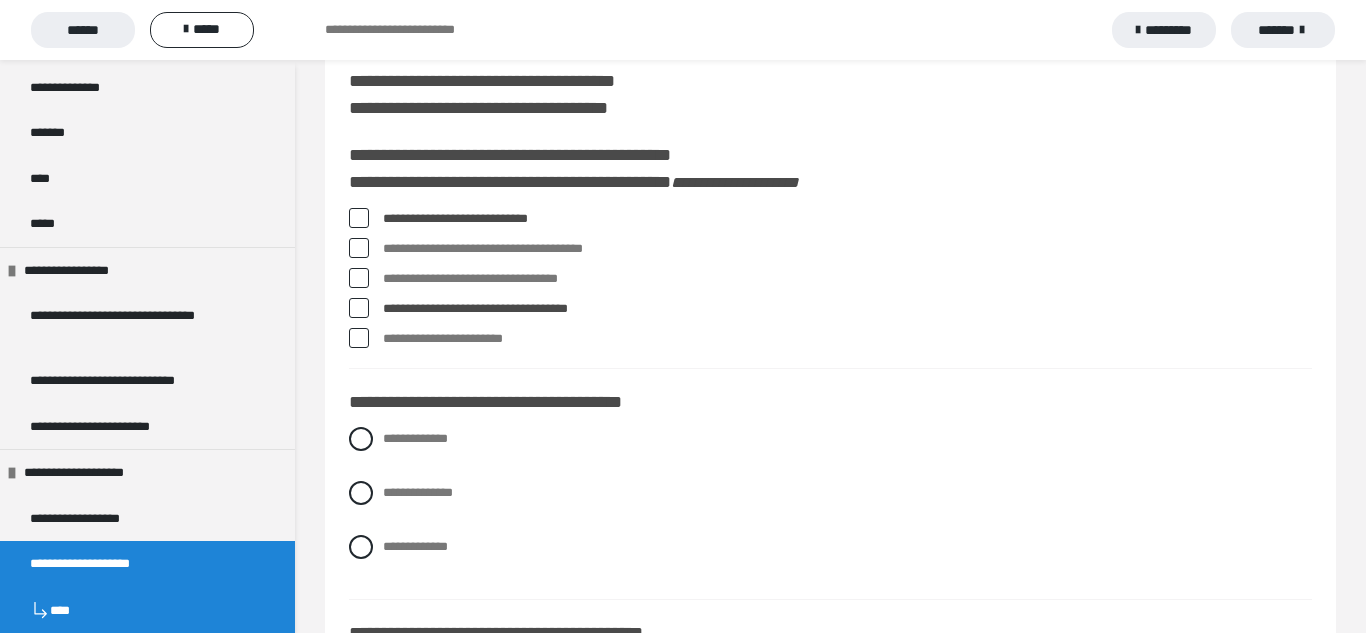 scroll, scrollTop: 313, scrollLeft: 0, axis: vertical 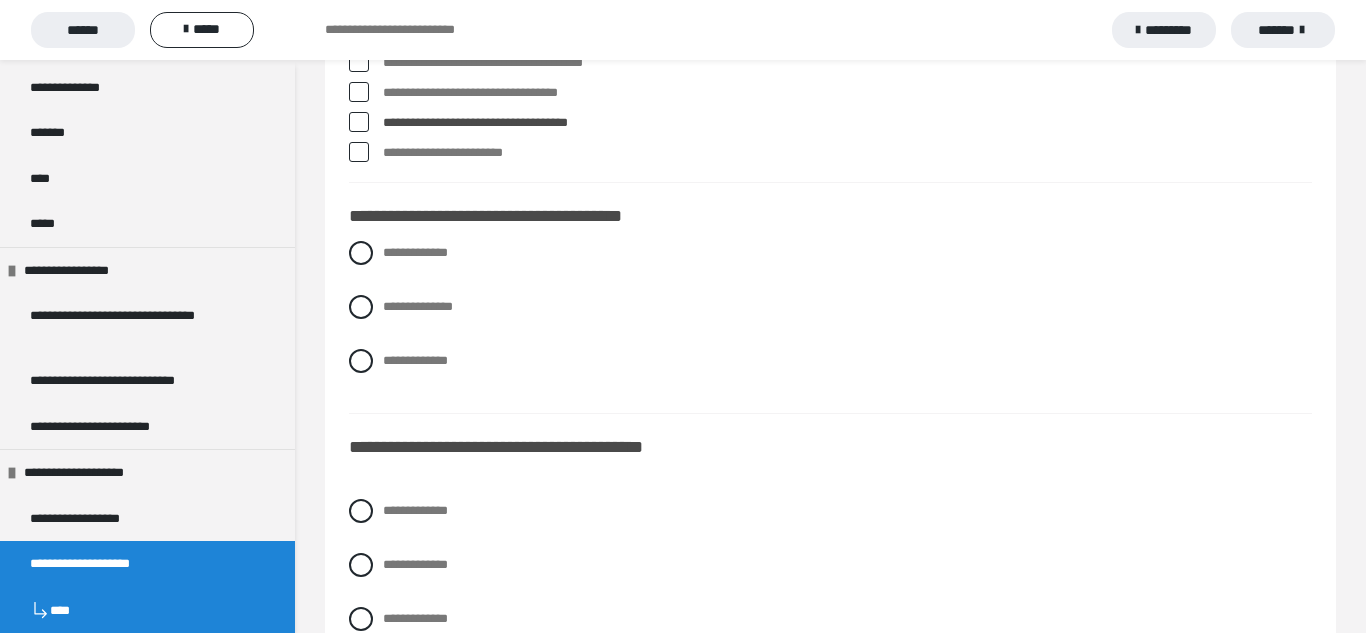 click on "**********" at bounding box center [830, 322] 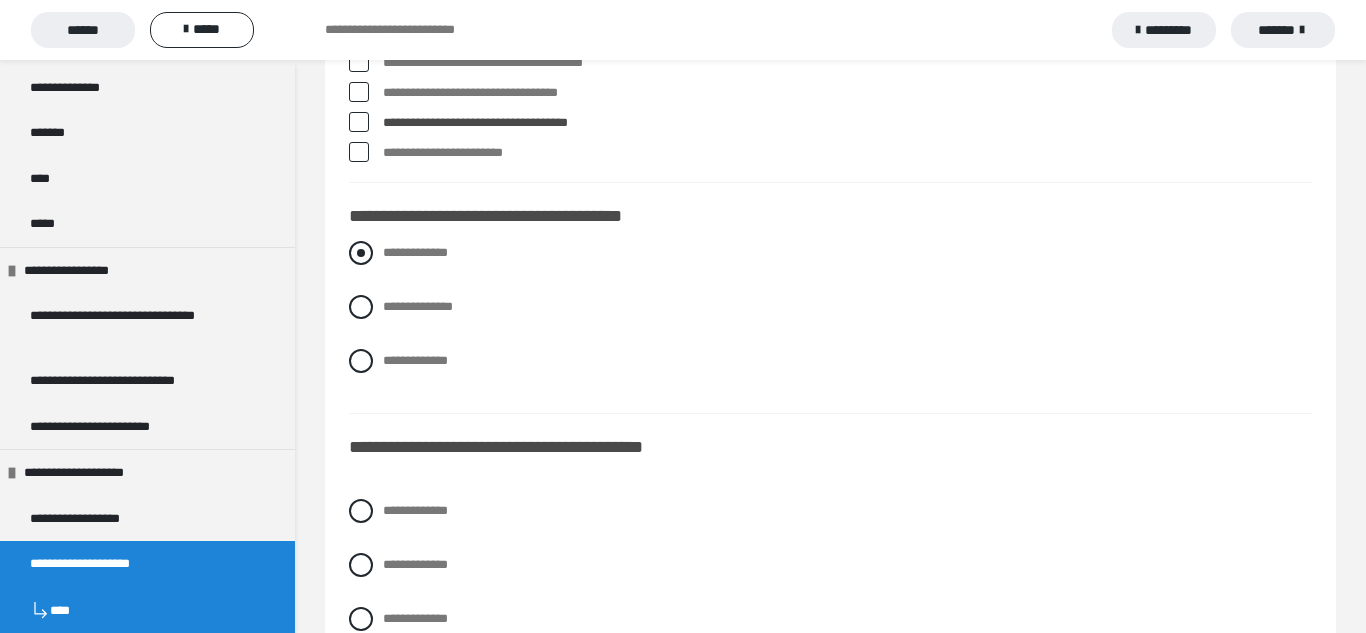 click on "**********" at bounding box center (830, 253) 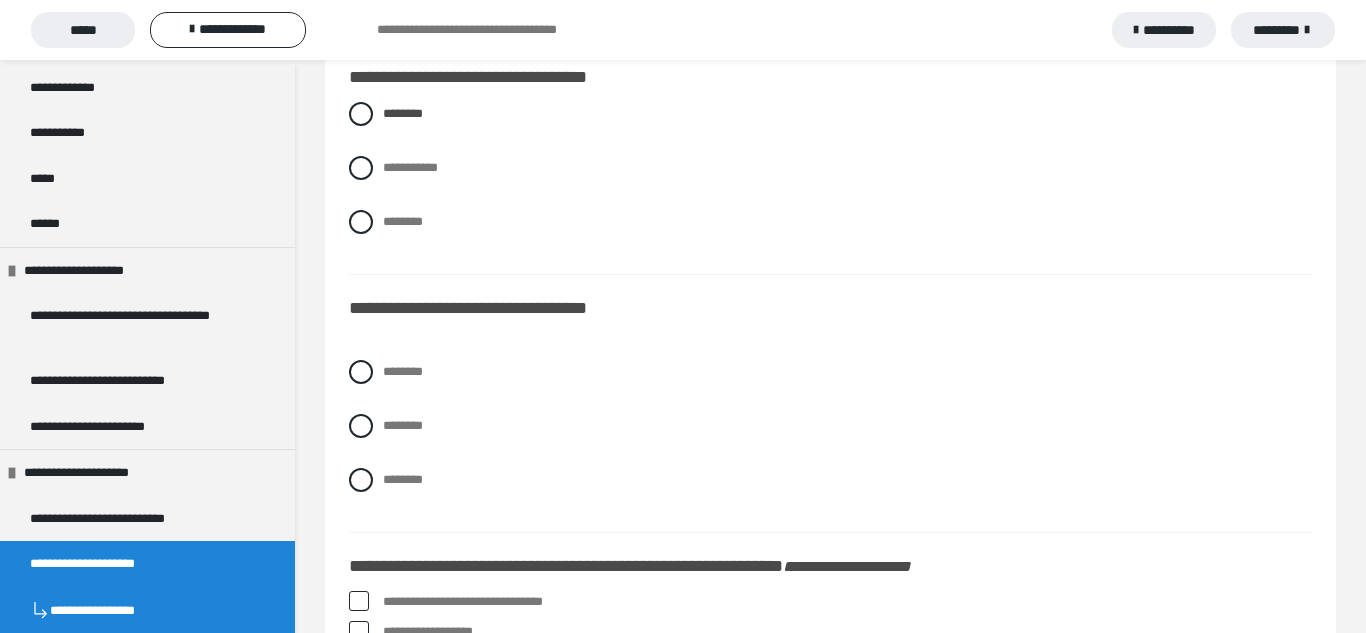 scroll, scrollTop: 452, scrollLeft: 0, axis: vertical 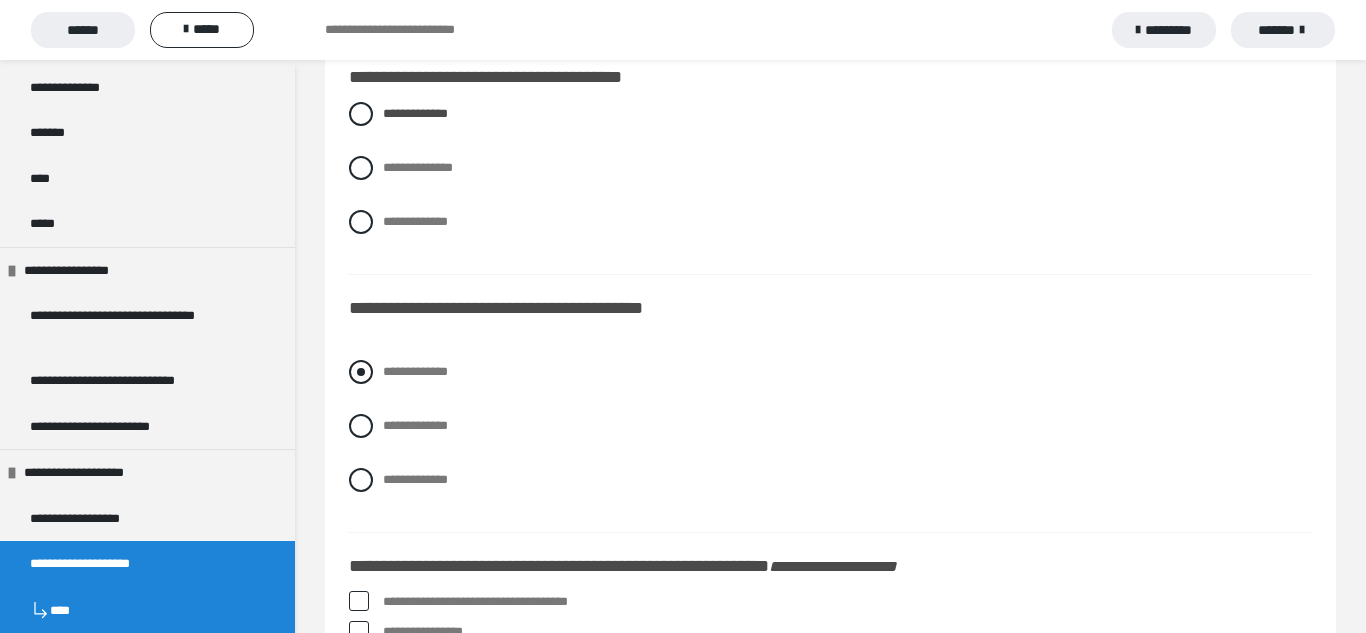 click at bounding box center [361, 372] 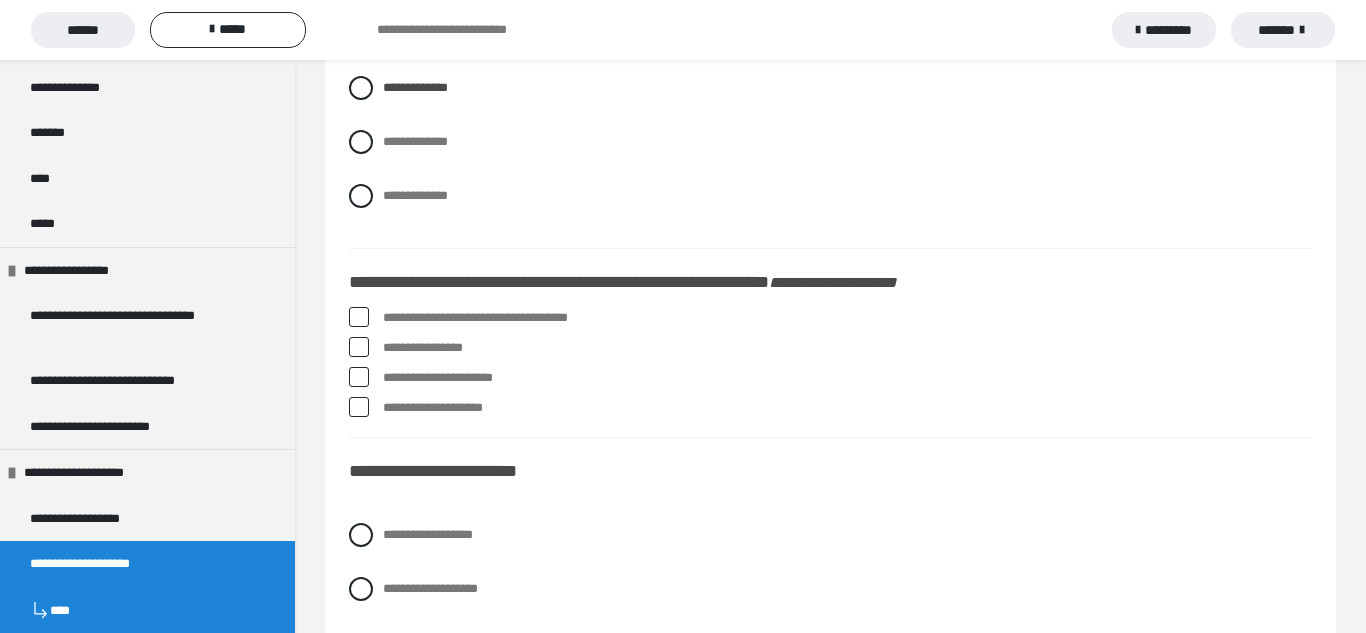 scroll, scrollTop: 736, scrollLeft: 0, axis: vertical 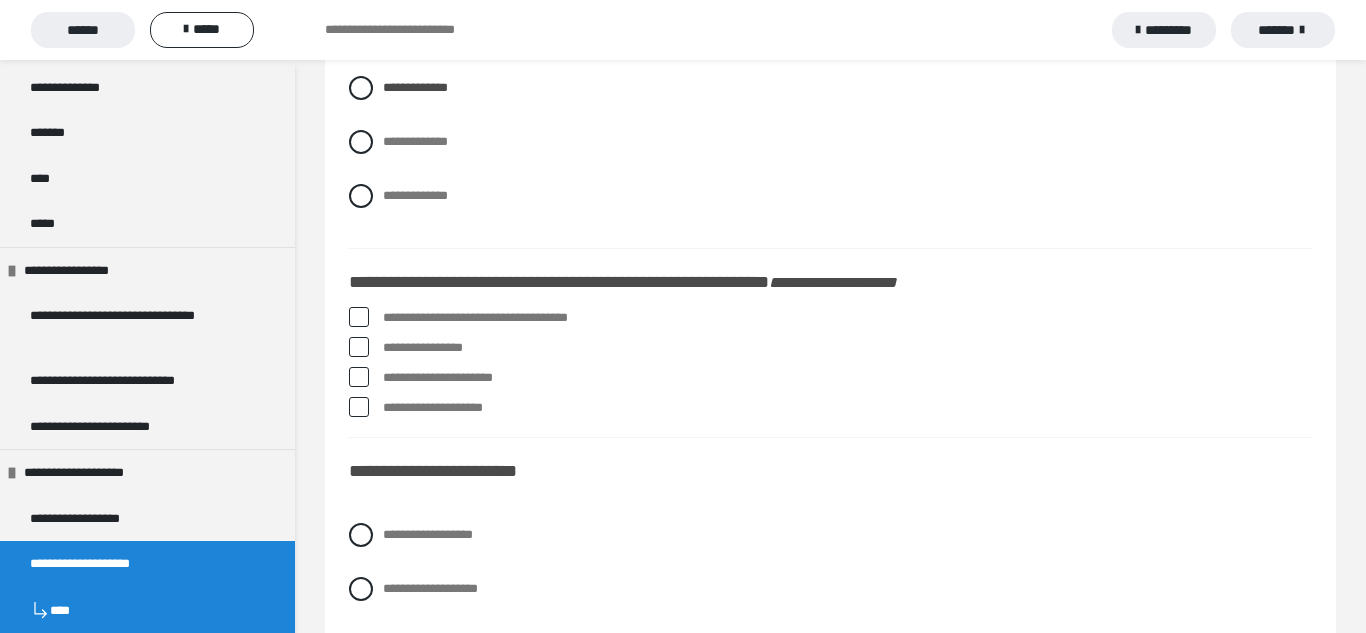 drag, startPoint x: 373, startPoint y: 357, endPoint x: 363, endPoint y: 359, distance: 10.198039 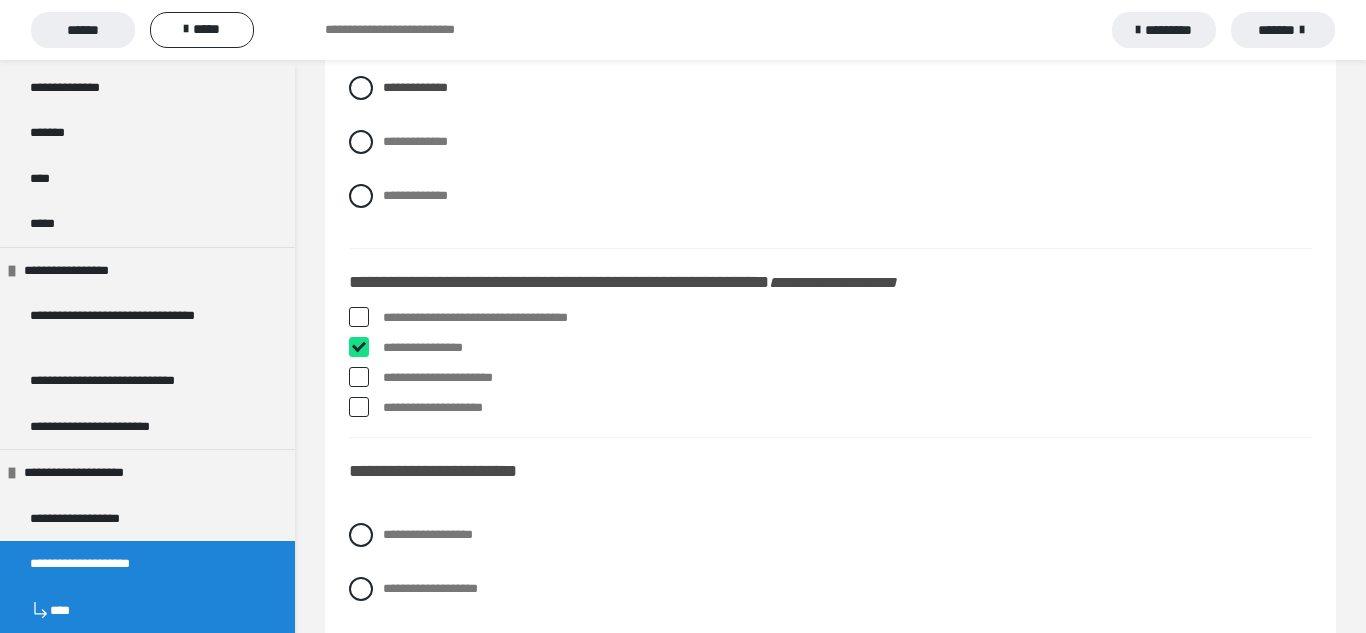 checkbox on "****" 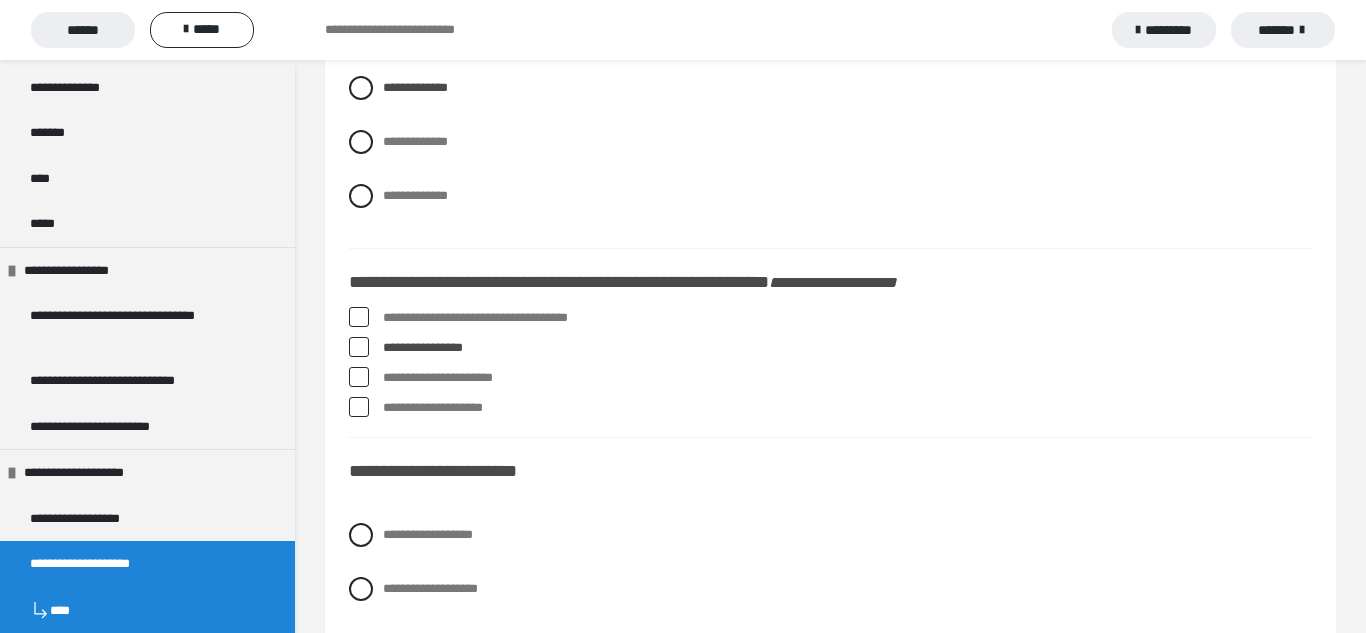 click at bounding box center [359, 407] 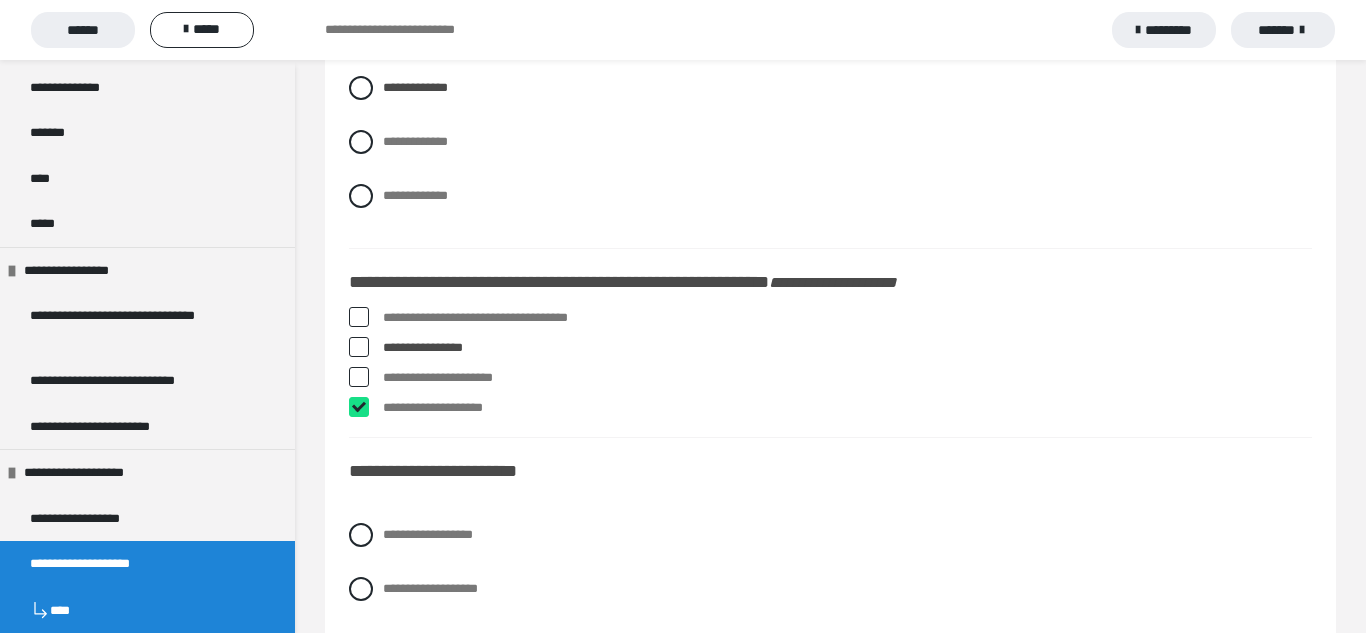 checkbox on "****" 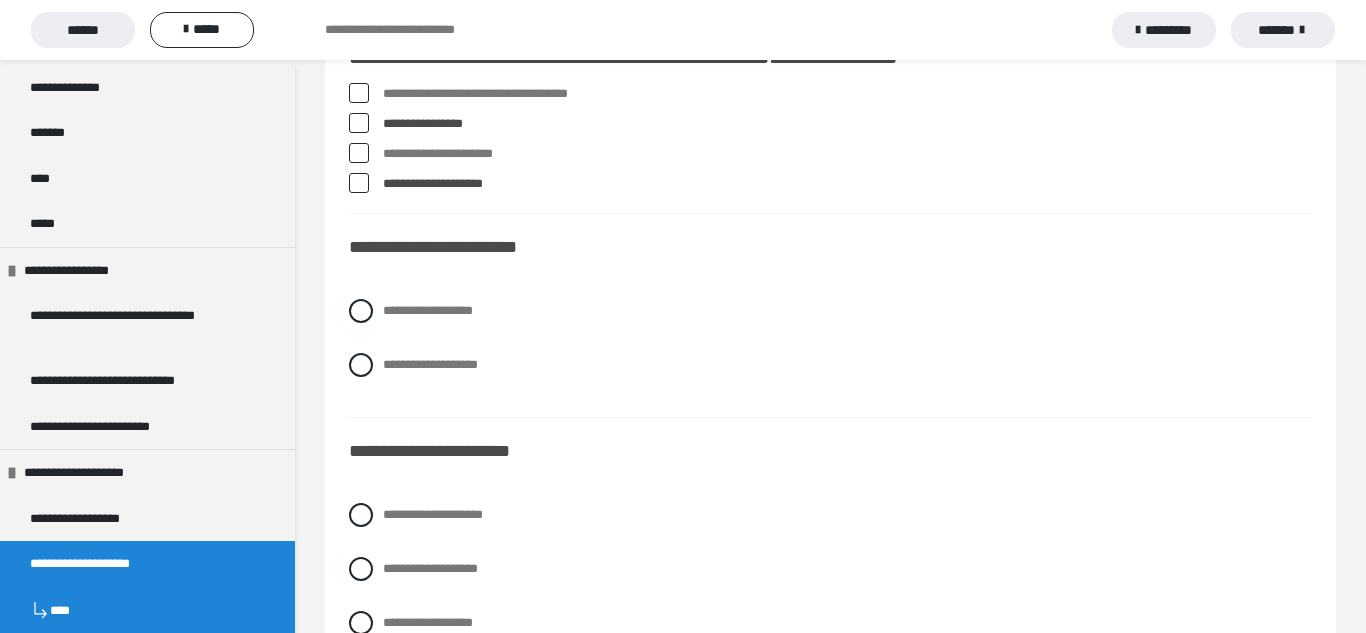 scroll, scrollTop: 972, scrollLeft: 0, axis: vertical 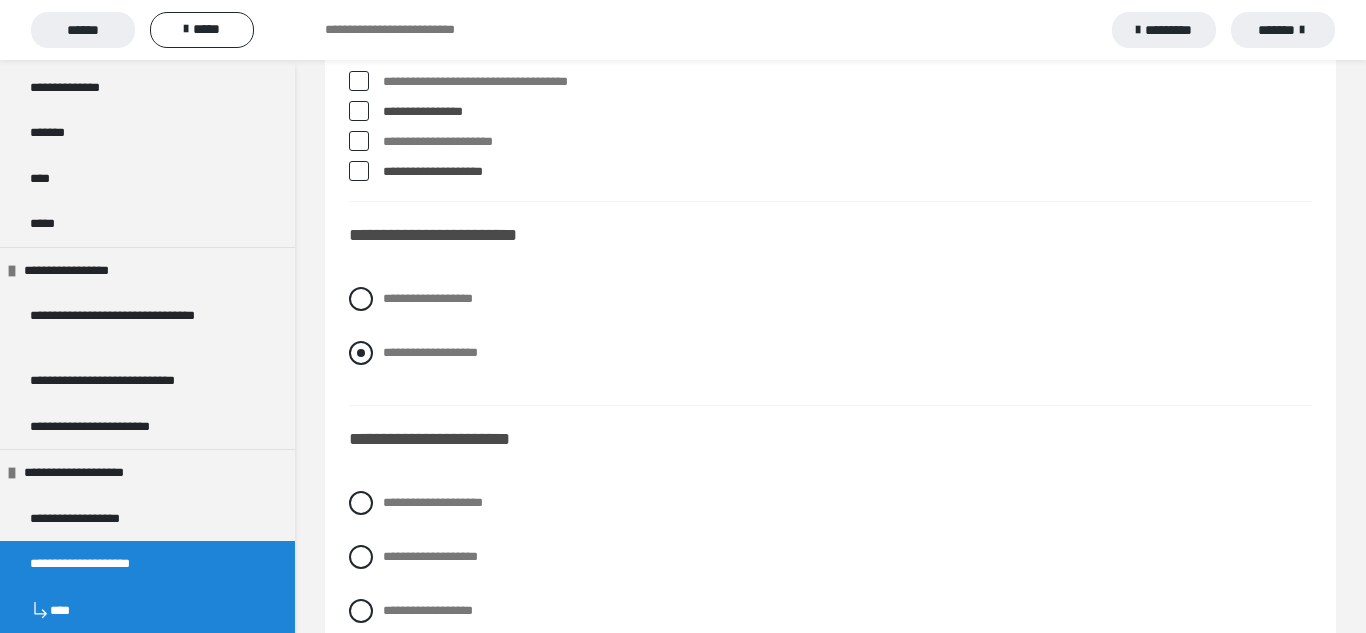 click on "**********" at bounding box center [430, 352] 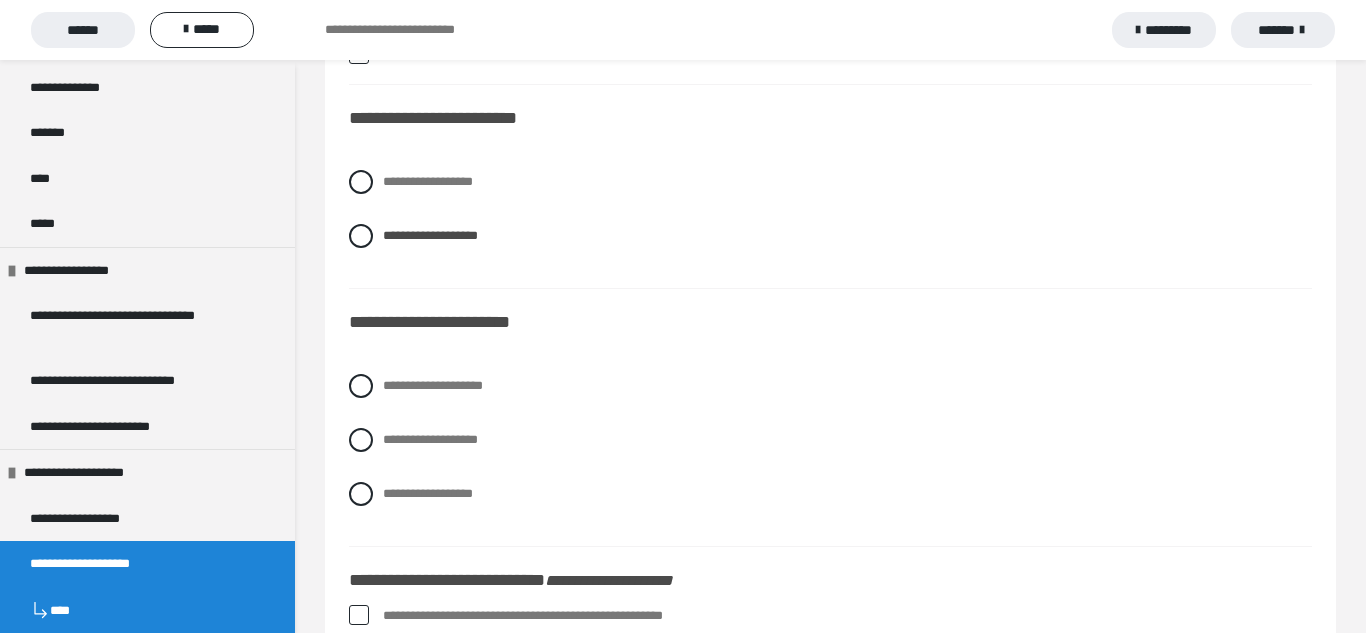 scroll, scrollTop: 1130, scrollLeft: 0, axis: vertical 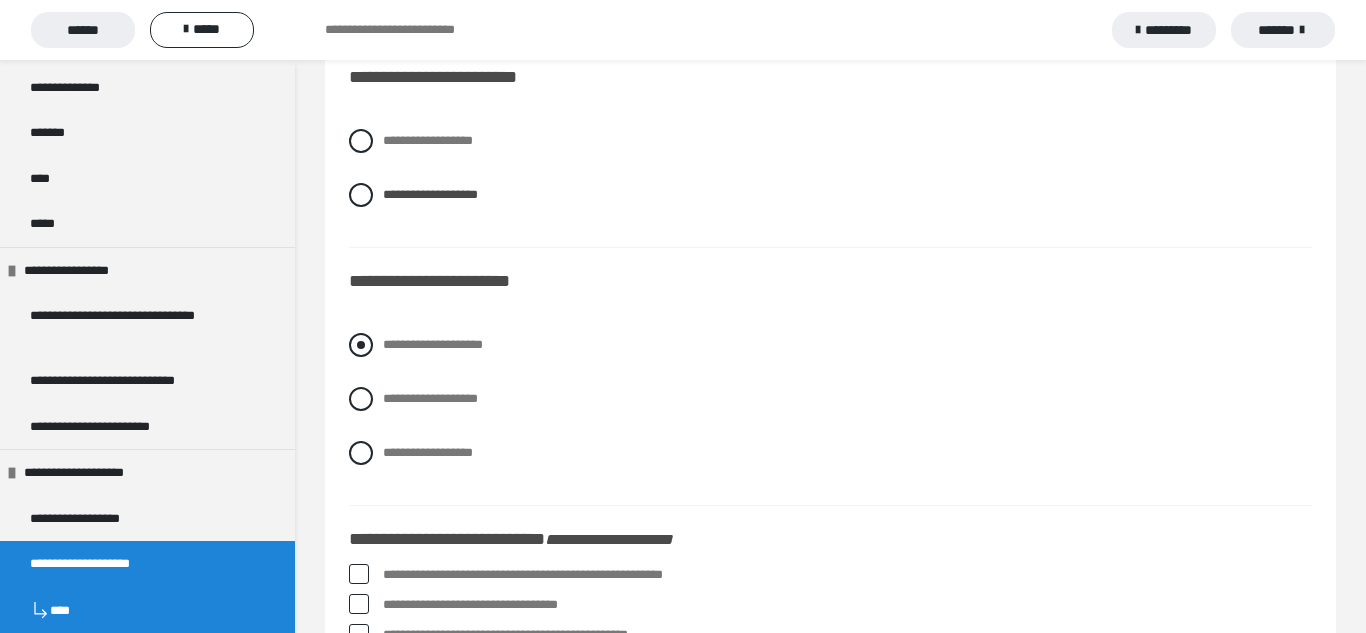 click on "**********" at bounding box center (830, 345) 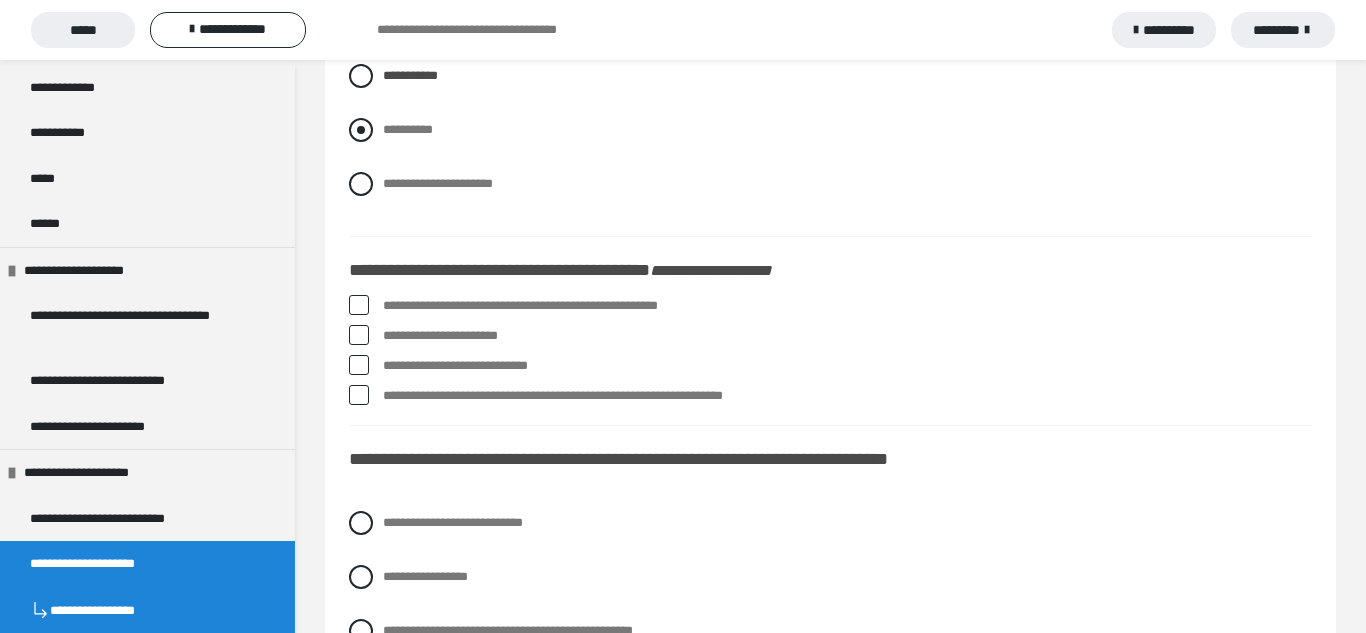 scroll, scrollTop: 1399, scrollLeft: 0, axis: vertical 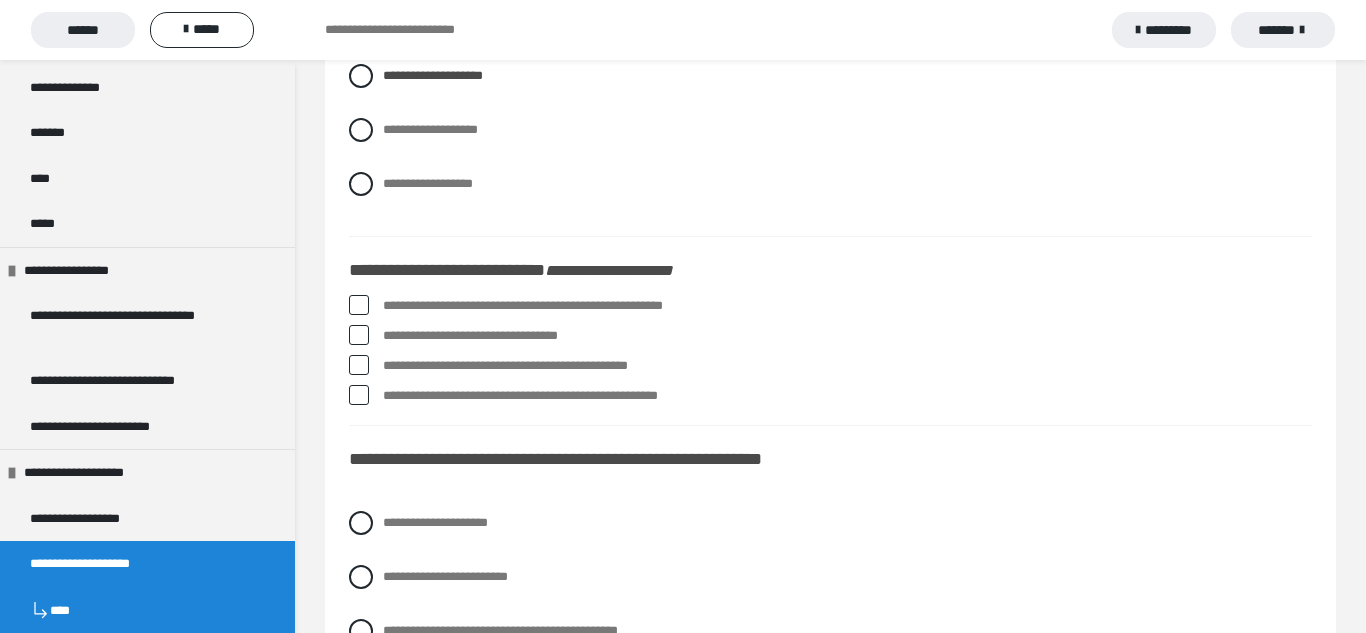 click on "**********" at bounding box center [847, 306] 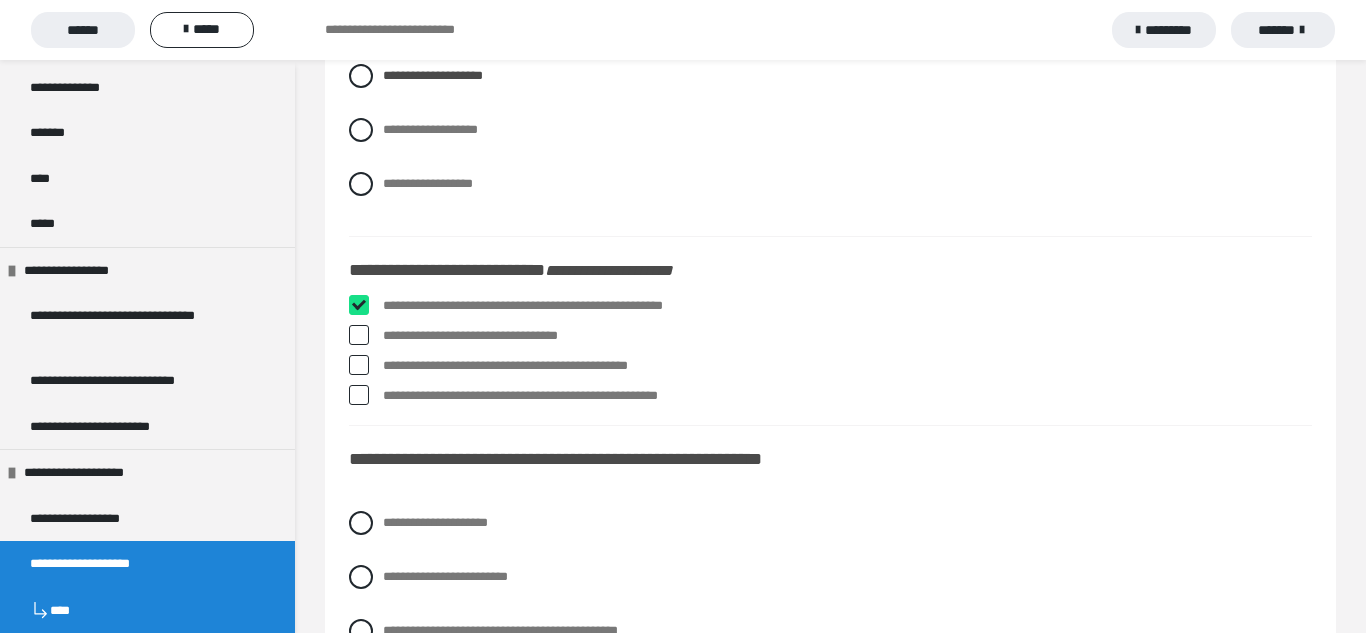 checkbox on "****" 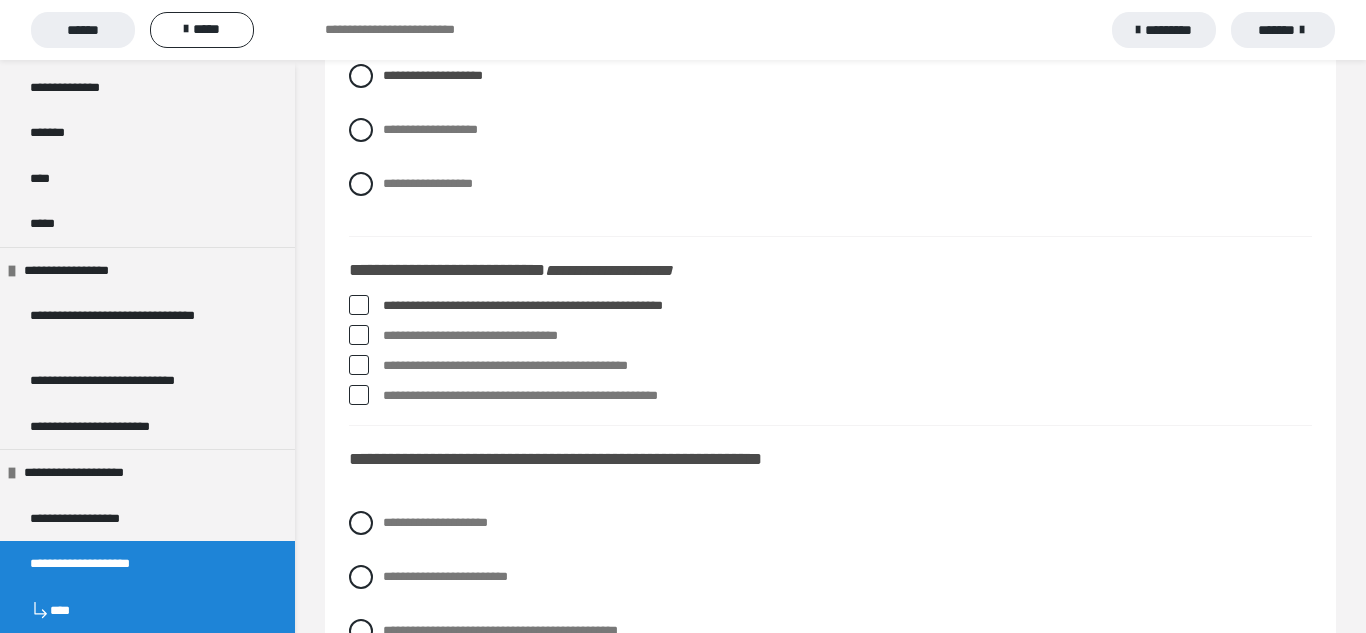 click on "**********" at bounding box center (847, 396) 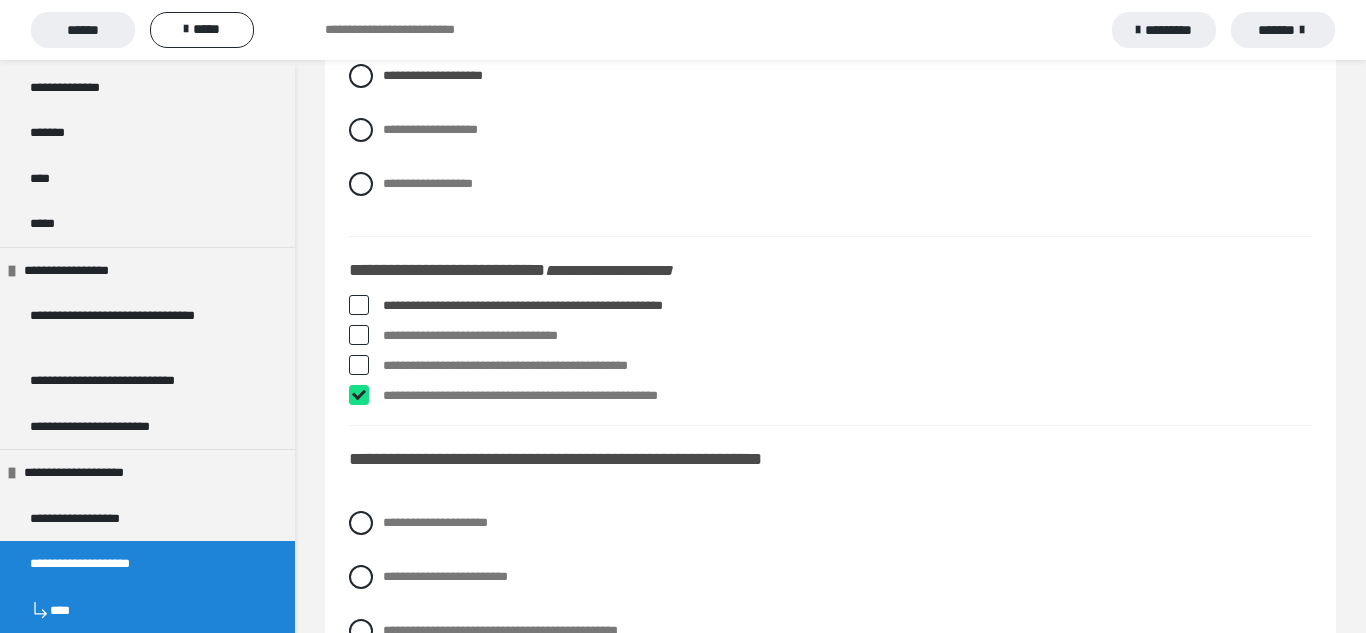 checkbox on "****" 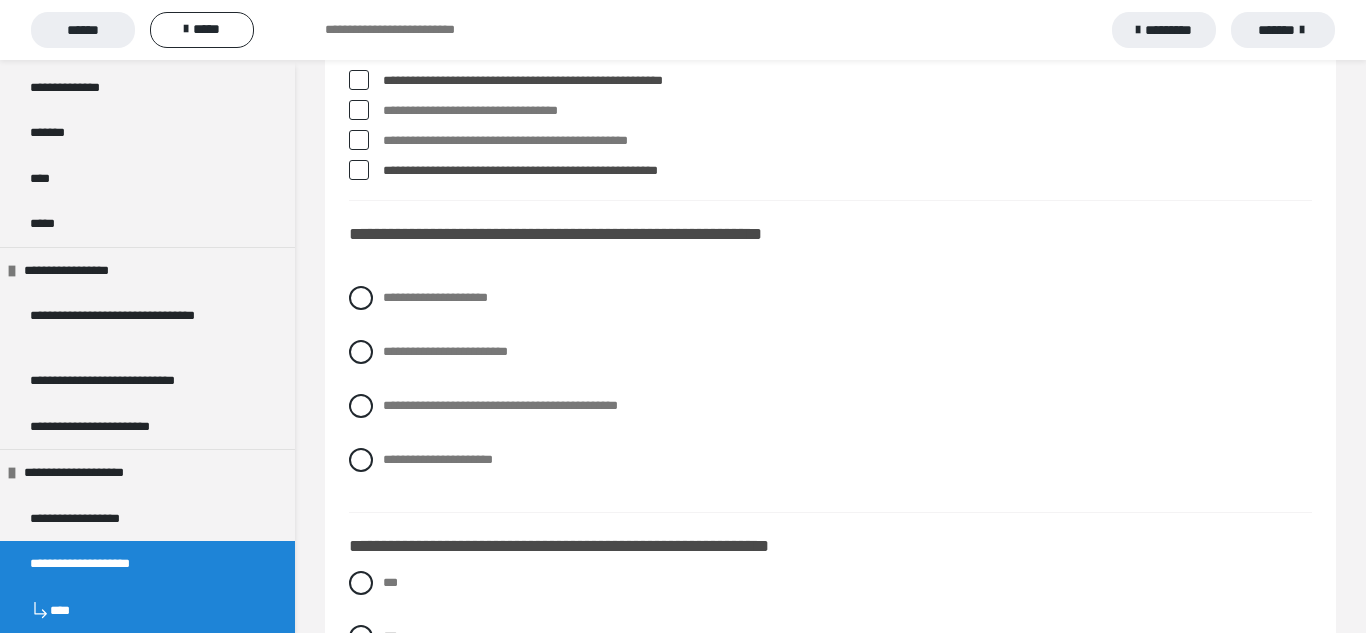 scroll, scrollTop: 1652, scrollLeft: 0, axis: vertical 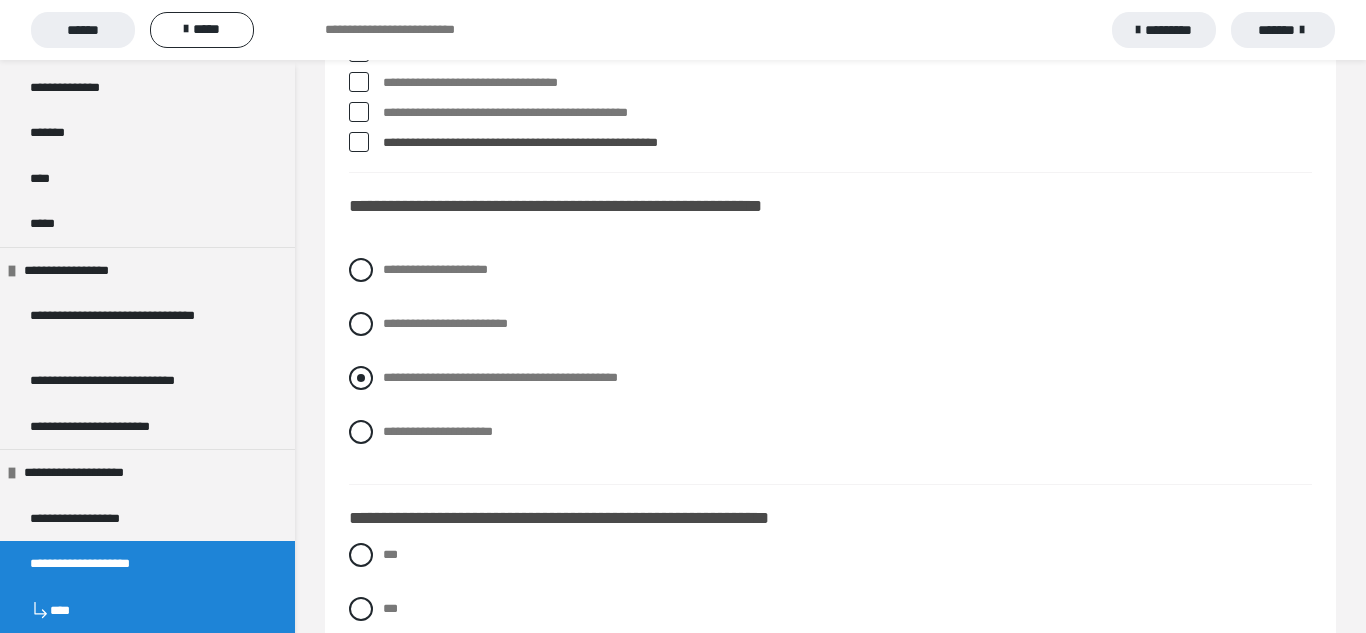 click on "**********" at bounding box center (830, 378) 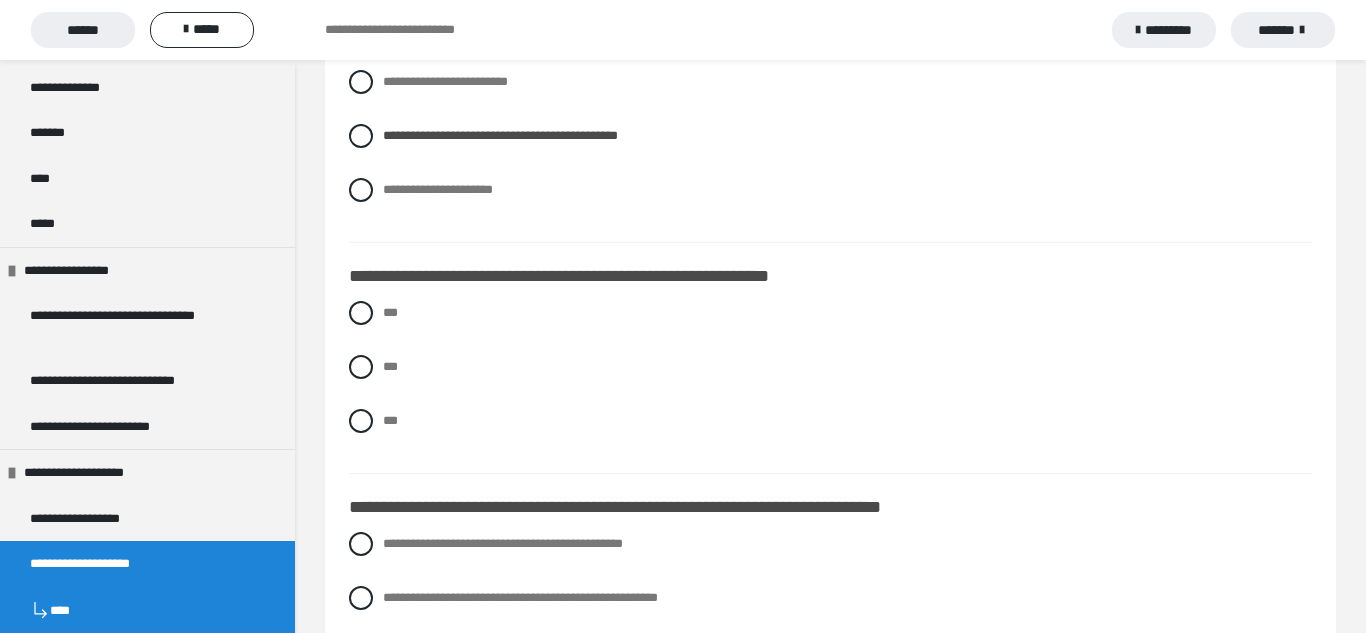 scroll, scrollTop: 1936, scrollLeft: 0, axis: vertical 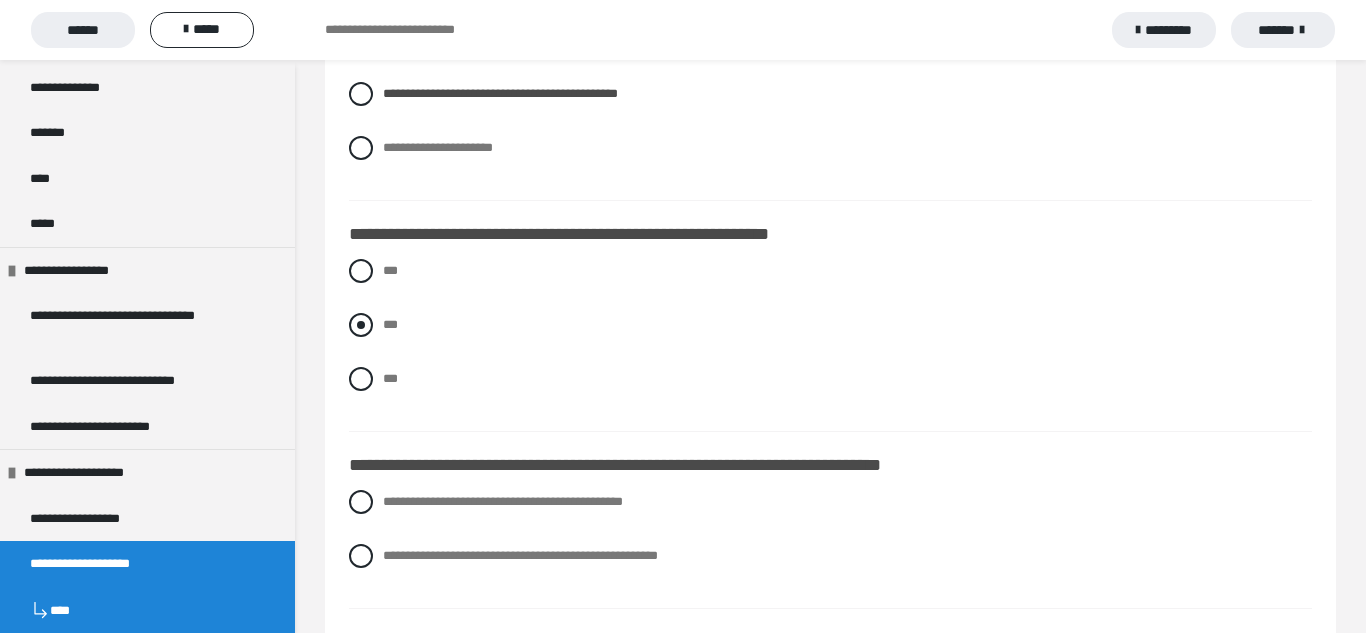 click on "***" at bounding box center (830, 325) 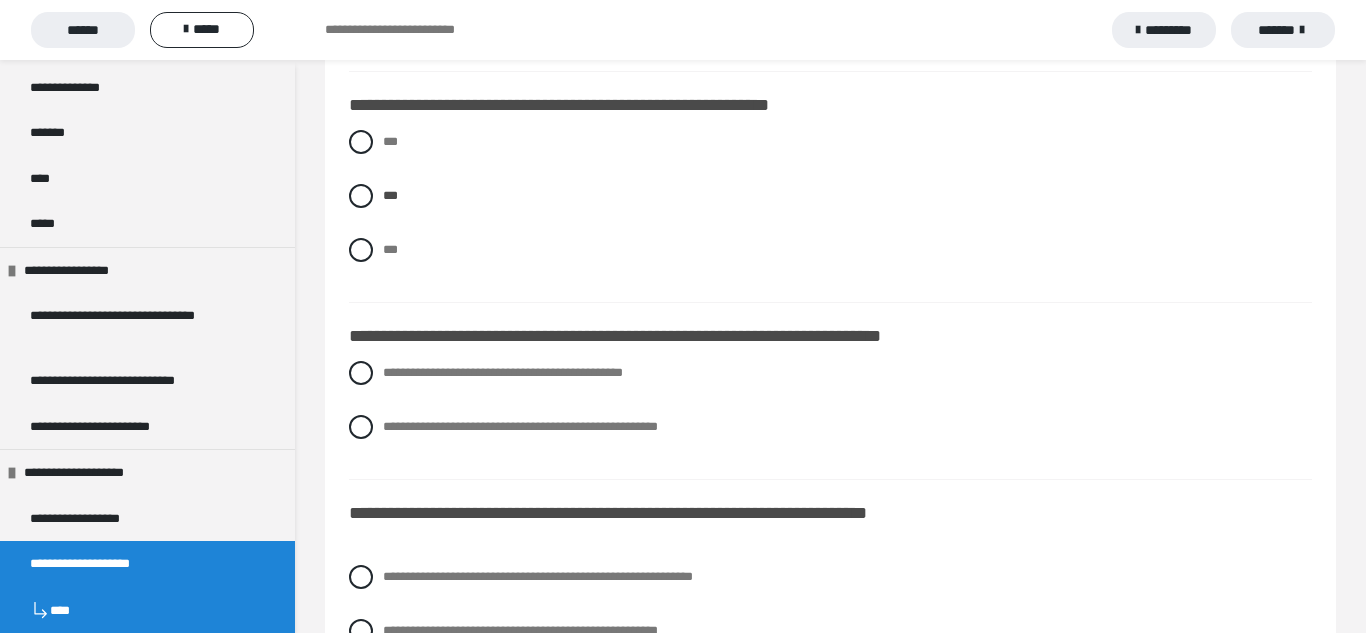 scroll, scrollTop: 2093, scrollLeft: 0, axis: vertical 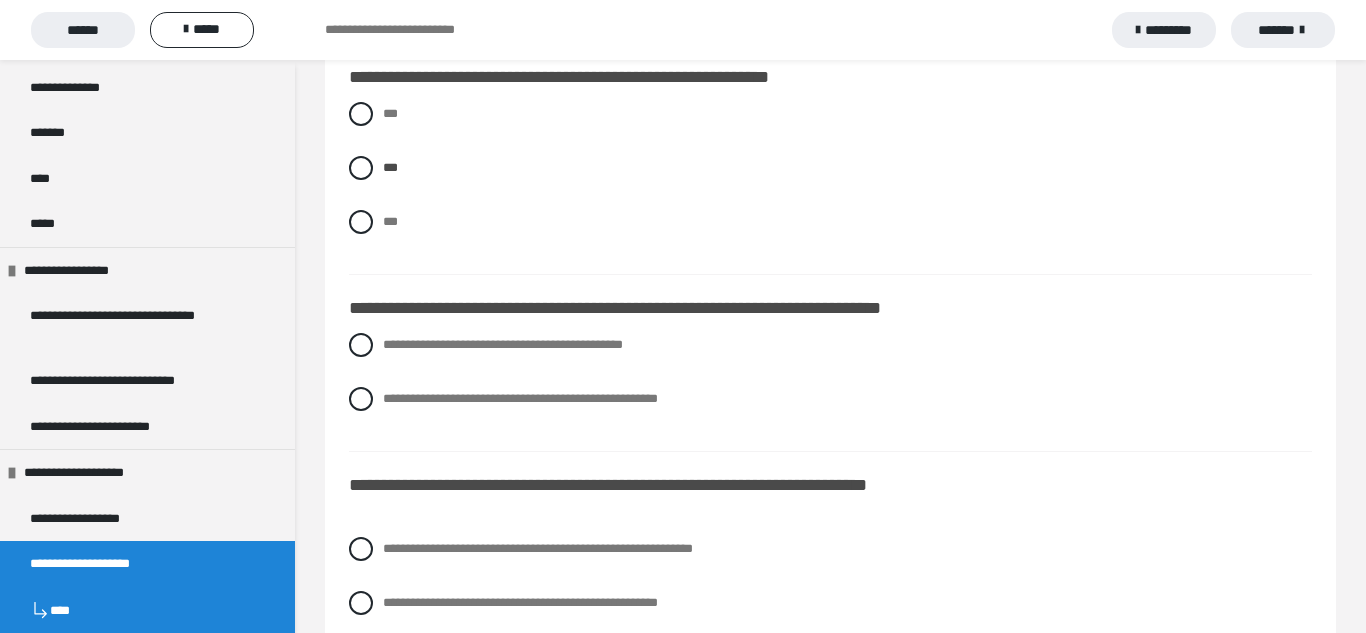 click on "**********" at bounding box center [830, 7252] 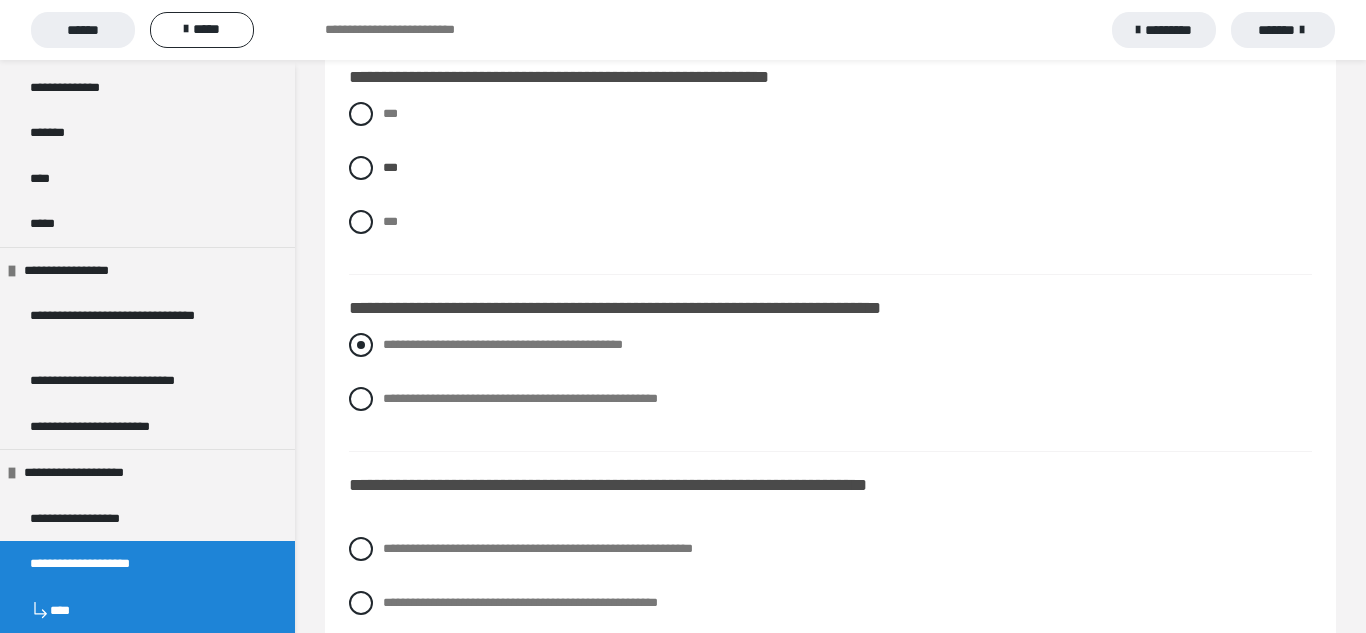 click at bounding box center (361, 345) 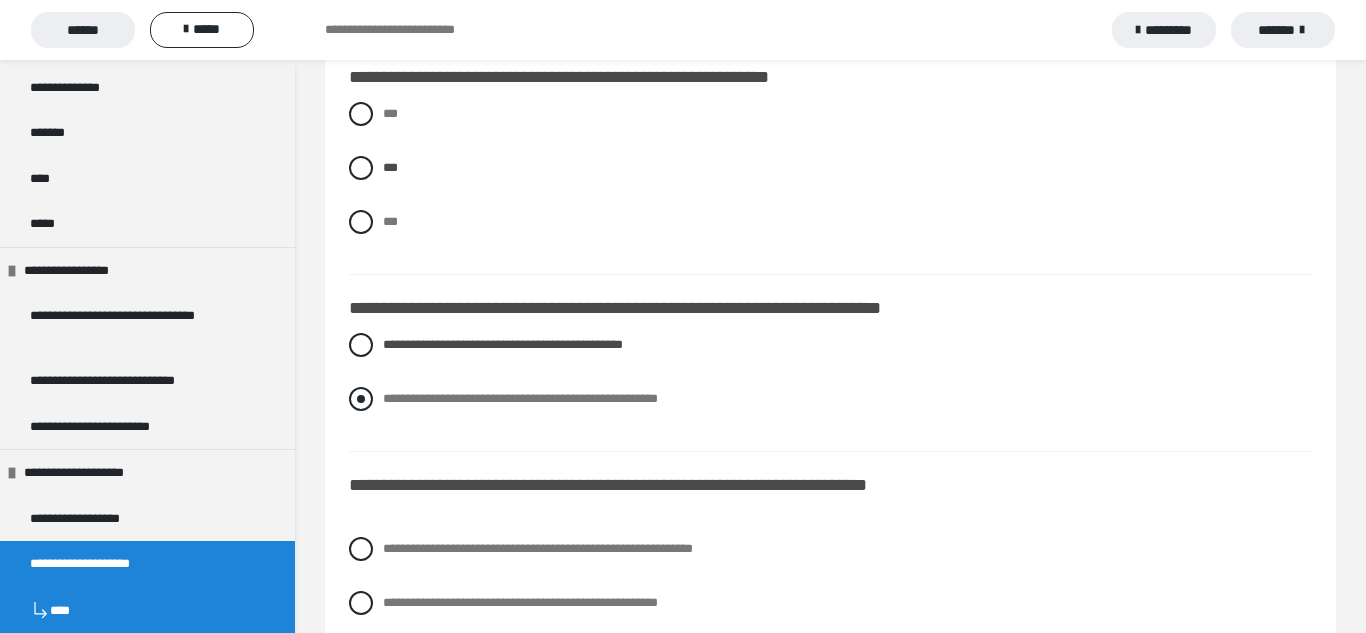 click on "**********" at bounding box center (830, 399) 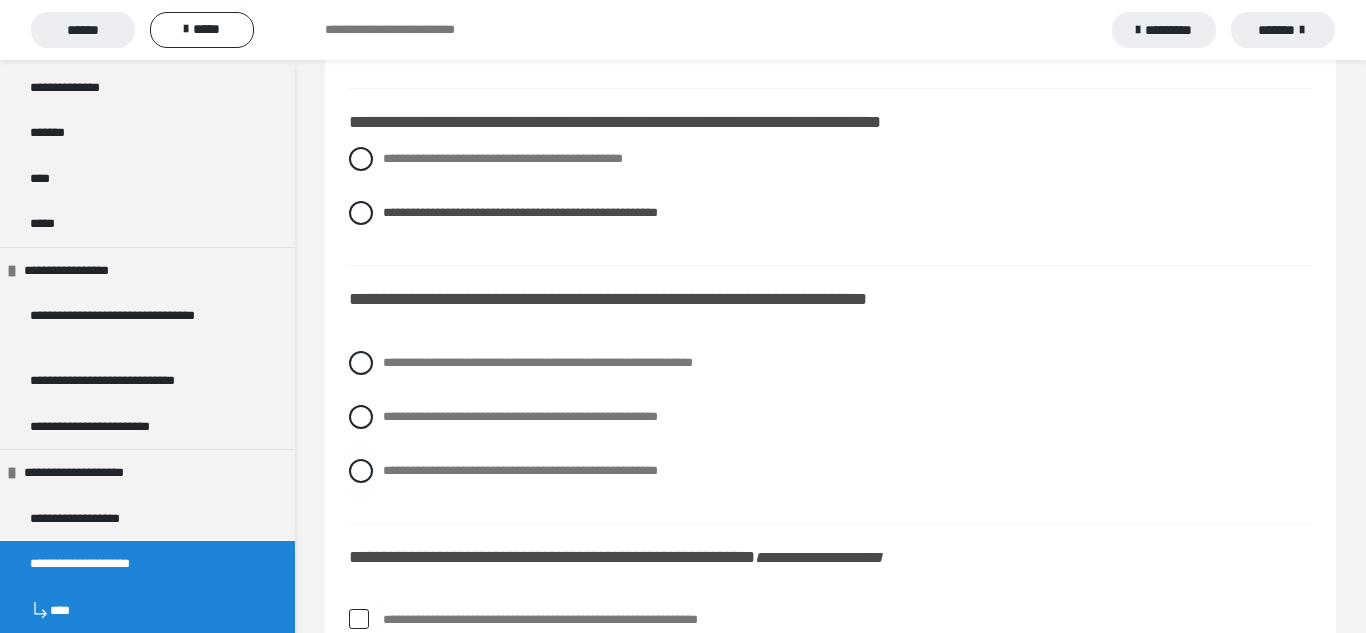 scroll, scrollTop: 2307, scrollLeft: 0, axis: vertical 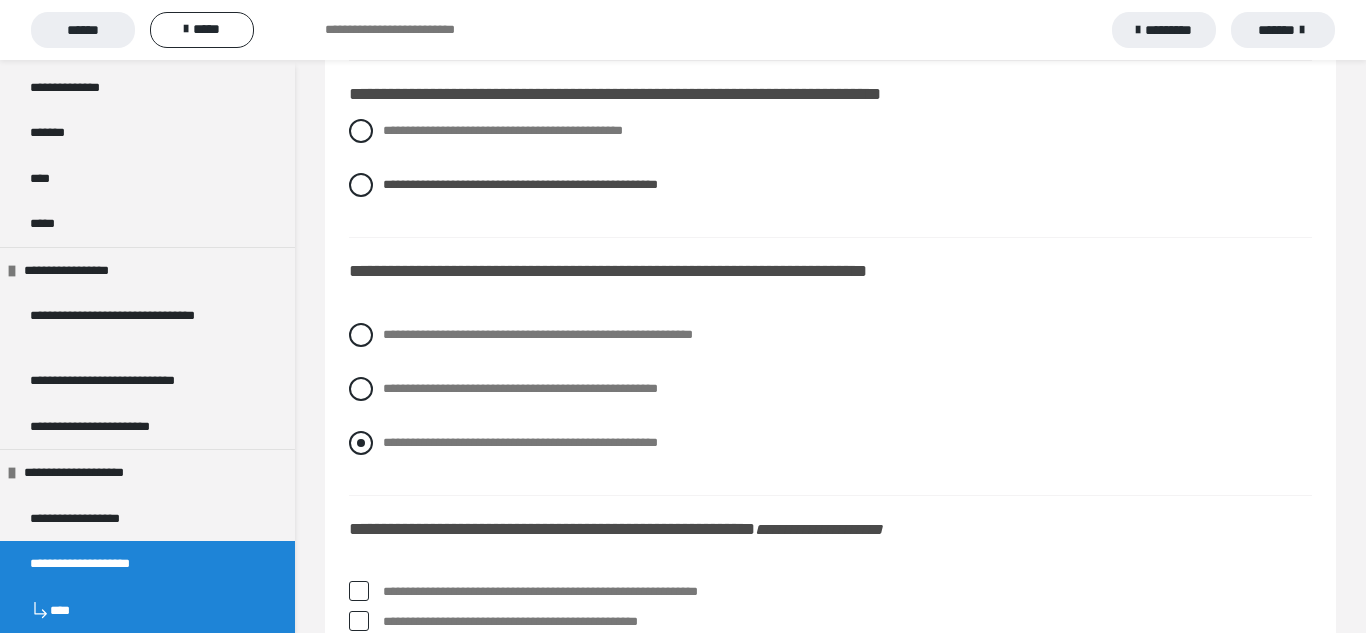 click at bounding box center (361, 443) 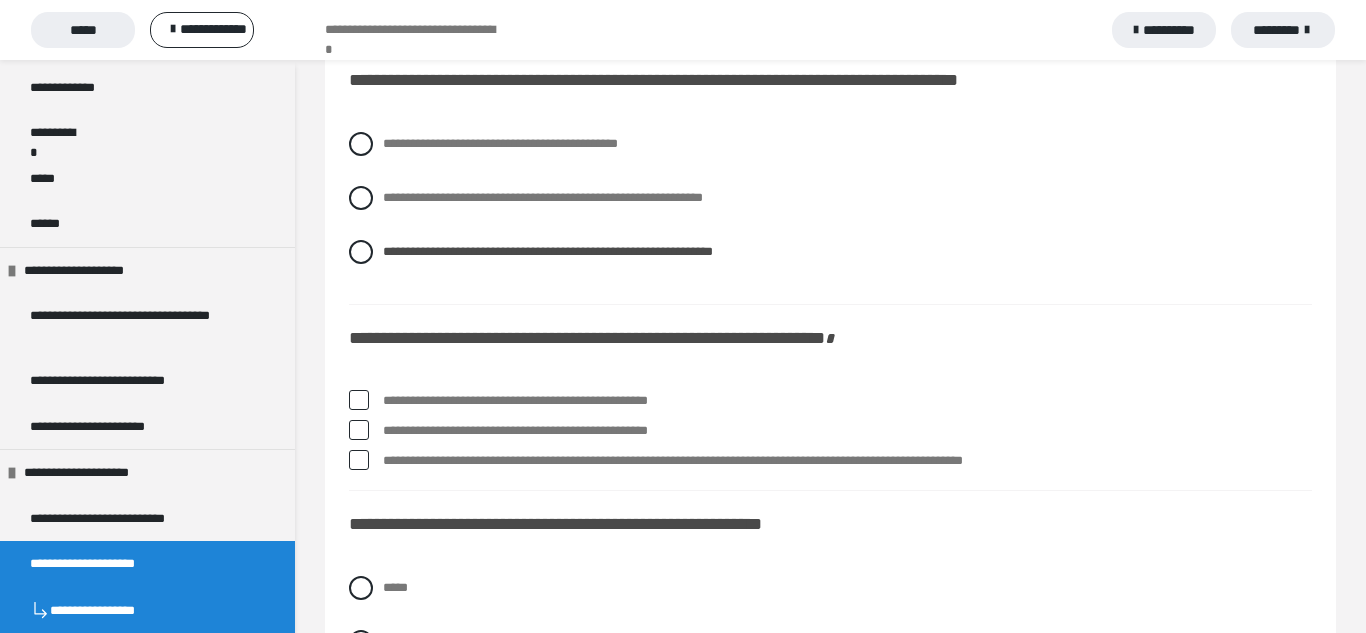 scroll, scrollTop: 2470, scrollLeft: 0, axis: vertical 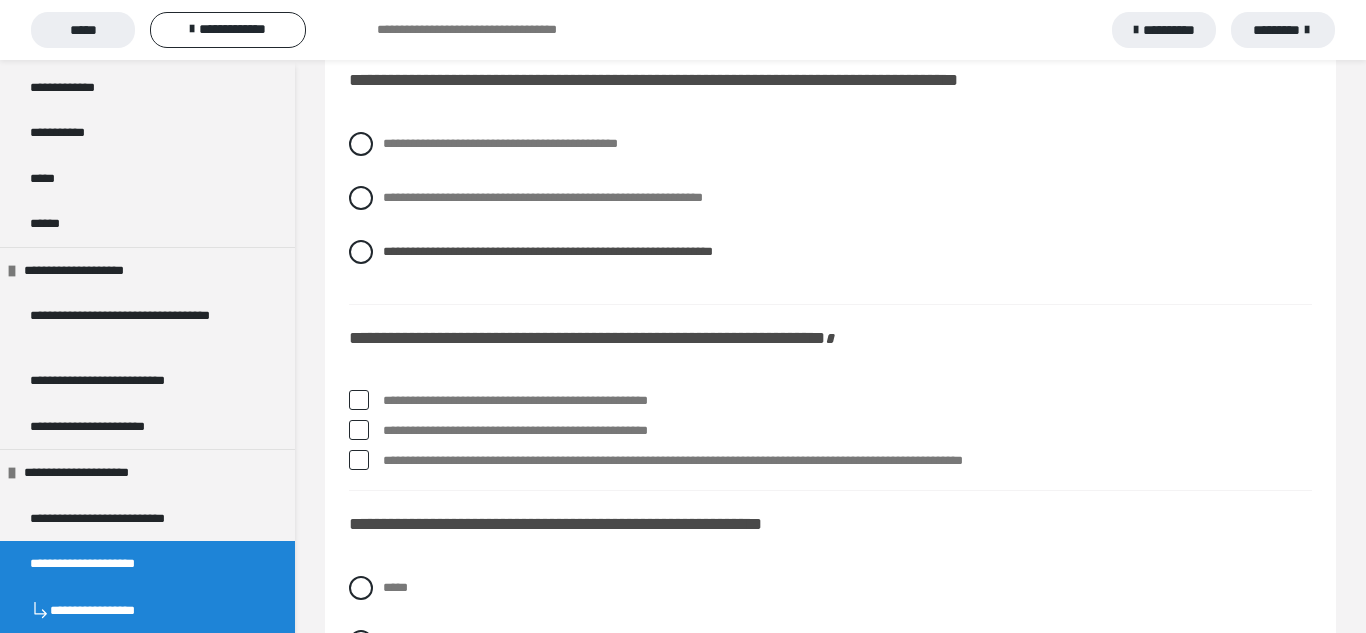 click on "**********" at bounding box center (830, 401) 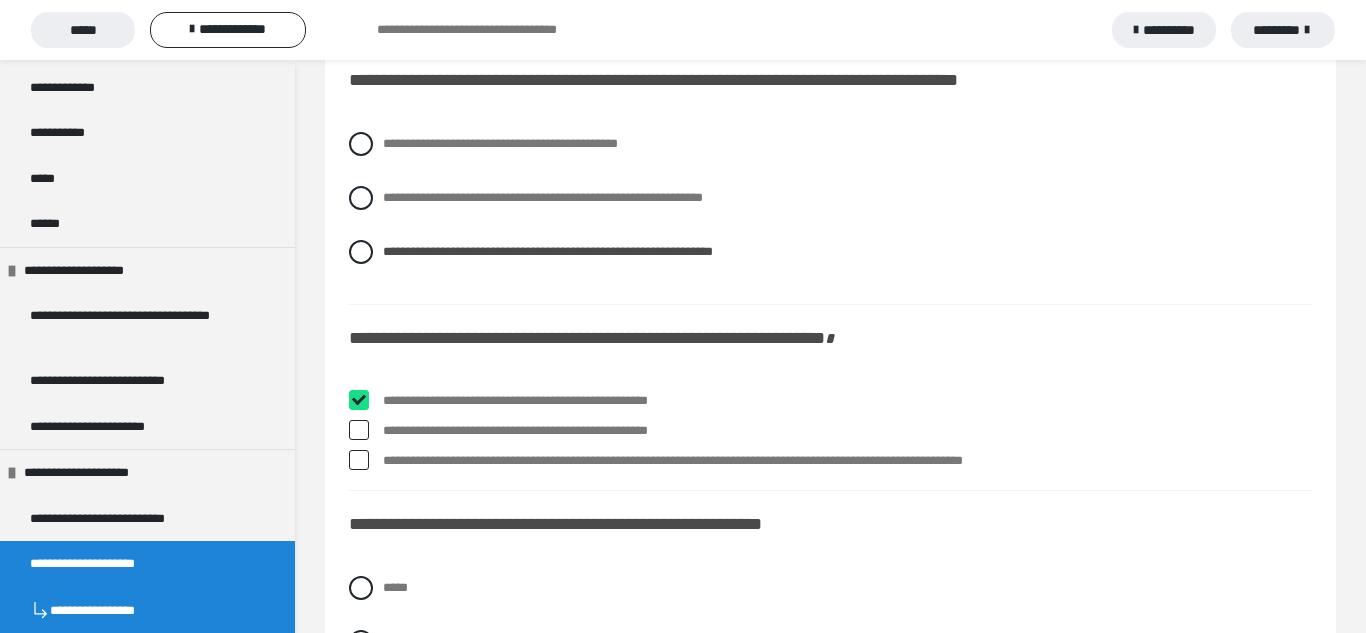 checkbox on "****" 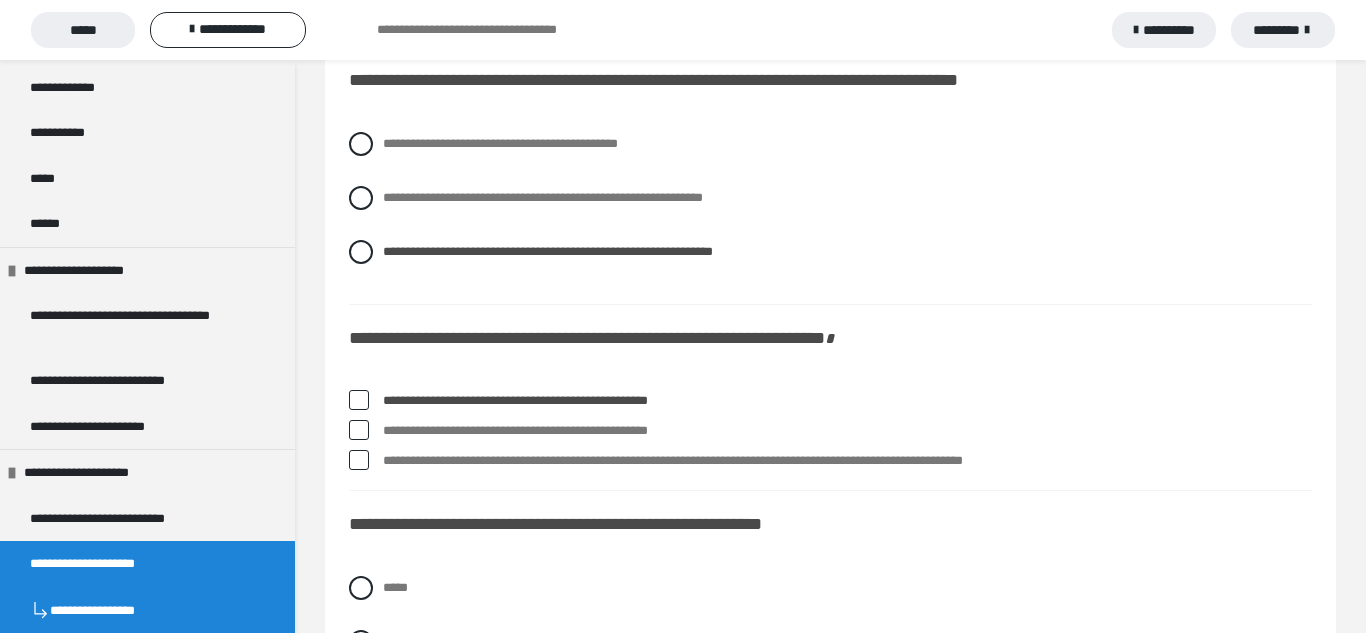 click at bounding box center (359, 430) 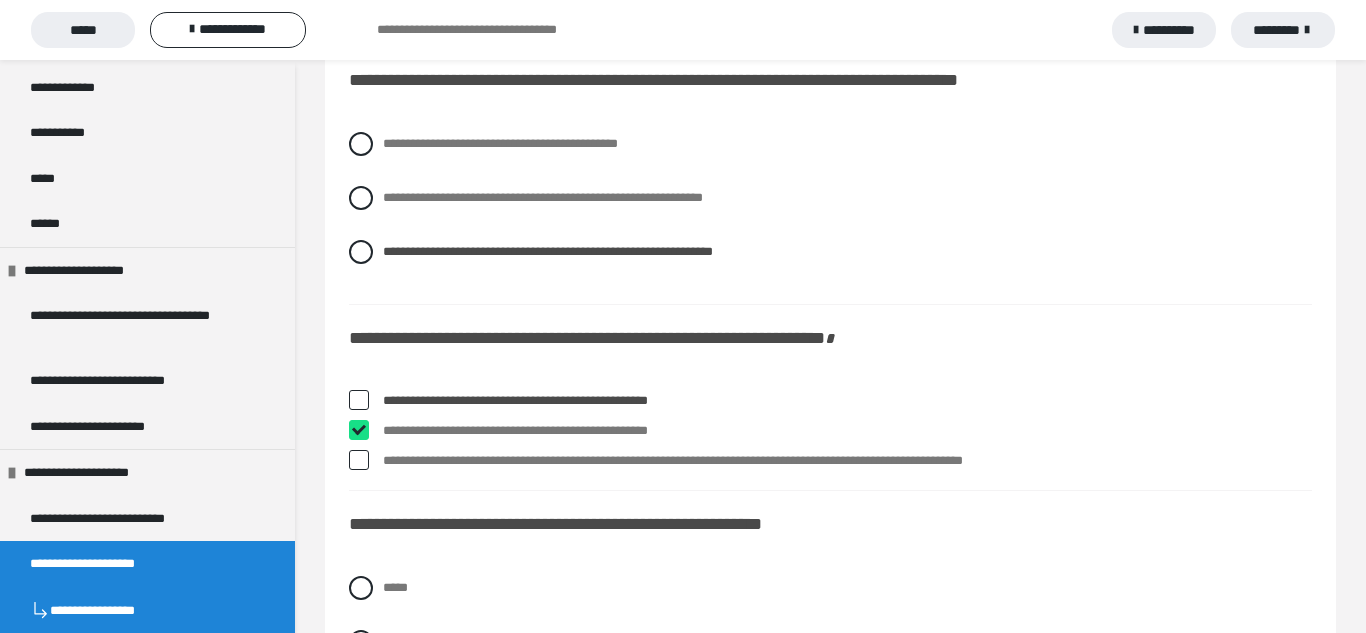 checkbox on "****" 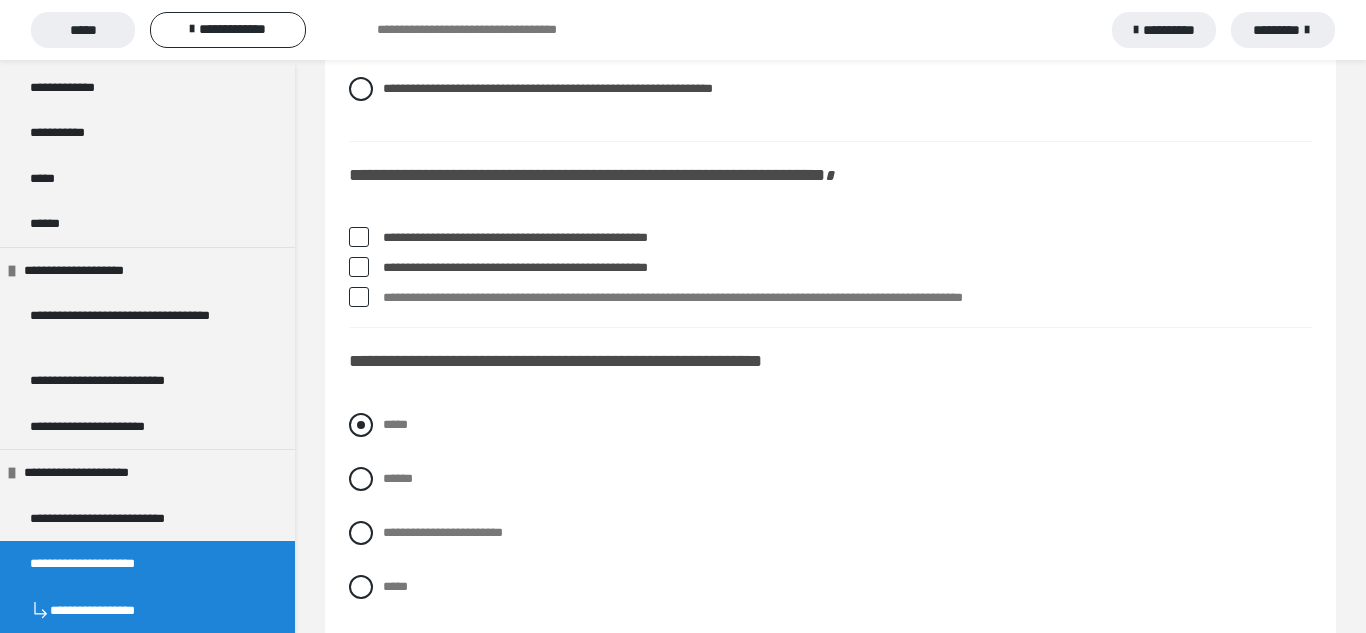 scroll, scrollTop: 2646, scrollLeft: 0, axis: vertical 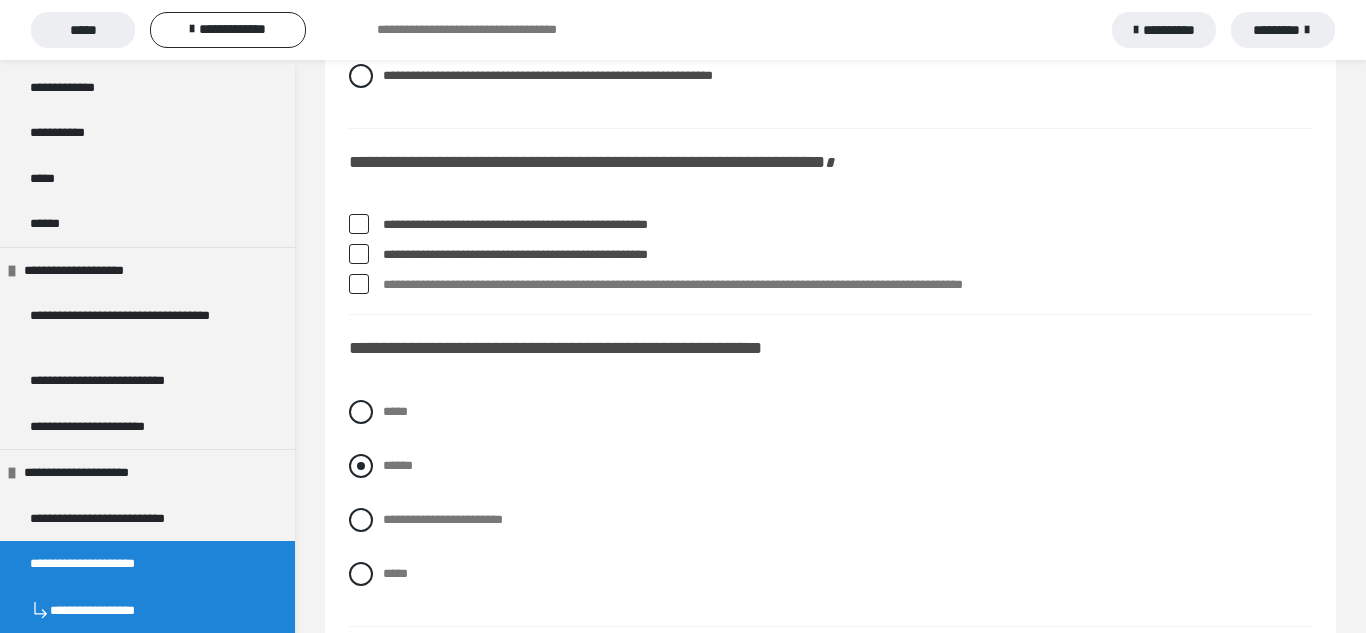 click at bounding box center [361, 466] 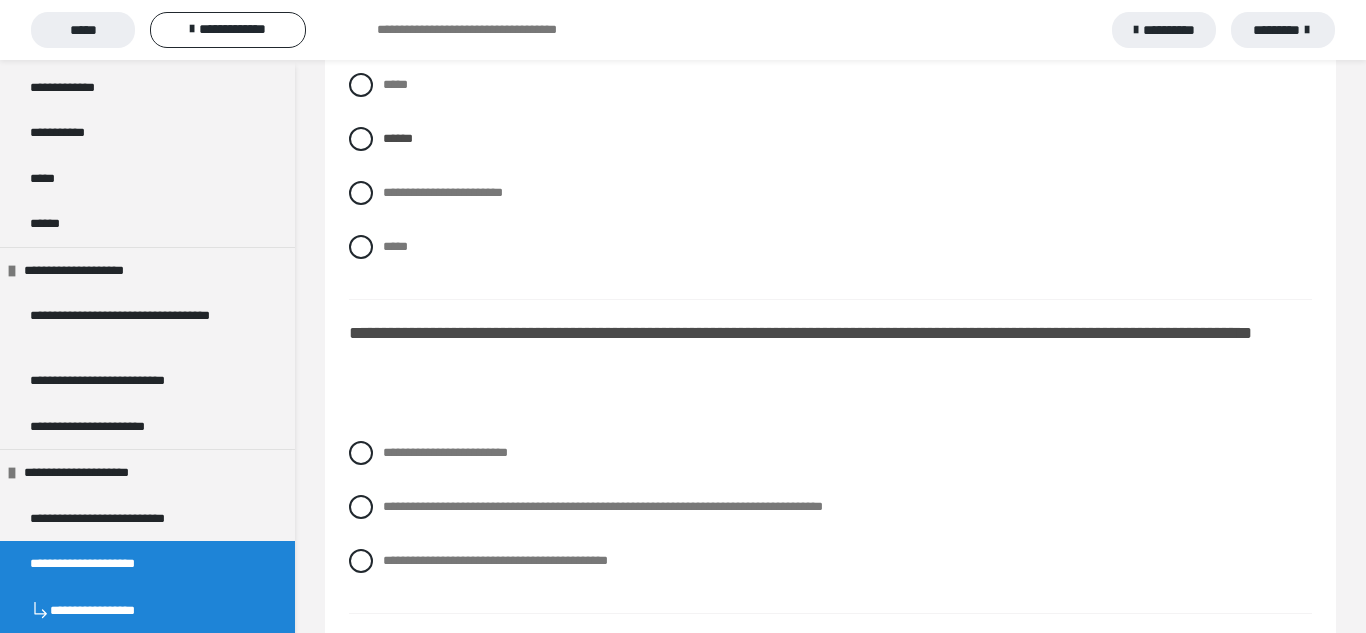 scroll, scrollTop: 3070, scrollLeft: 0, axis: vertical 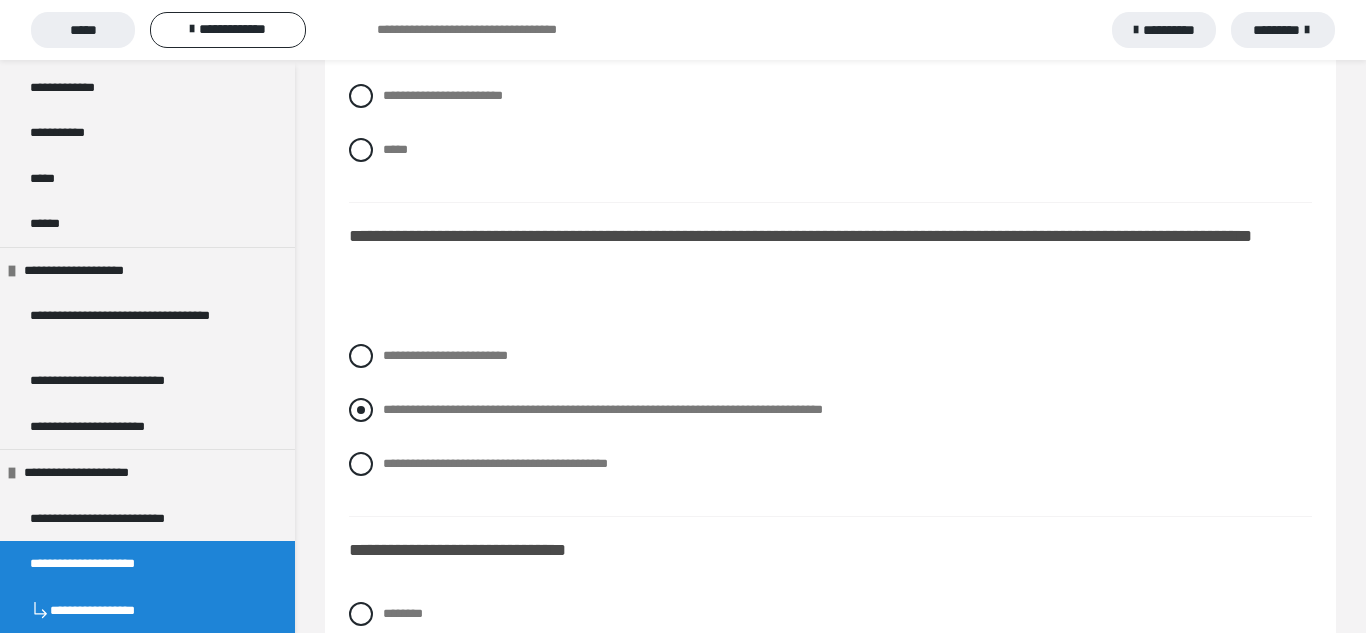 click at bounding box center (361, 410) 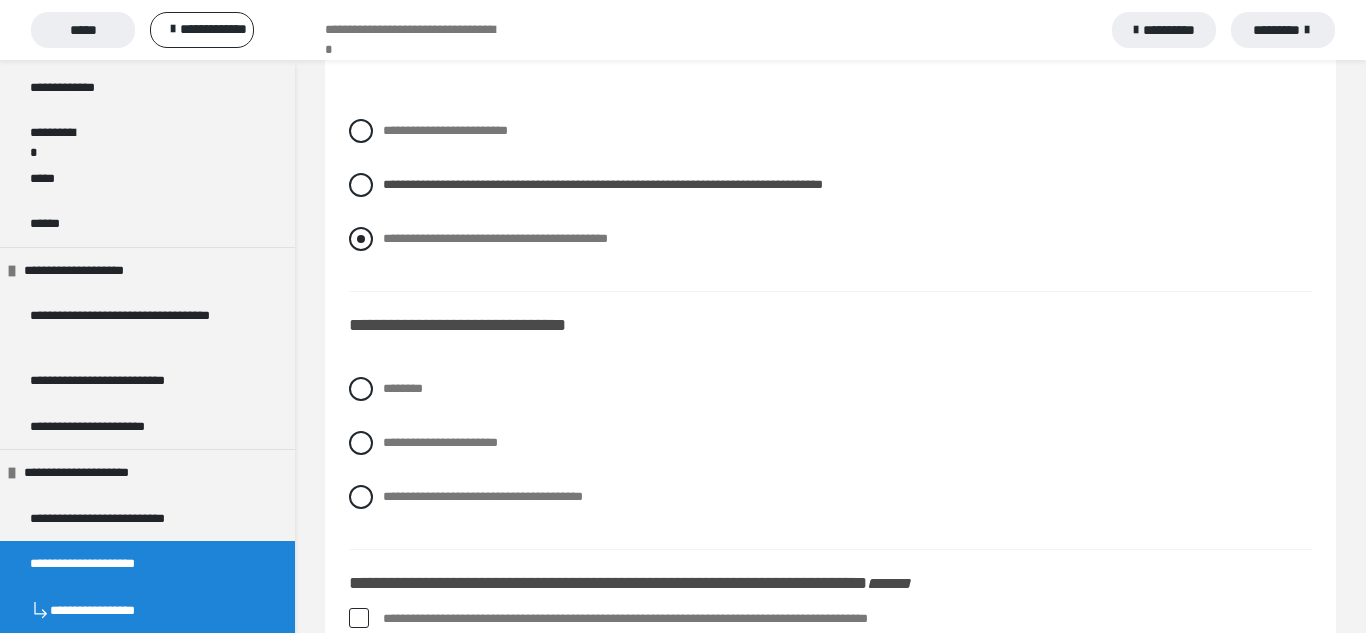 scroll, scrollTop: 3267, scrollLeft: 0, axis: vertical 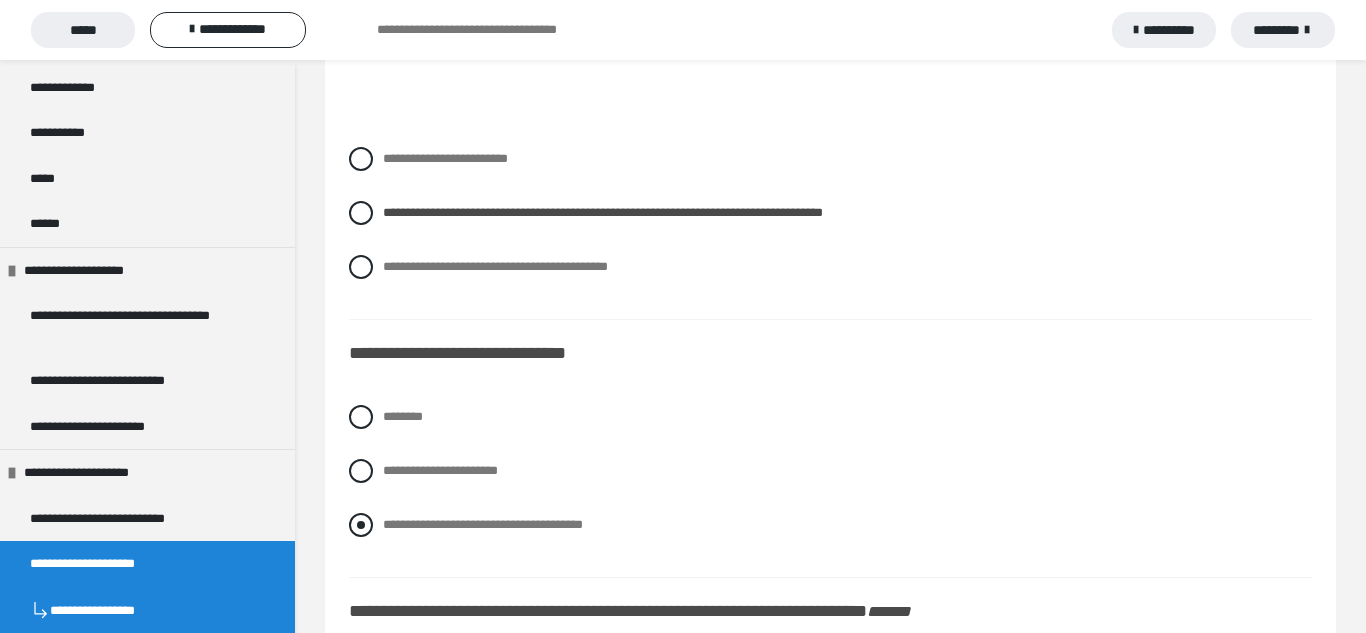 click at bounding box center (361, 525) 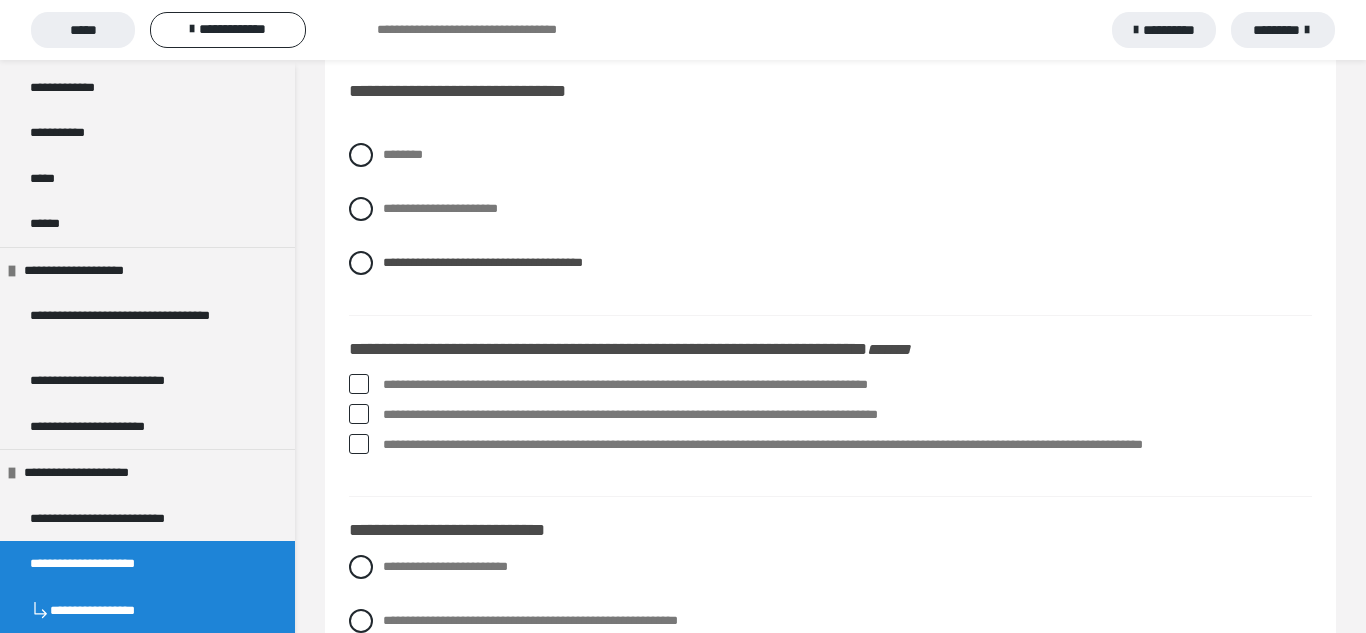 scroll, scrollTop: 3533, scrollLeft: 0, axis: vertical 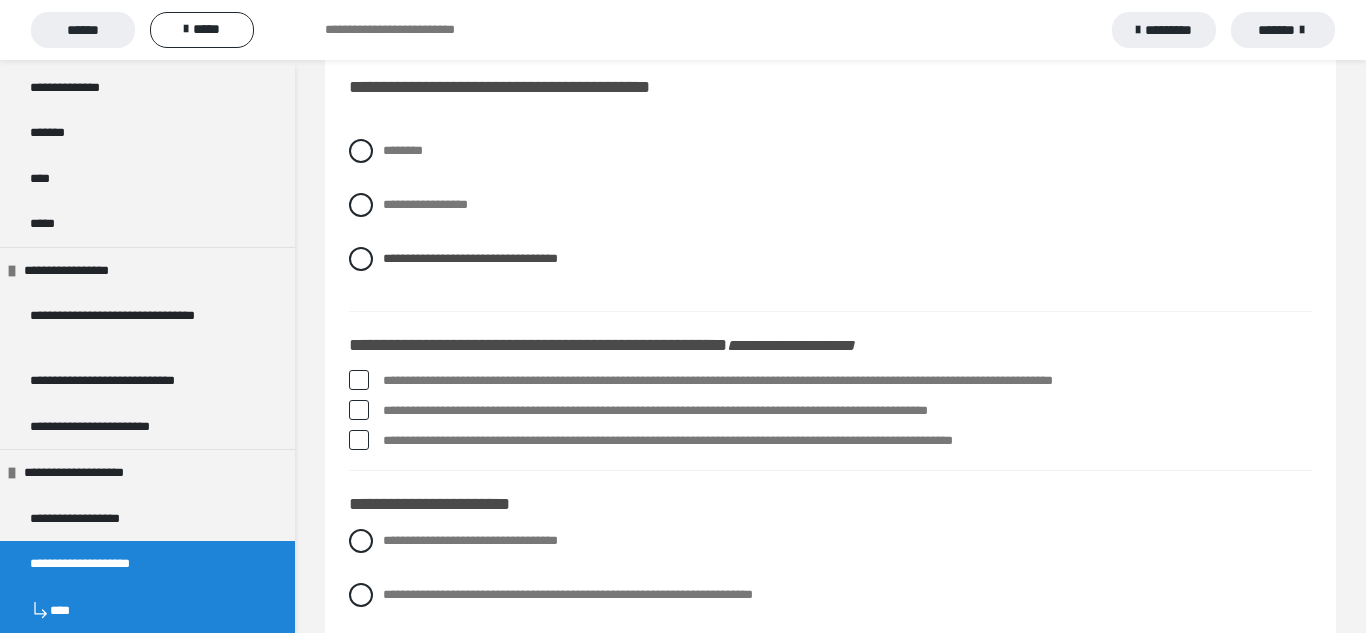 click at bounding box center [359, 410] 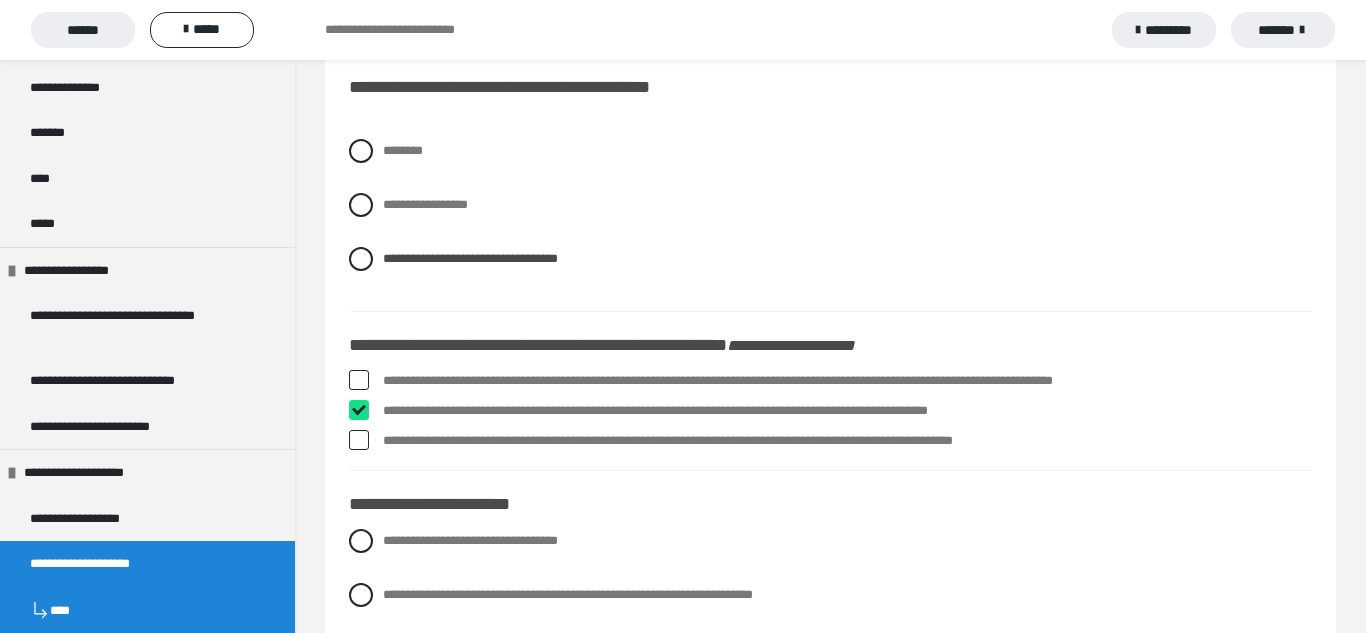 checkbox on "****" 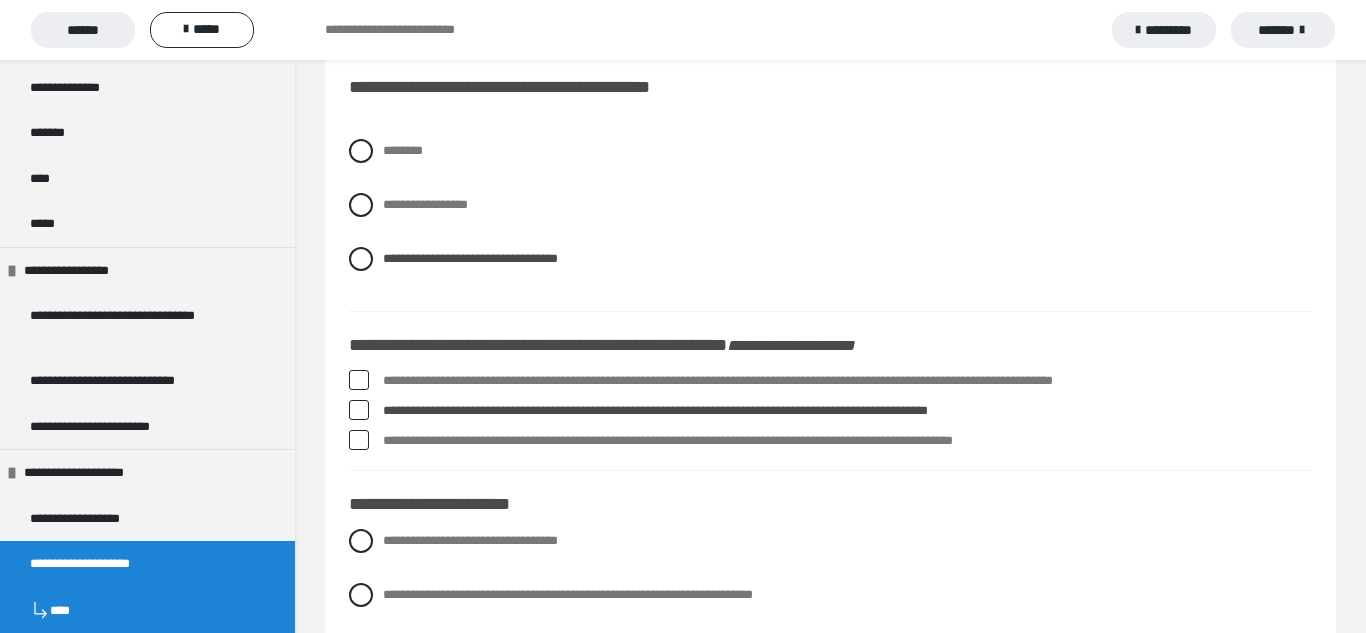 click at bounding box center [359, 440] 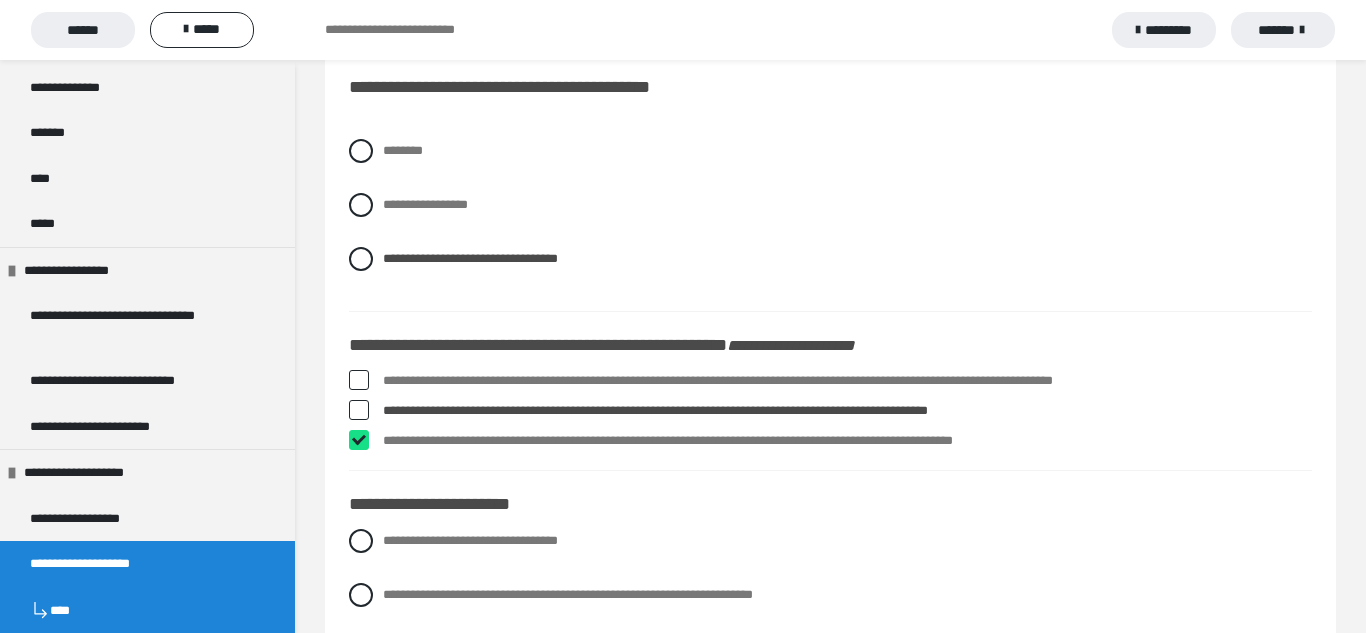 checkbox on "****" 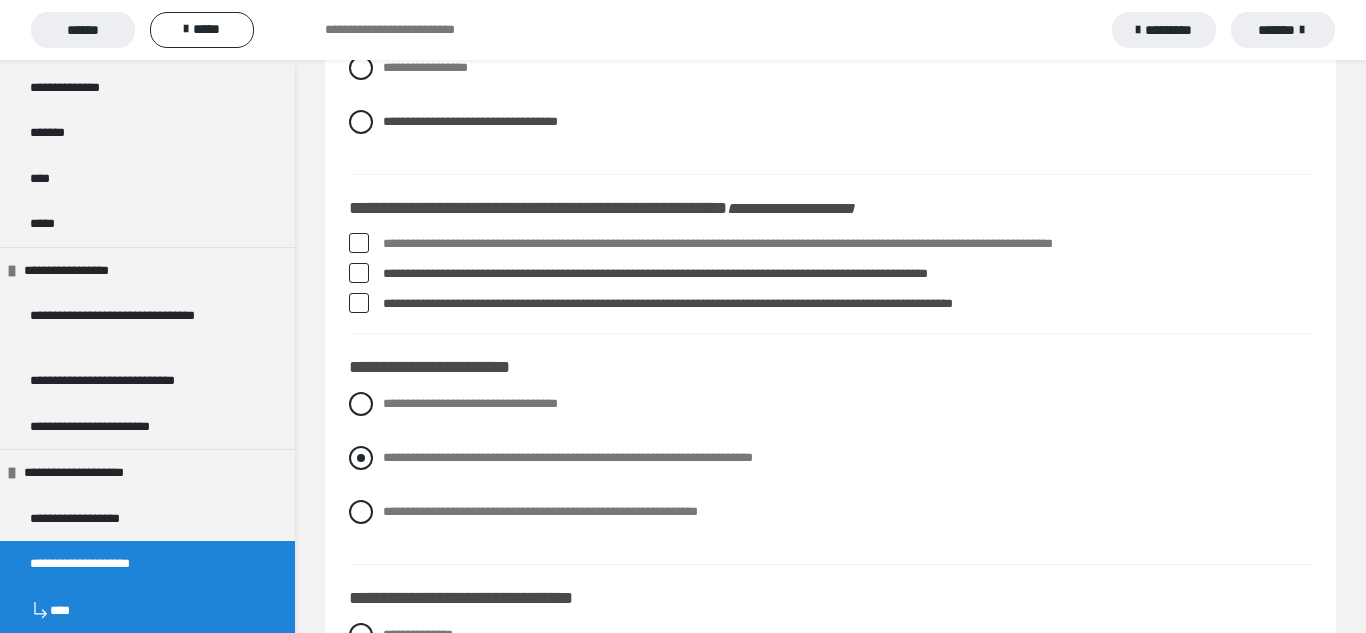 scroll, scrollTop: 3671, scrollLeft: 0, axis: vertical 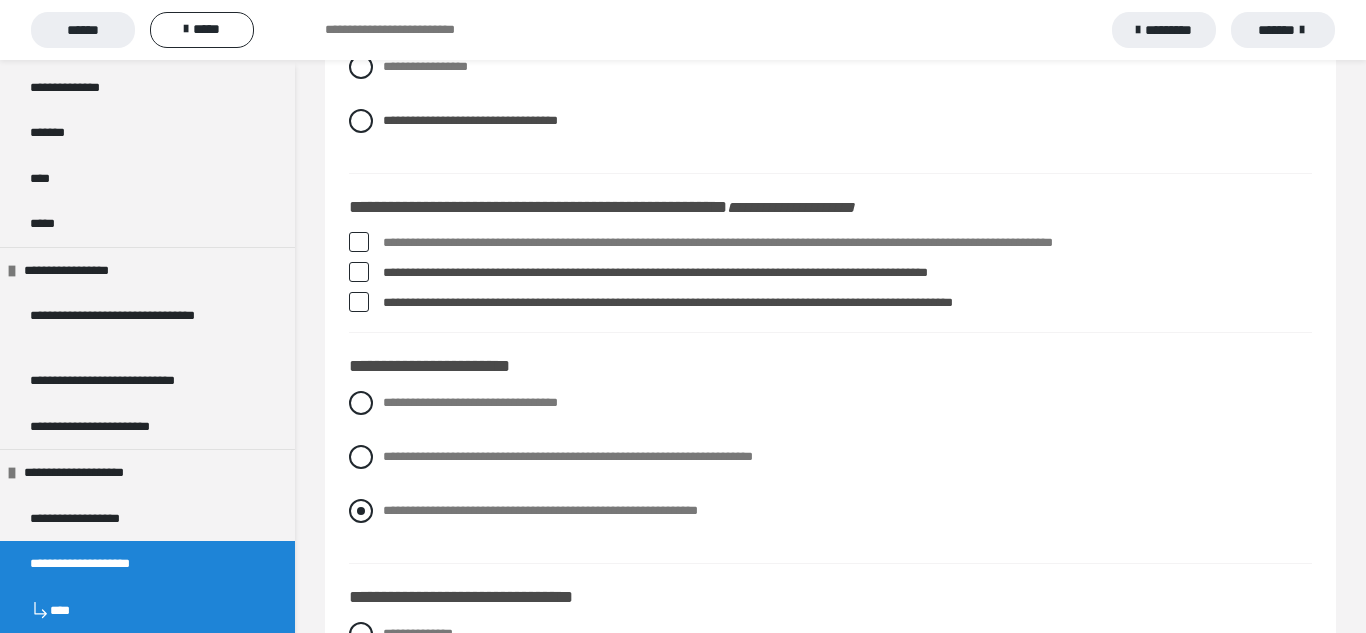 click on "**********" at bounding box center (830, 511) 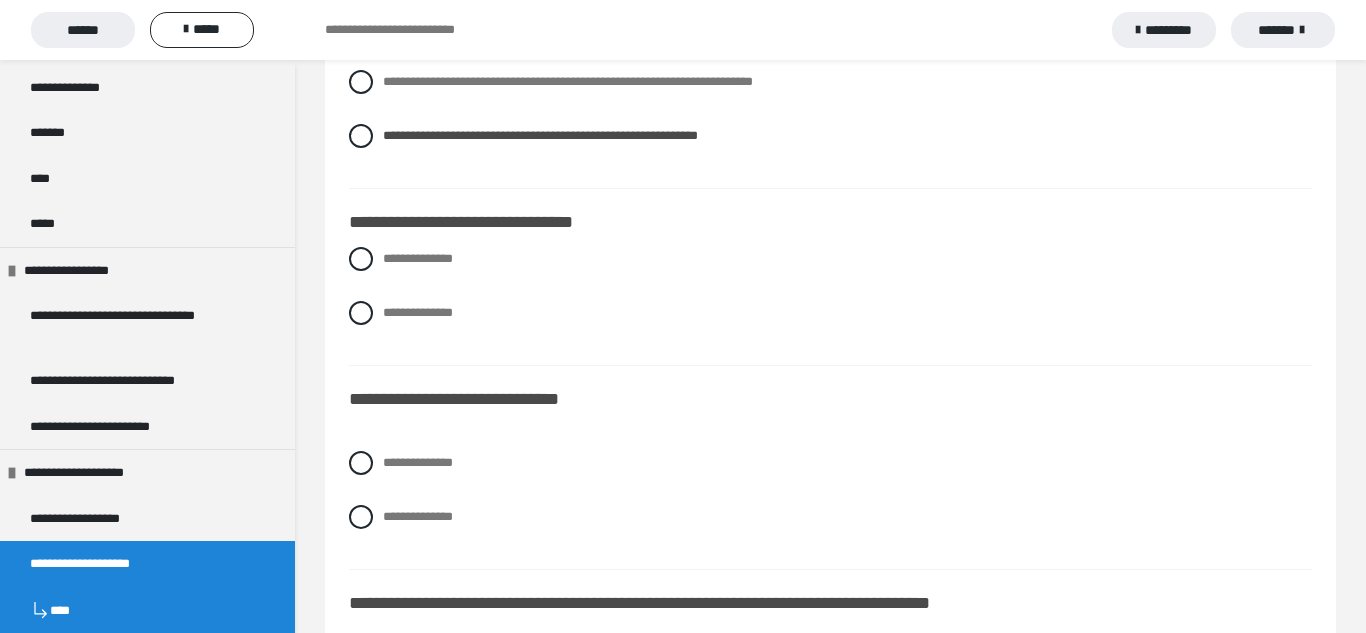 scroll, scrollTop: 4051, scrollLeft: 0, axis: vertical 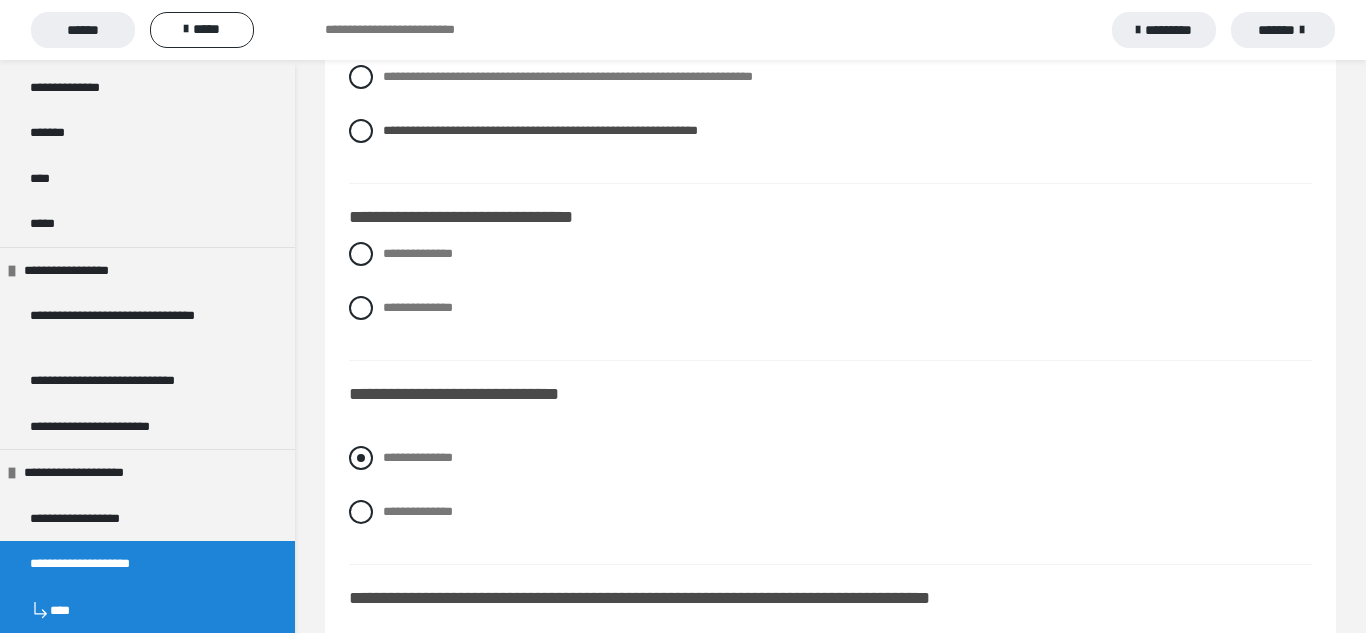 click at bounding box center [361, 458] 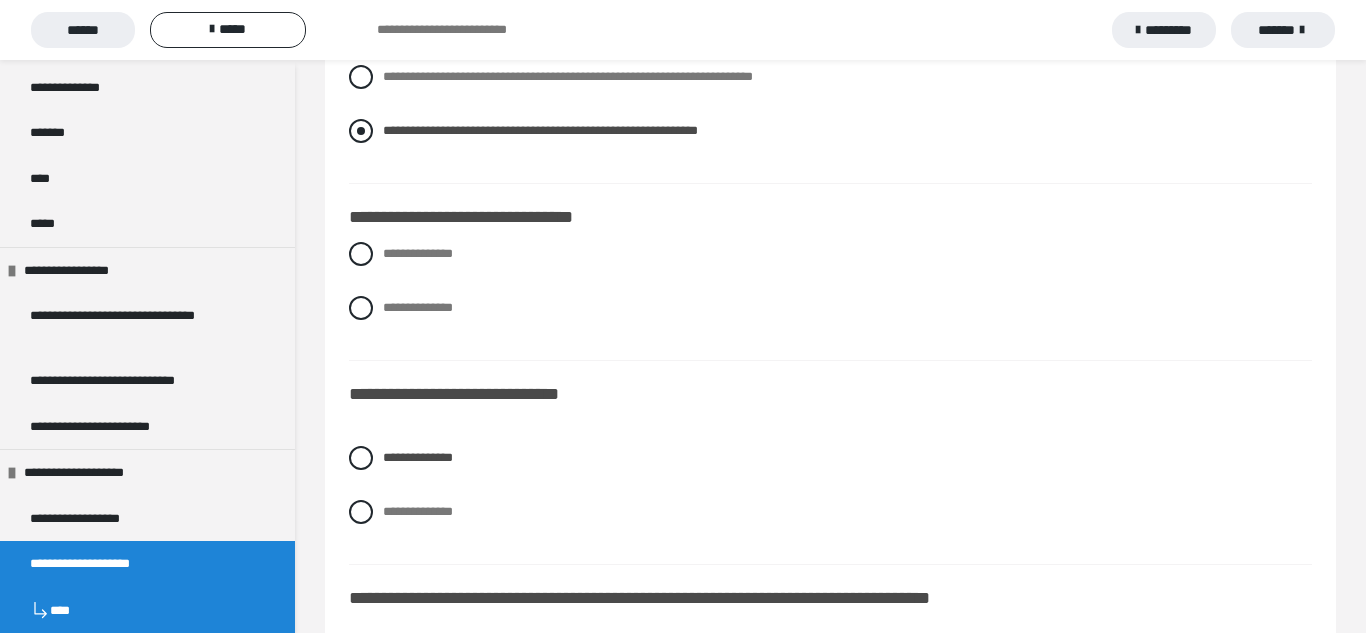 scroll, scrollTop: 4051, scrollLeft: 0, axis: vertical 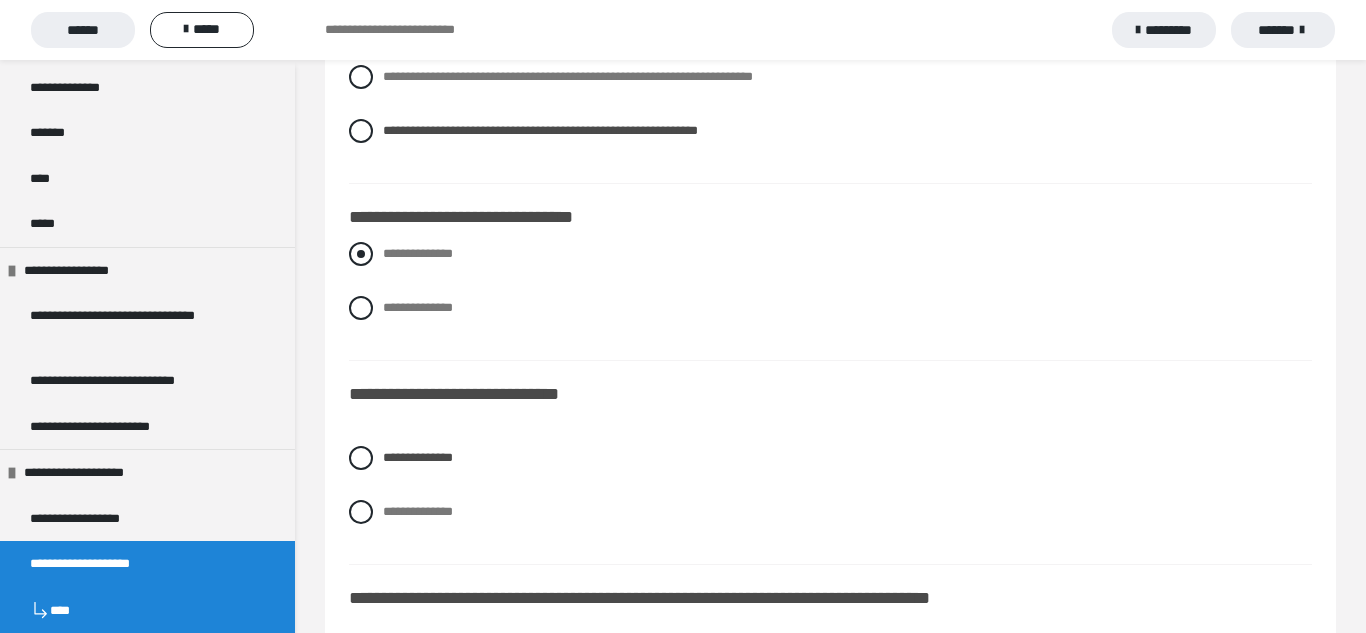 click on "**********" at bounding box center (830, 254) 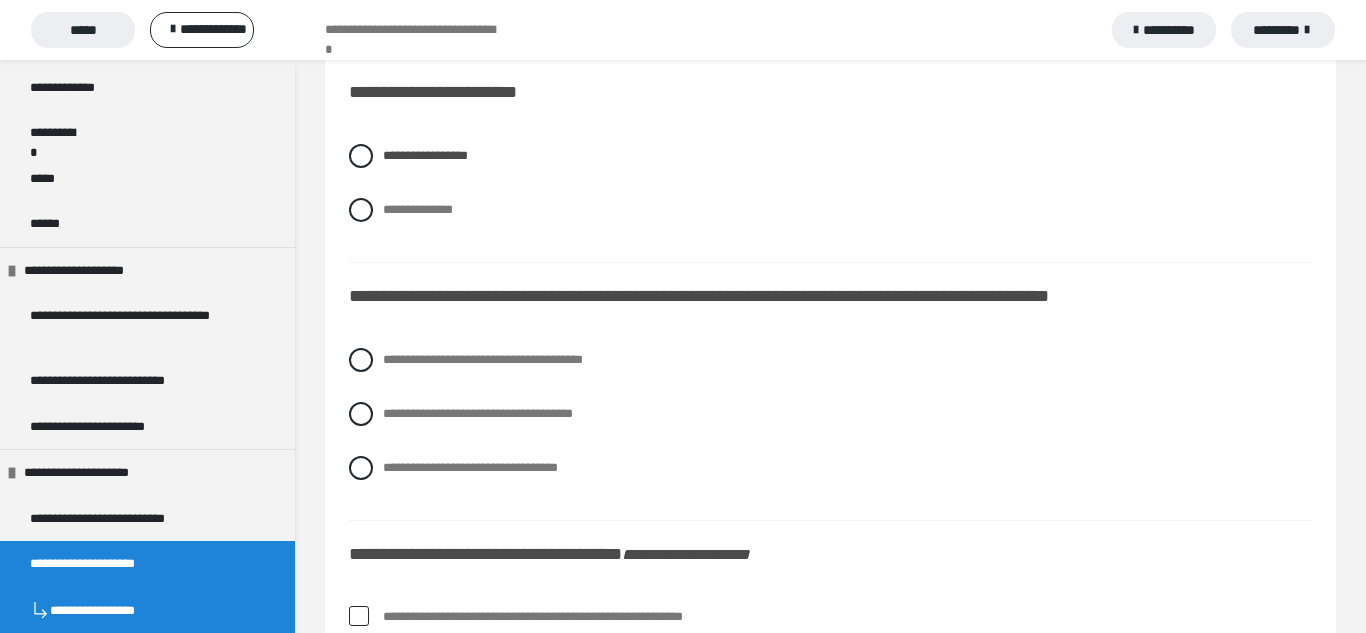 scroll, scrollTop: 4375, scrollLeft: 0, axis: vertical 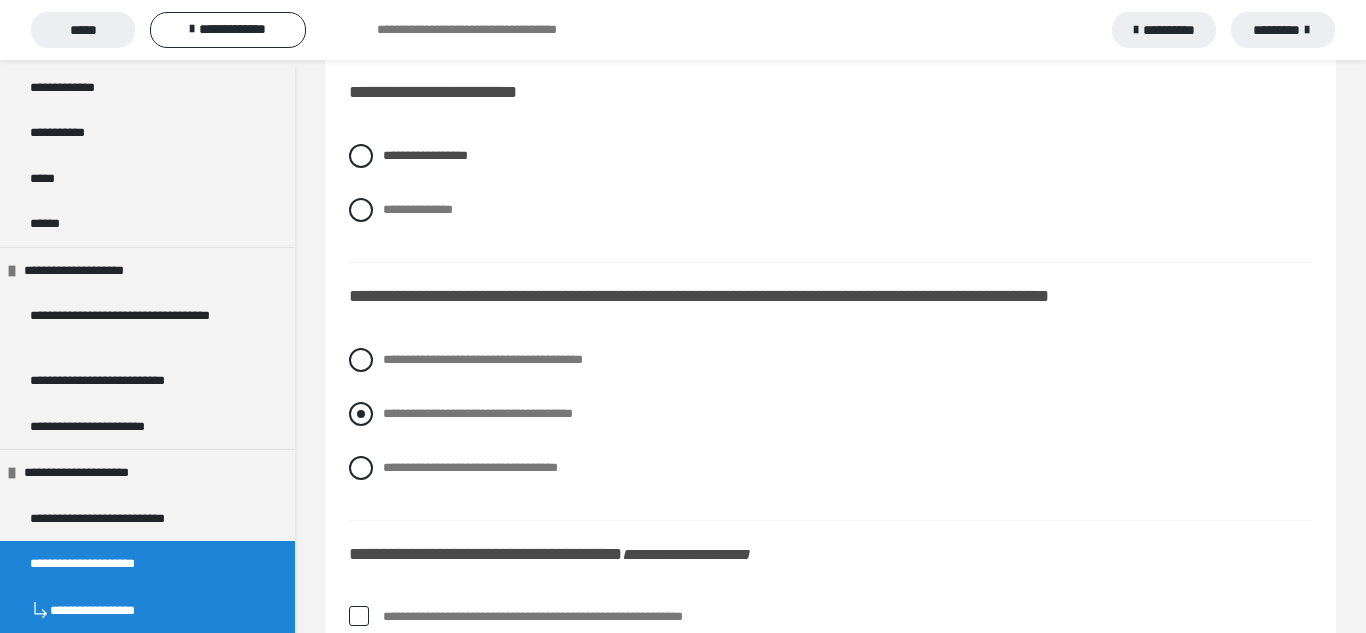 click at bounding box center (361, 414) 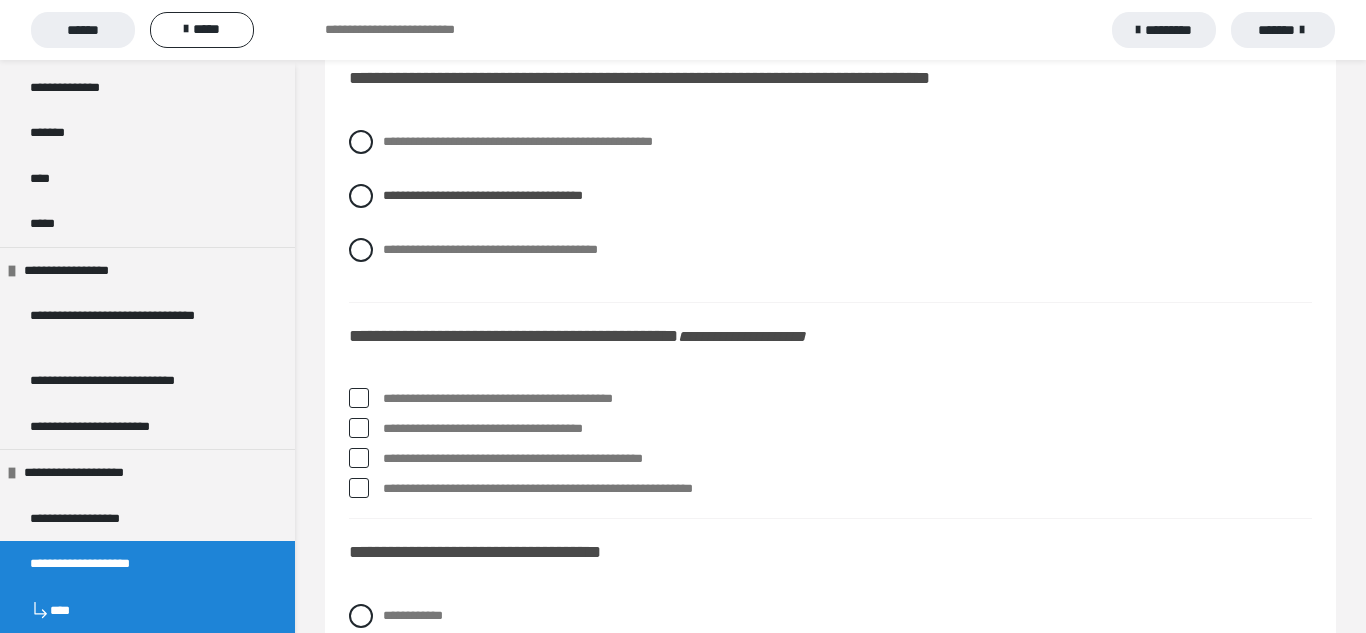 scroll, scrollTop: 4623, scrollLeft: 0, axis: vertical 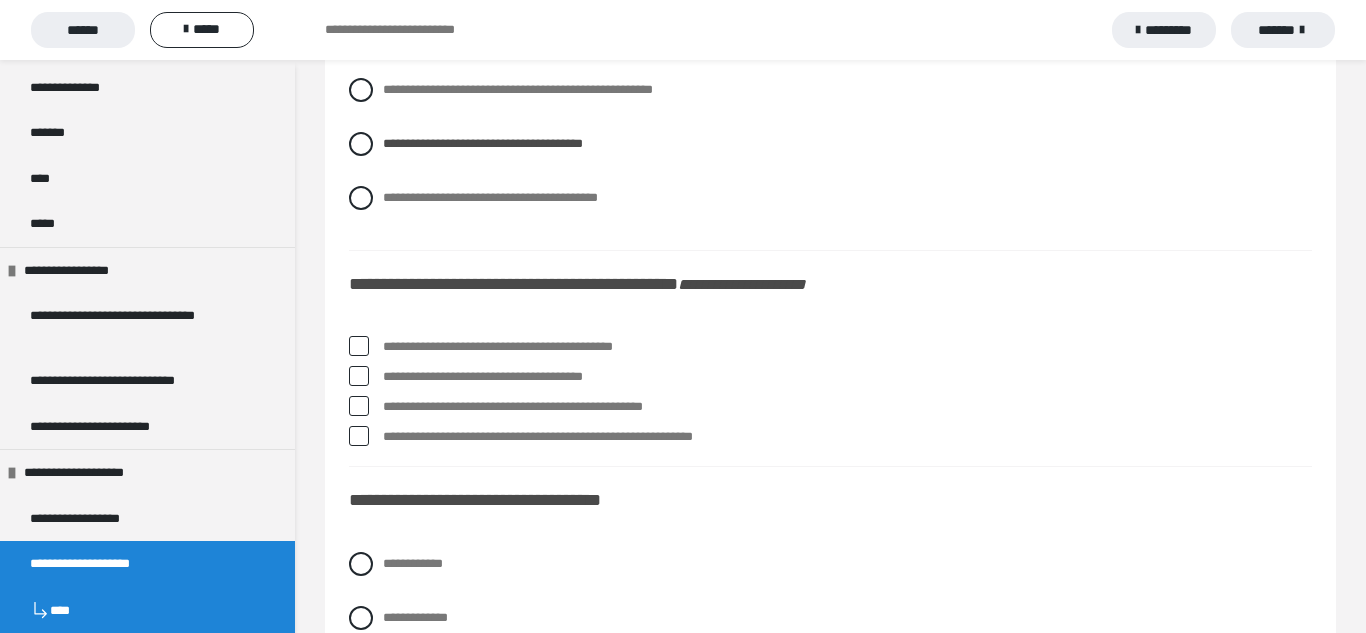 click at bounding box center [359, 376] 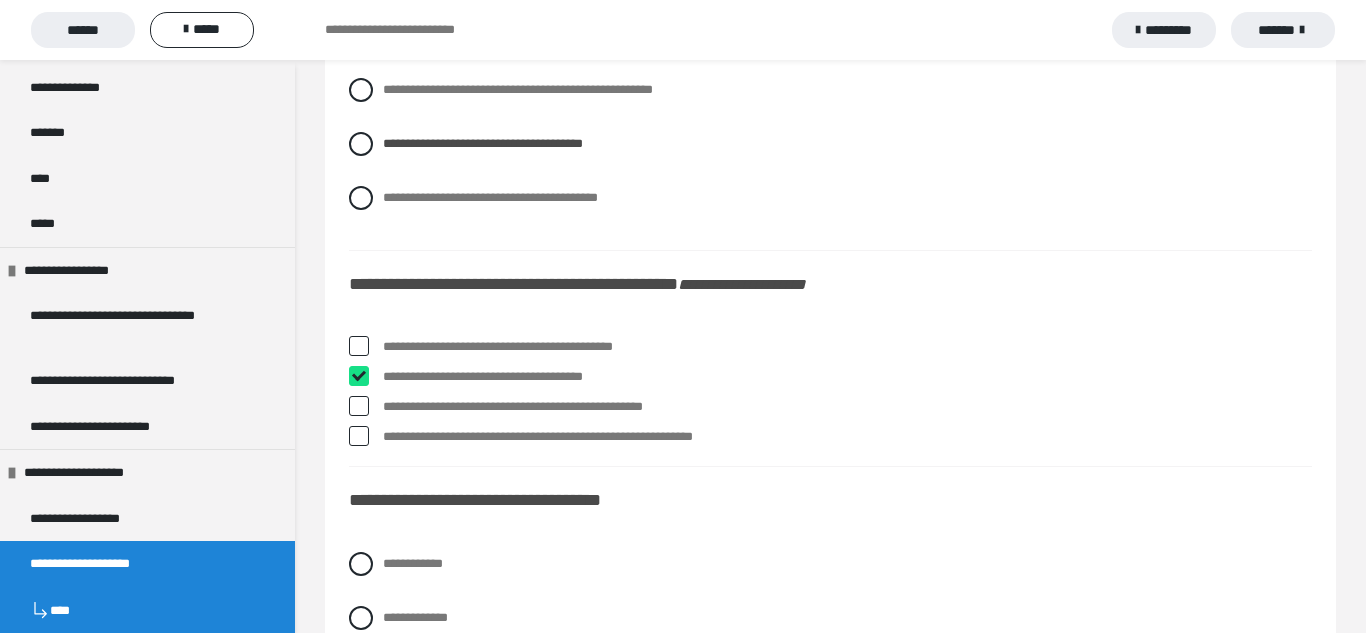 checkbox on "****" 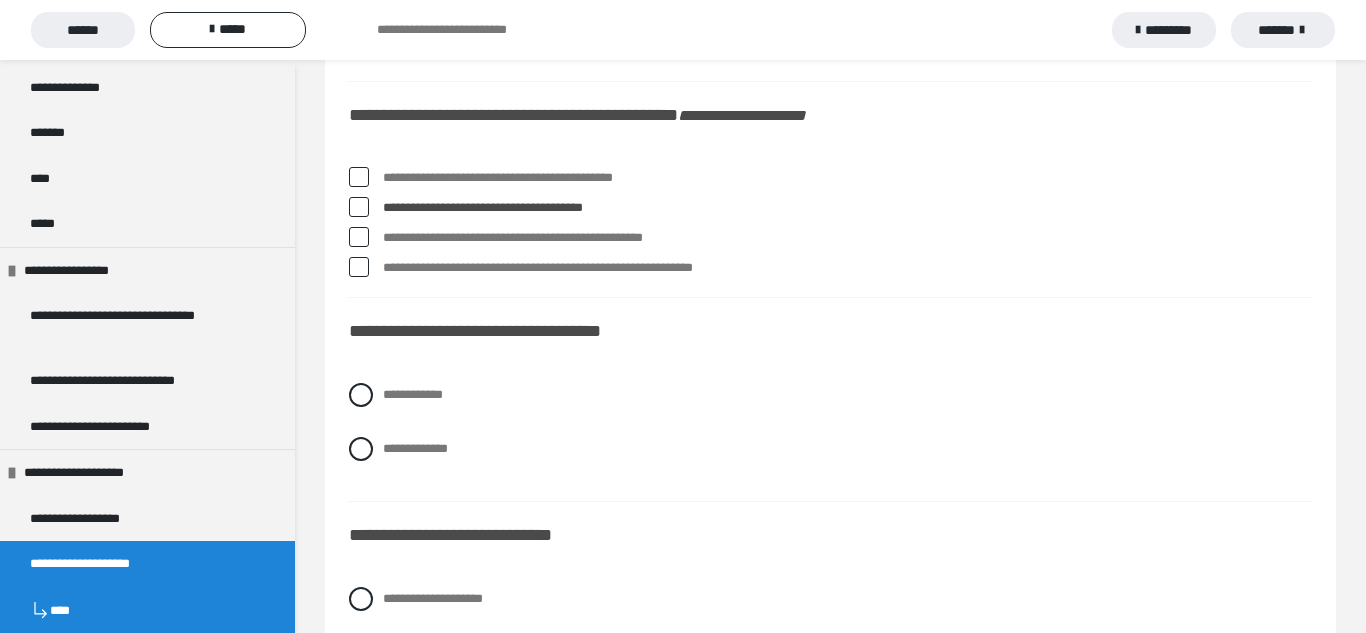 scroll, scrollTop: 4792, scrollLeft: 0, axis: vertical 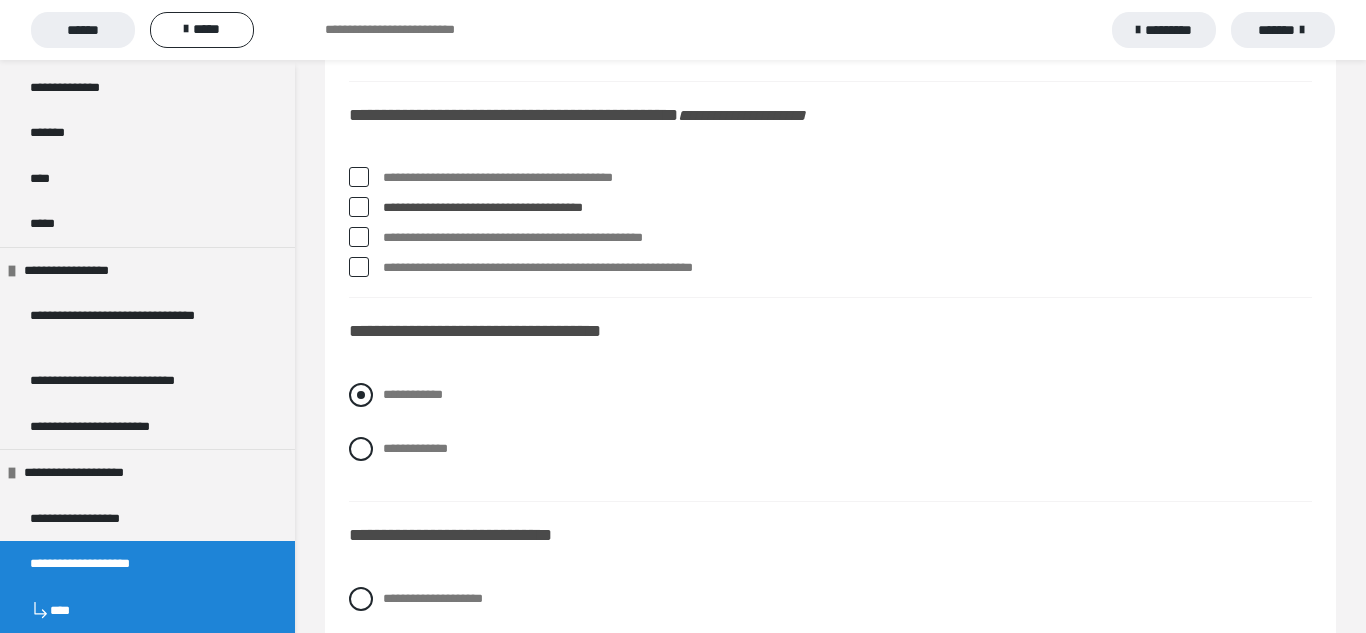 click at bounding box center [361, 395] 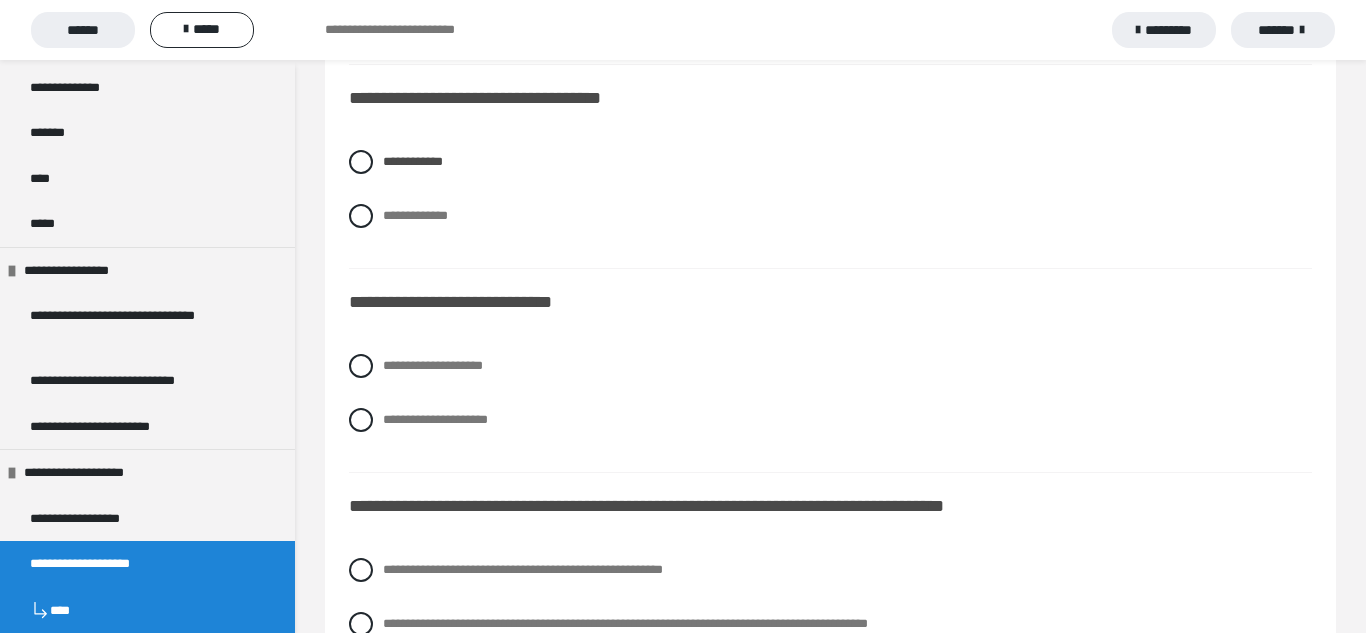scroll, scrollTop: 5003, scrollLeft: 0, axis: vertical 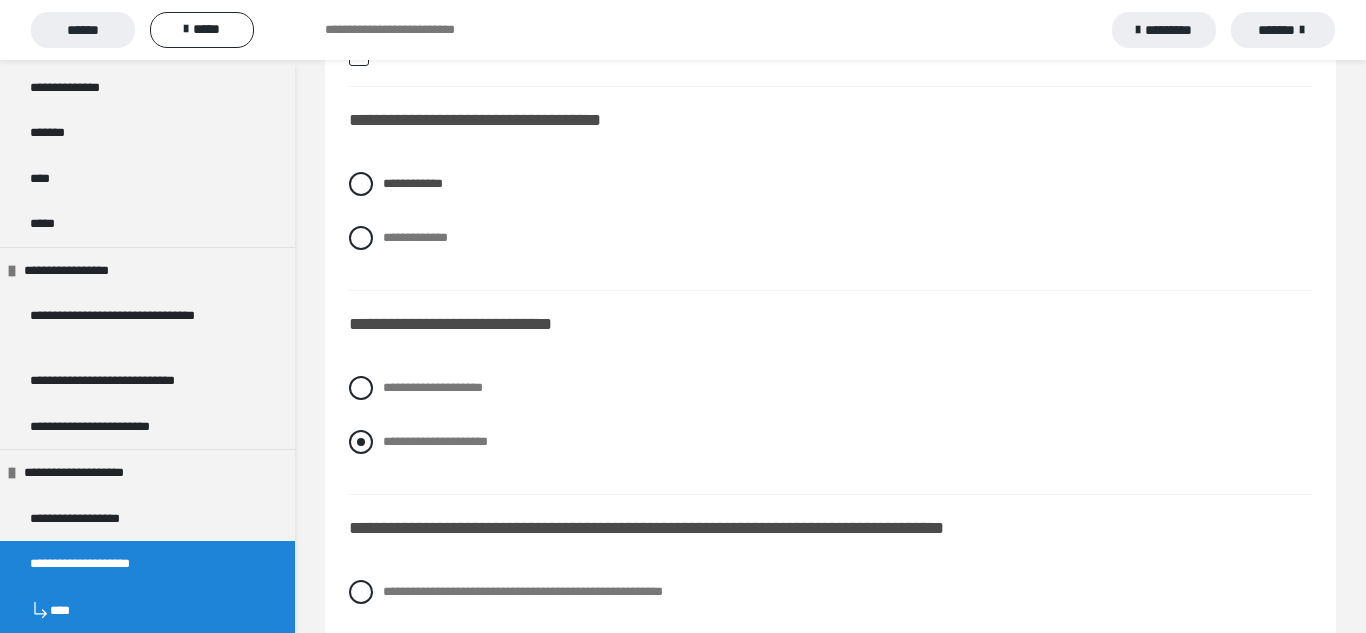 click at bounding box center [361, 442] 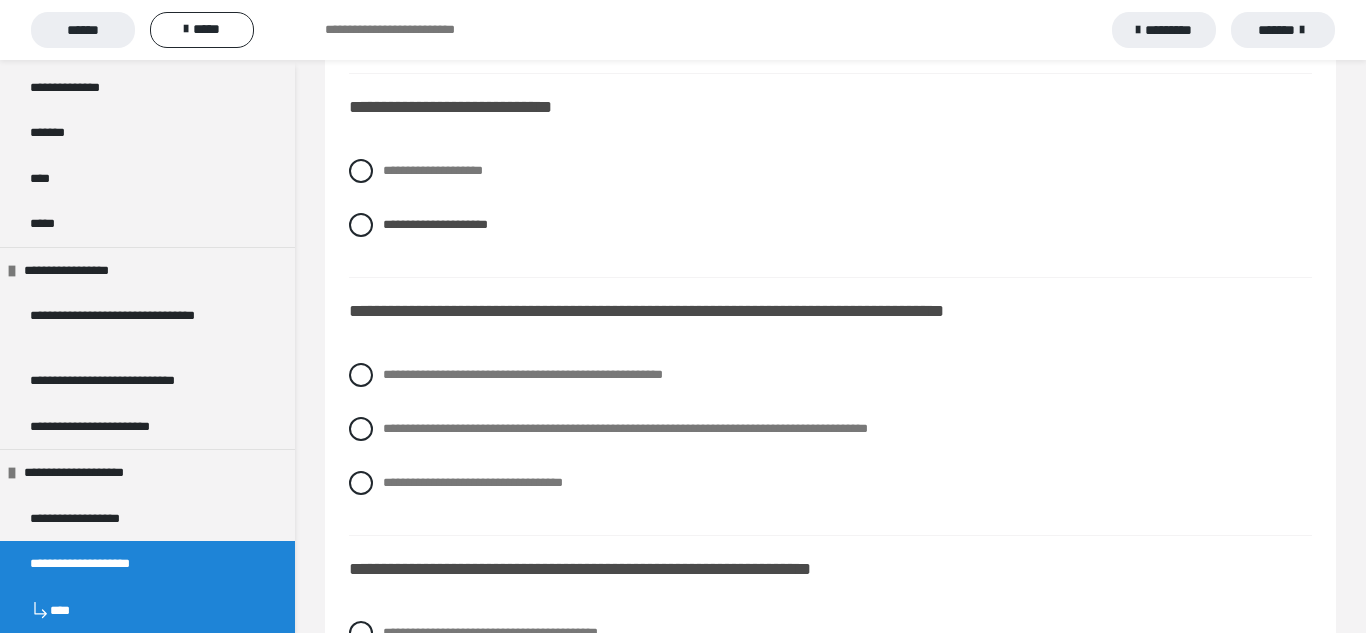 scroll, scrollTop: 5198, scrollLeft: 0, axis: vertical 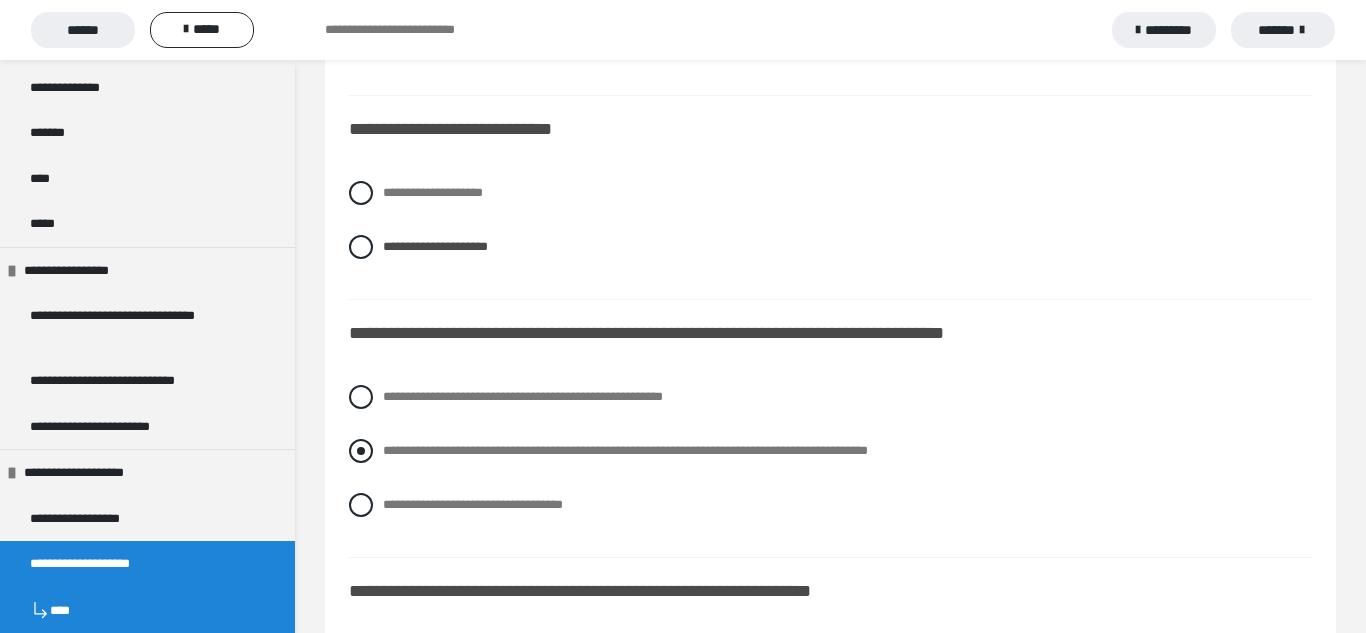 click on "**********" at bounding box center [625, 450] 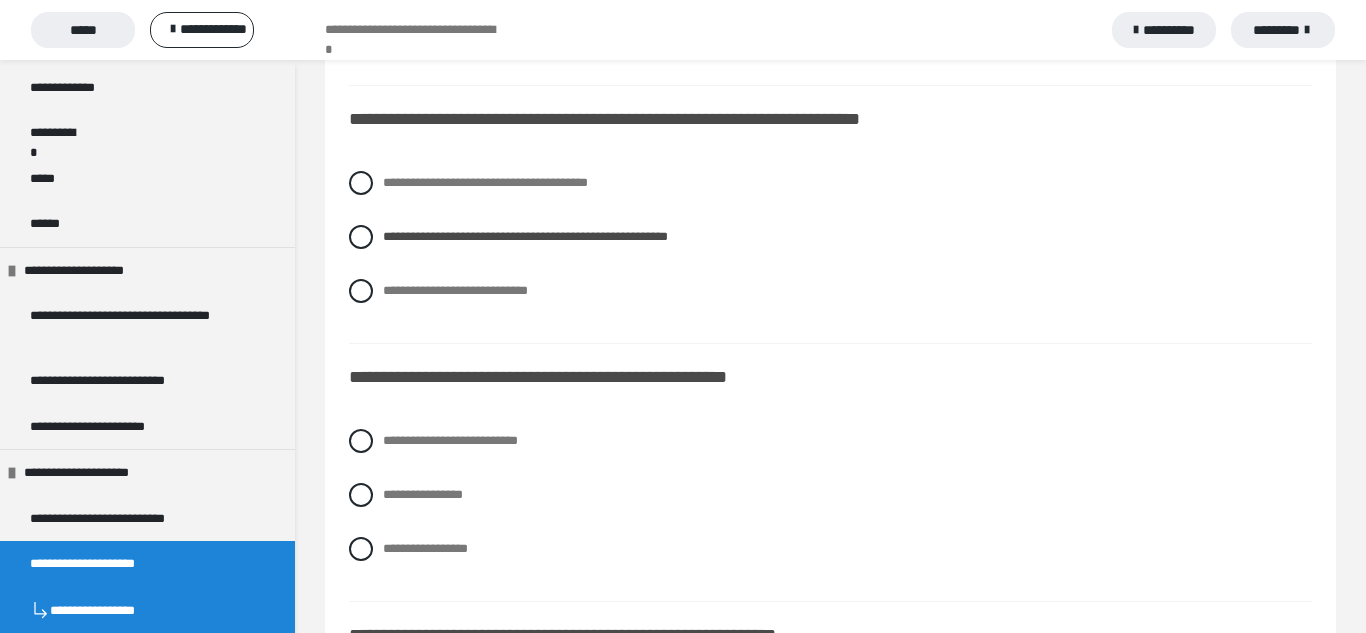 scroll, scrollTop: 5434, scrollLeft: 0, axis: vertical 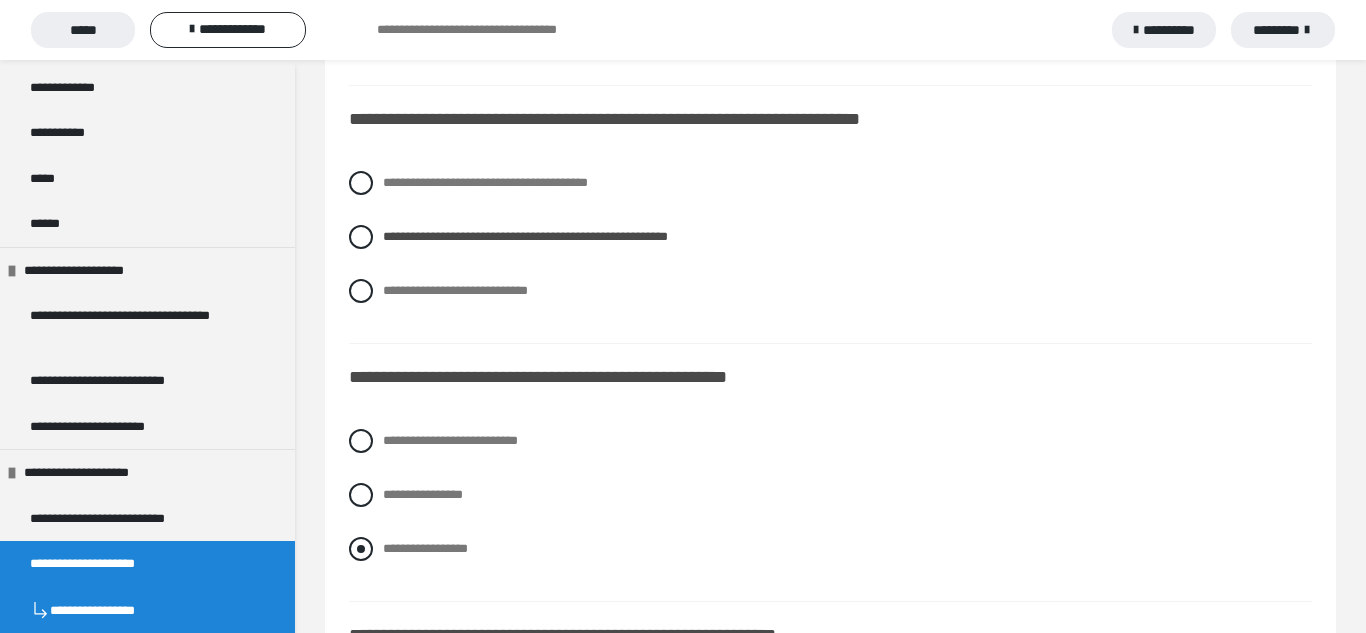 click on "**********" at bounding box center [425, 548] 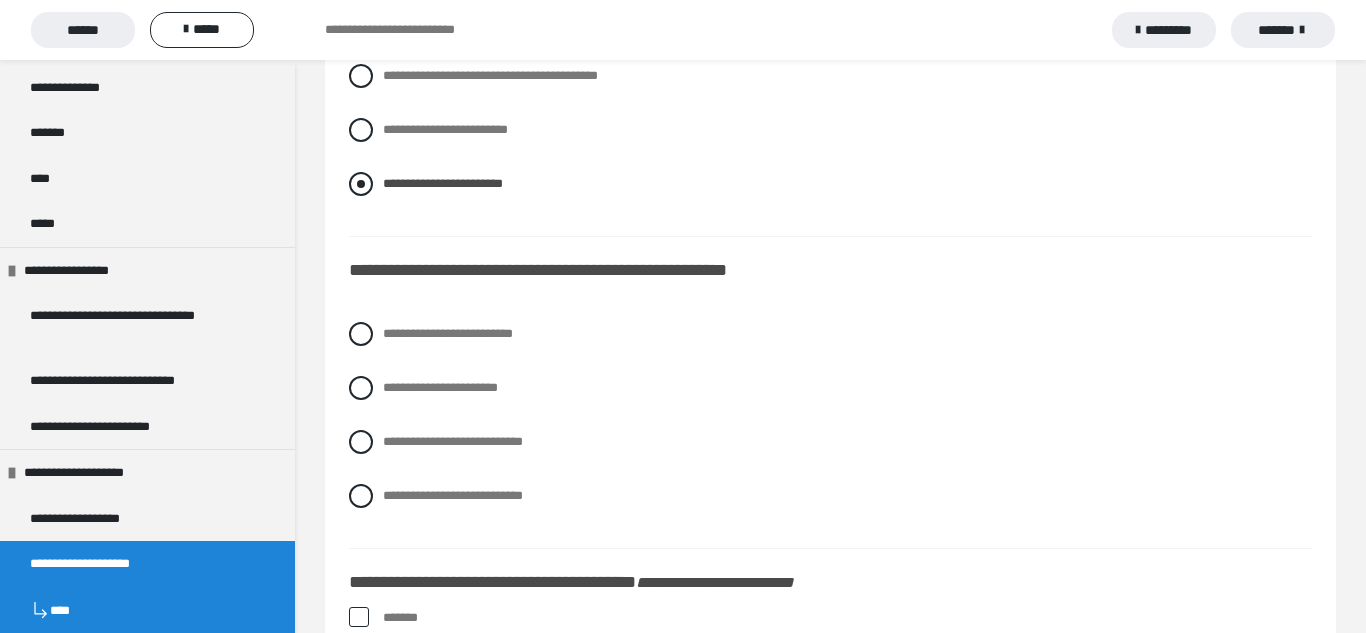 scroll, scrollTop: 5755, scrollLeft: 0, axis: vertical 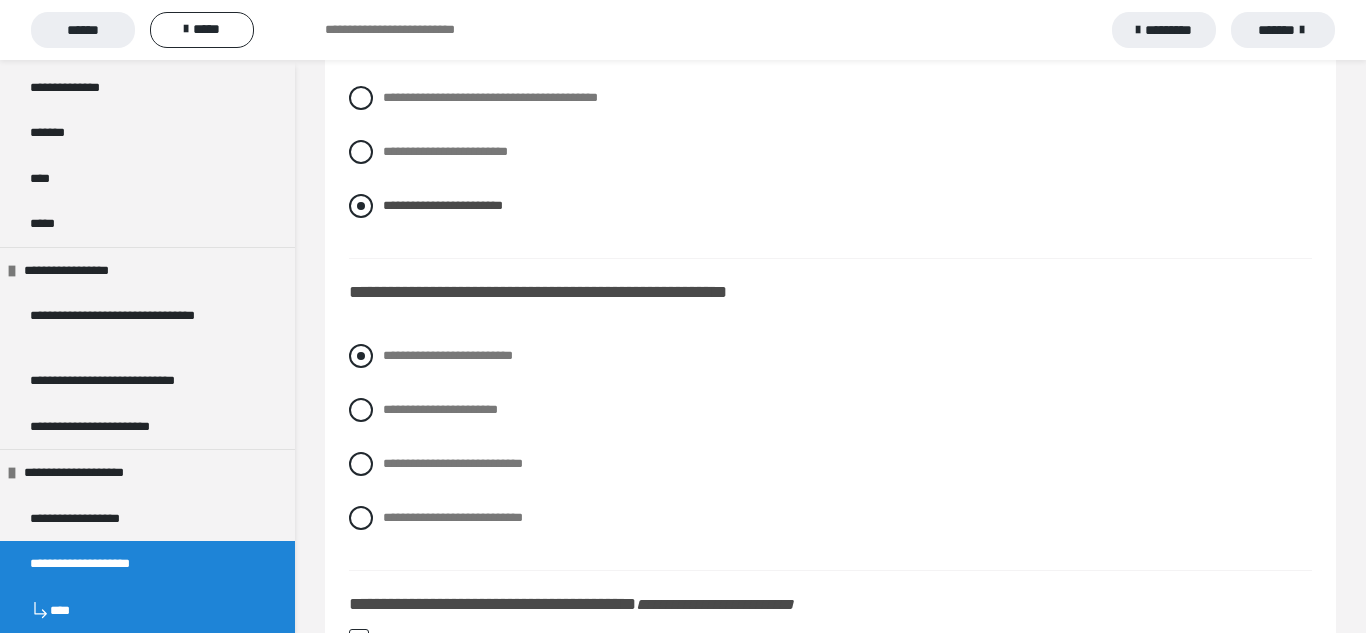 click on "**********" at bounding box center [448, 355] 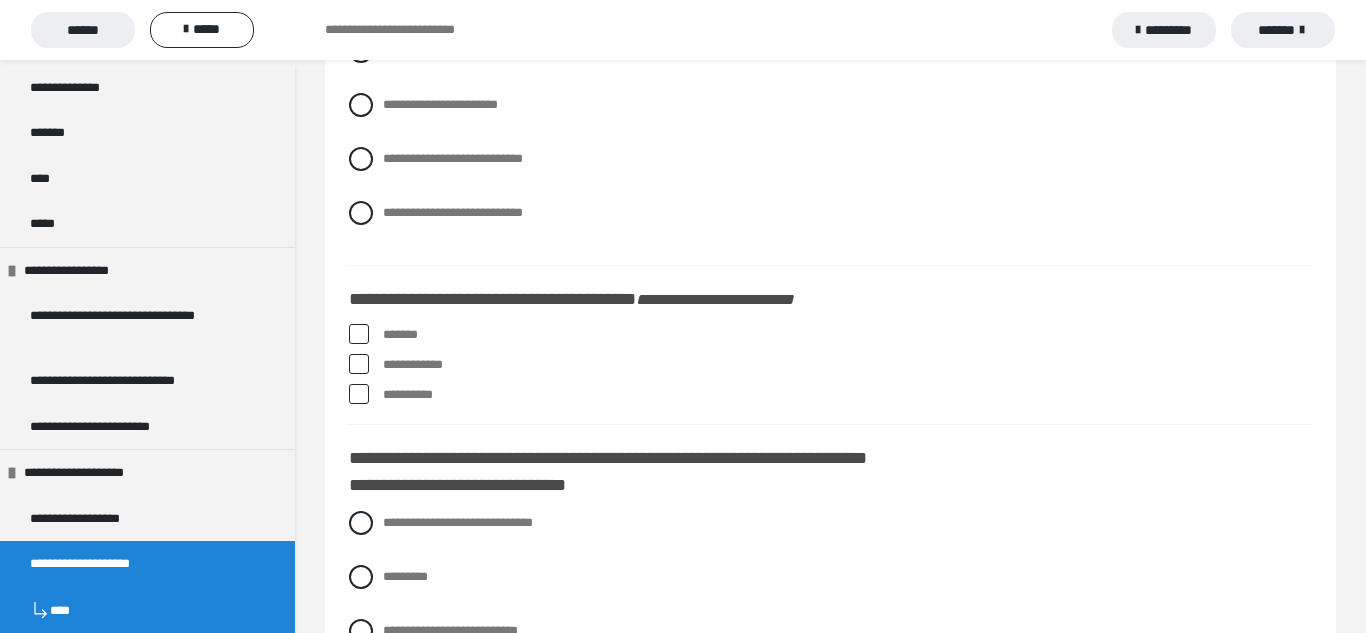 scroll, scrollTop: 6038, scrollLeft: 0, axis: vertical 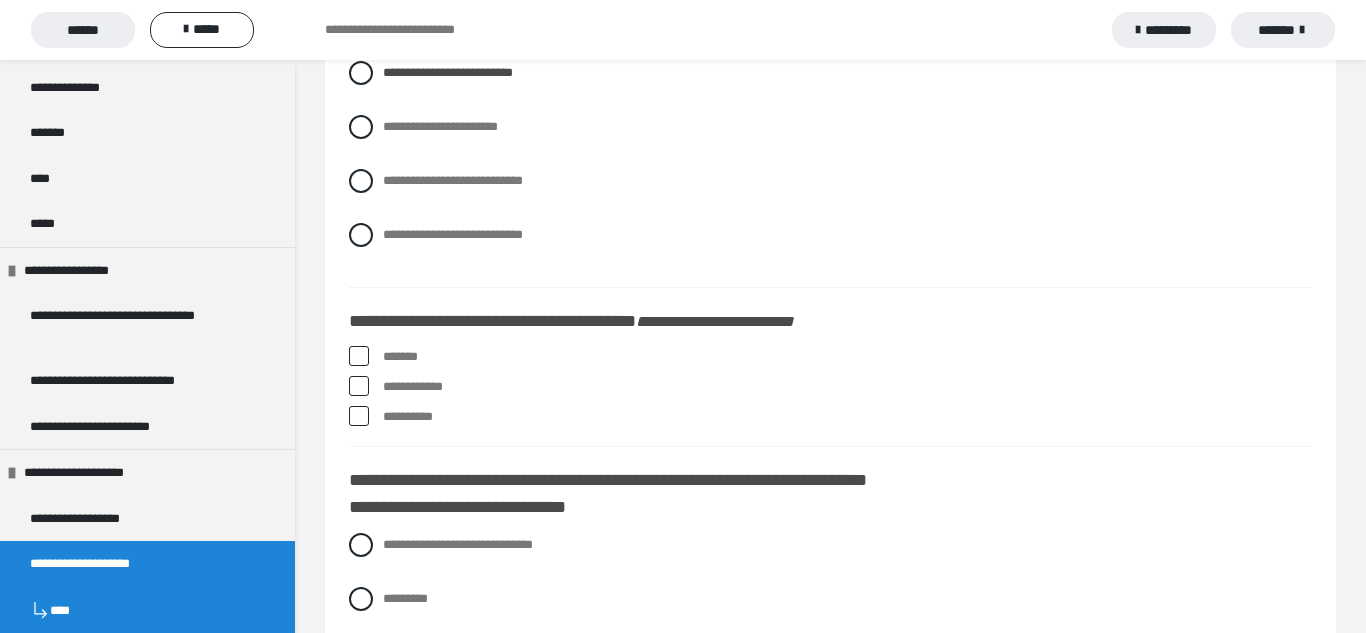 click on "*******" at bounding box center [847, 357] 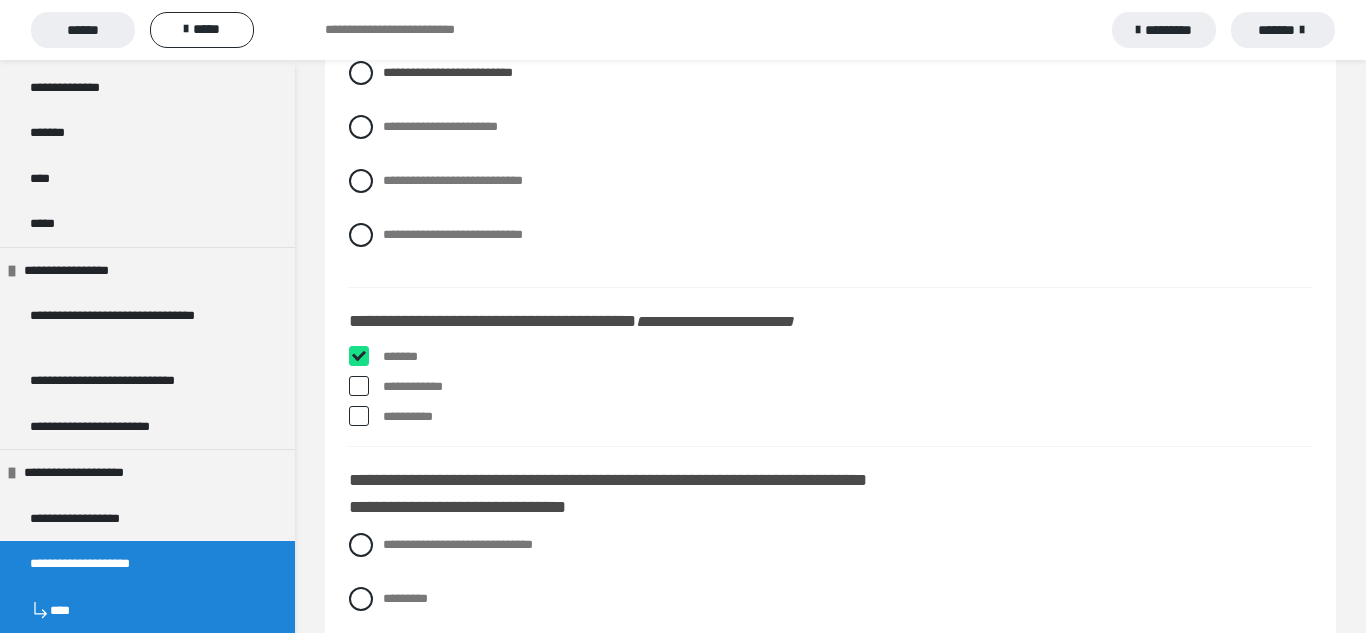 checkbox on "****" 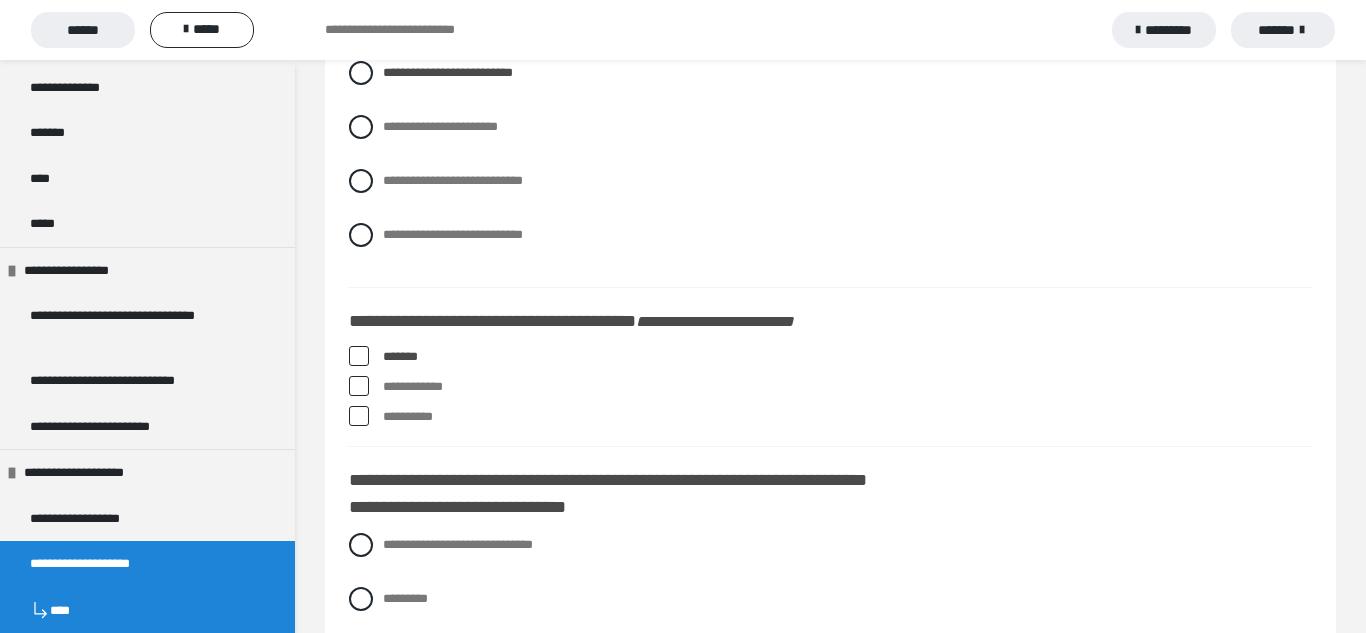 click at bounding box center [359, 416] 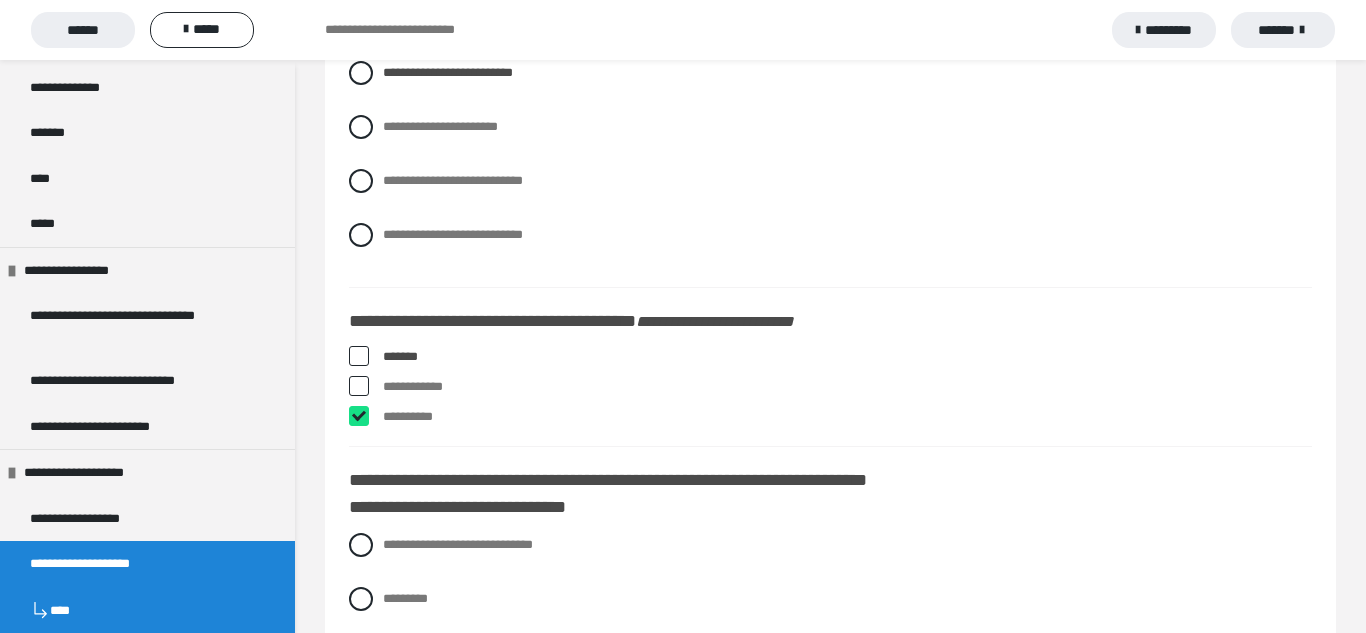 checkbox on "****" 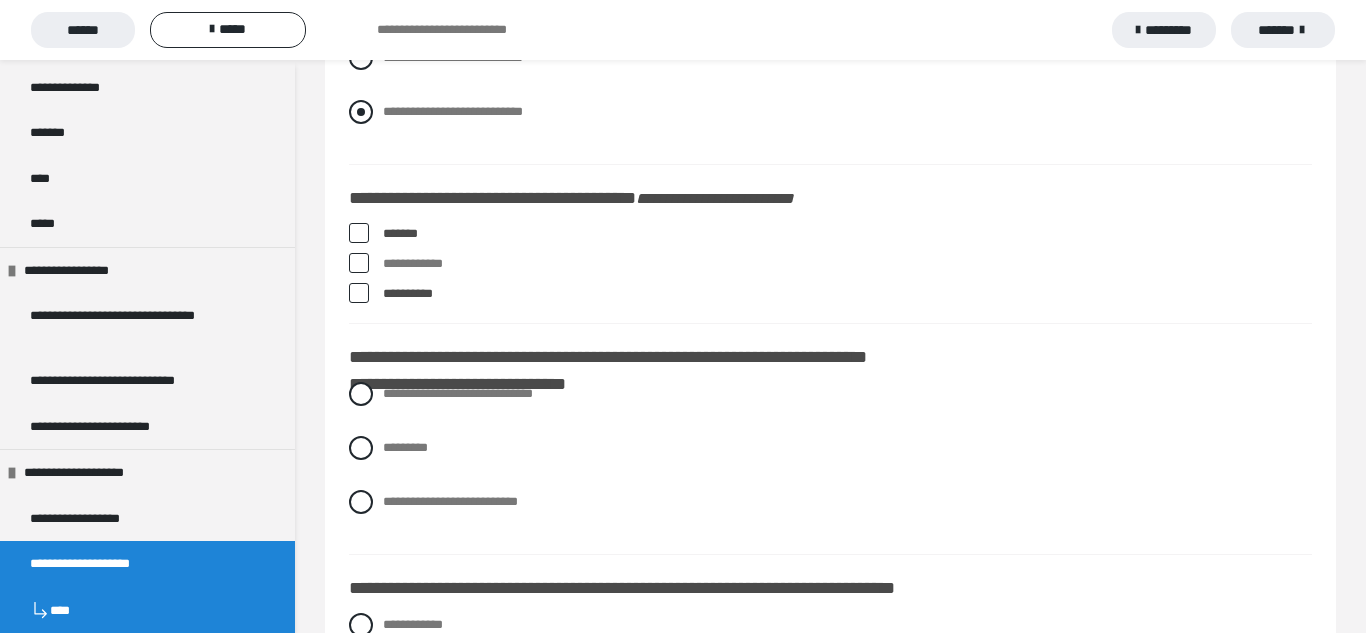 scroll, scrollTop: 6161, scrollLeft: 0, axis: vertical 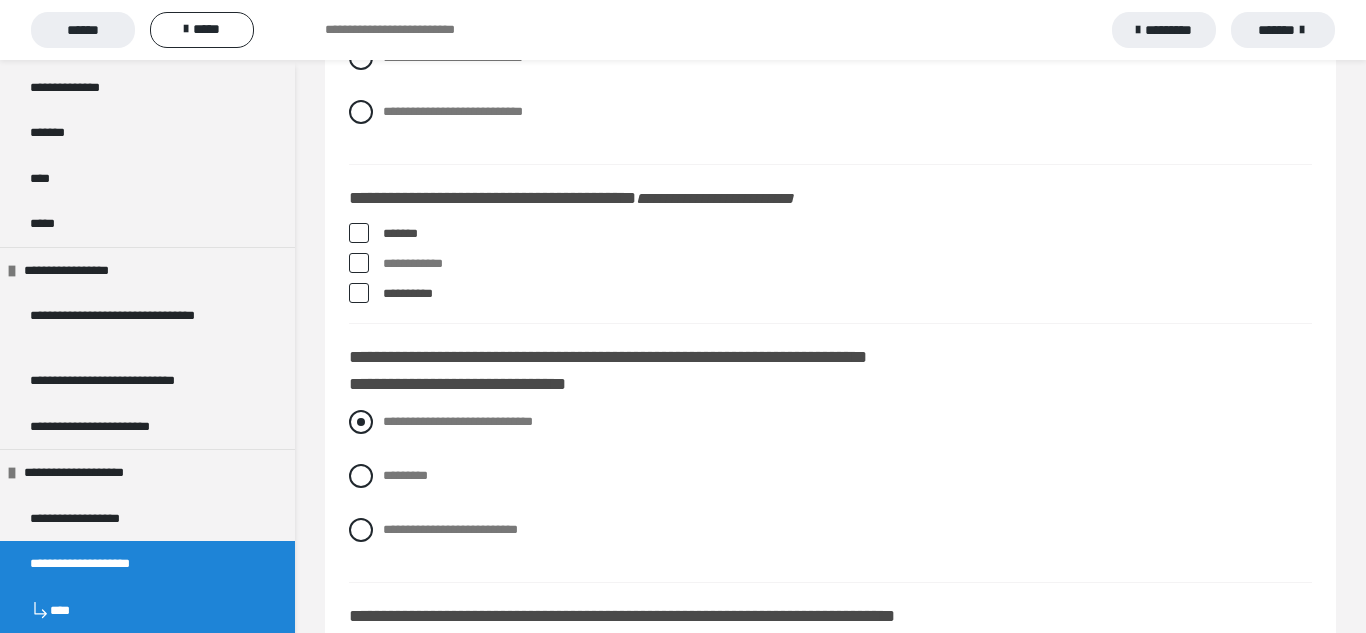 click on "**********" at bounding box center (458, 421) 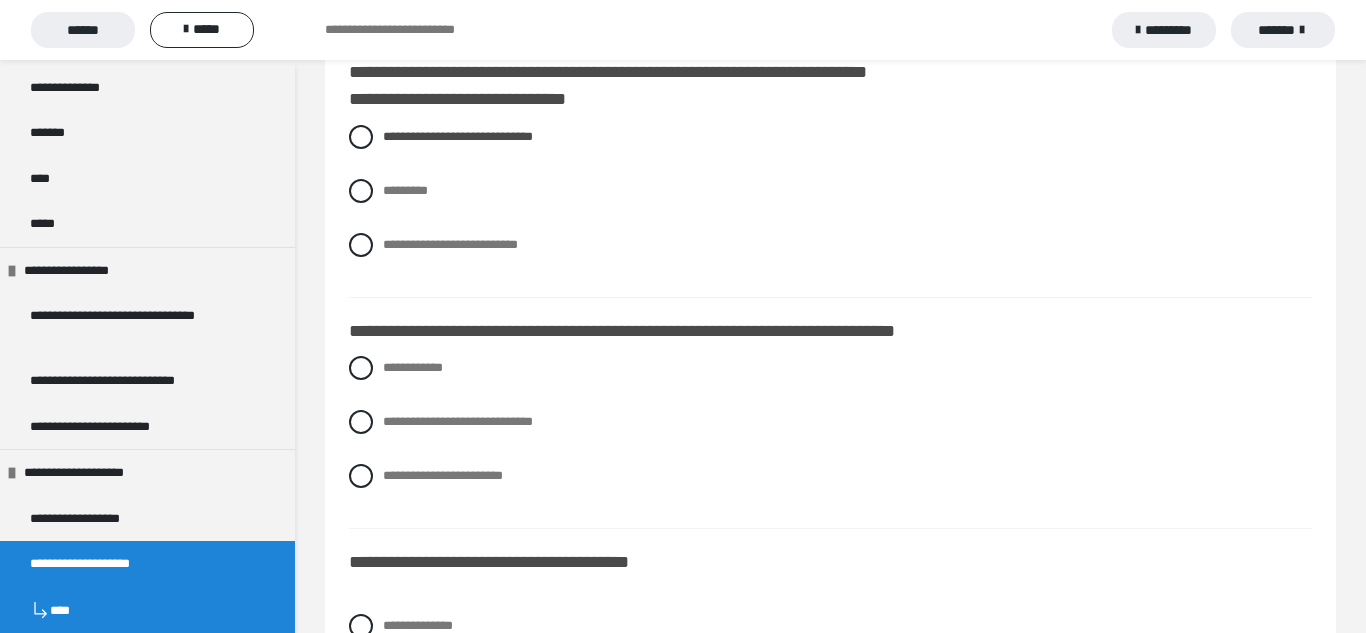 scroll, scrollTop: 6447, scrollLeft: 0, axis: vertical 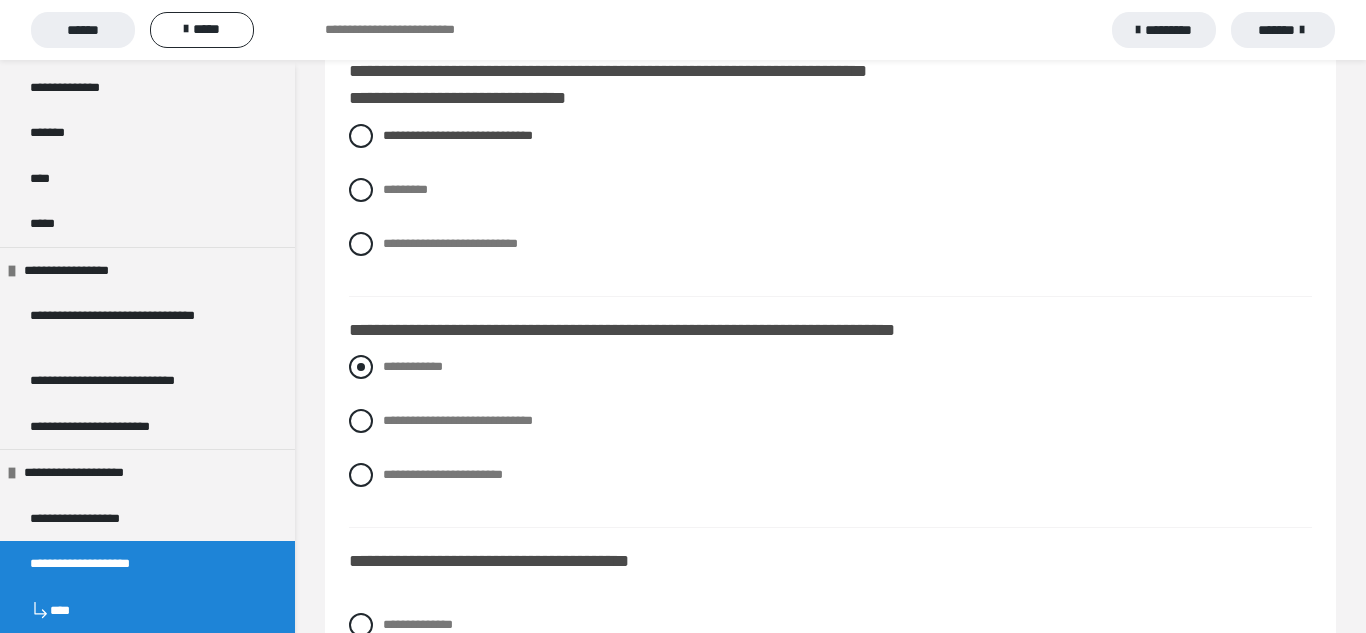click on "**********" at bounding box center [413, 366] 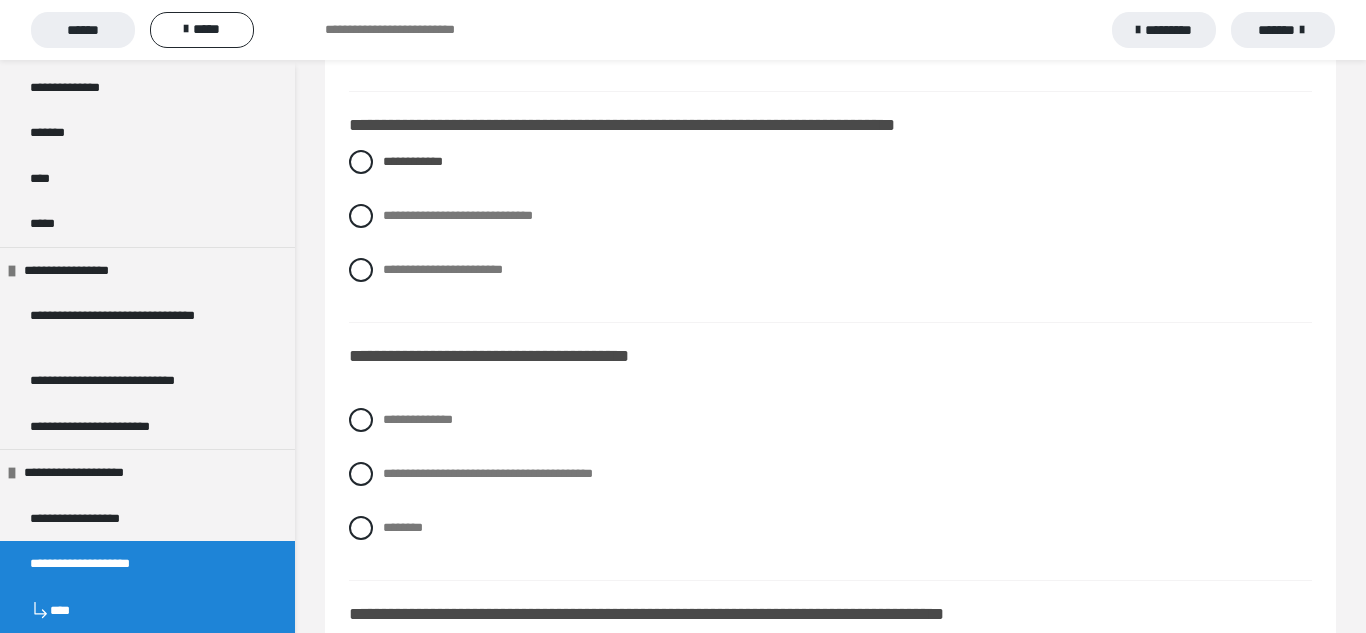 scroll, scrollTop: 6658, scrollLeft: 0, axis: vertical 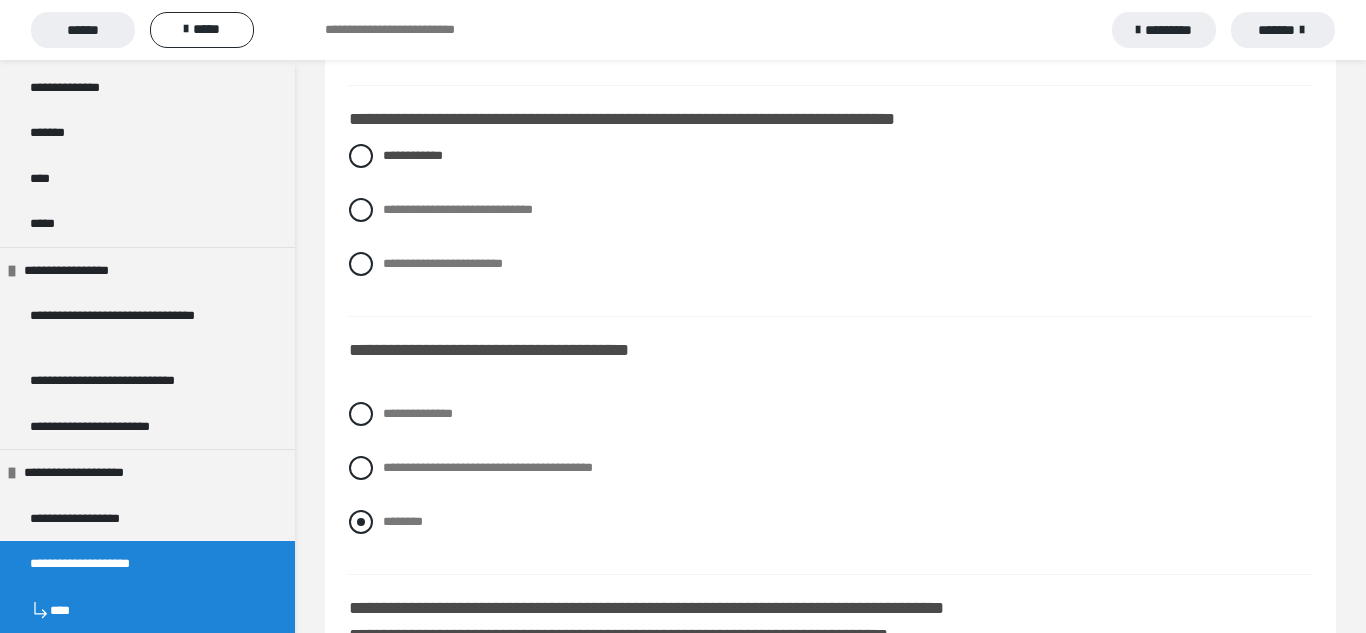 click at bounding box center [361, 522] 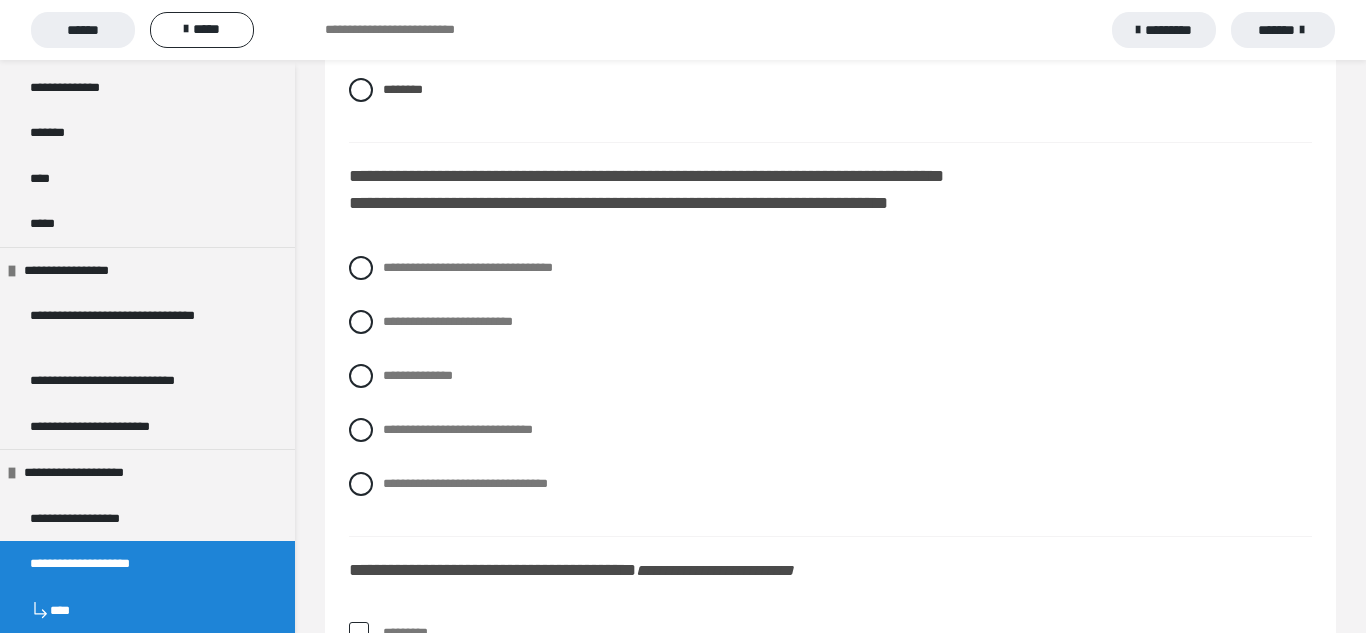 scroll, scrollTop: 7084, scrollLeft: 0, axis: vertical 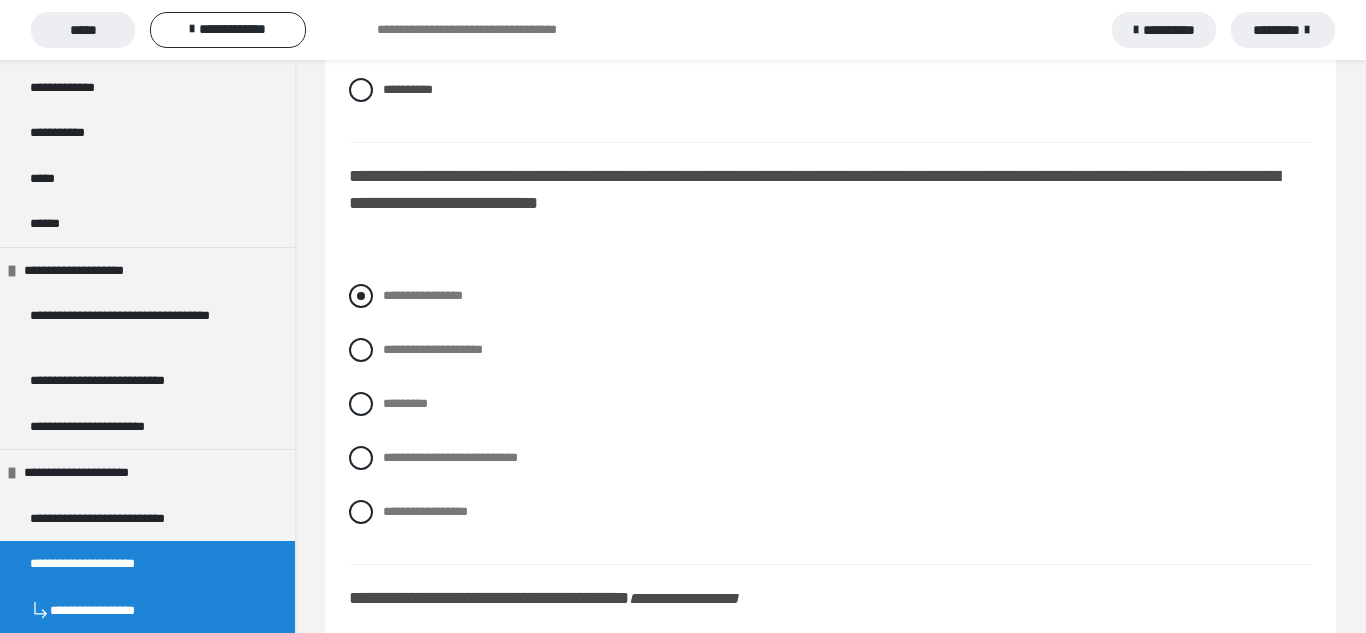 click on "**********" at bounding box center (423, 295) 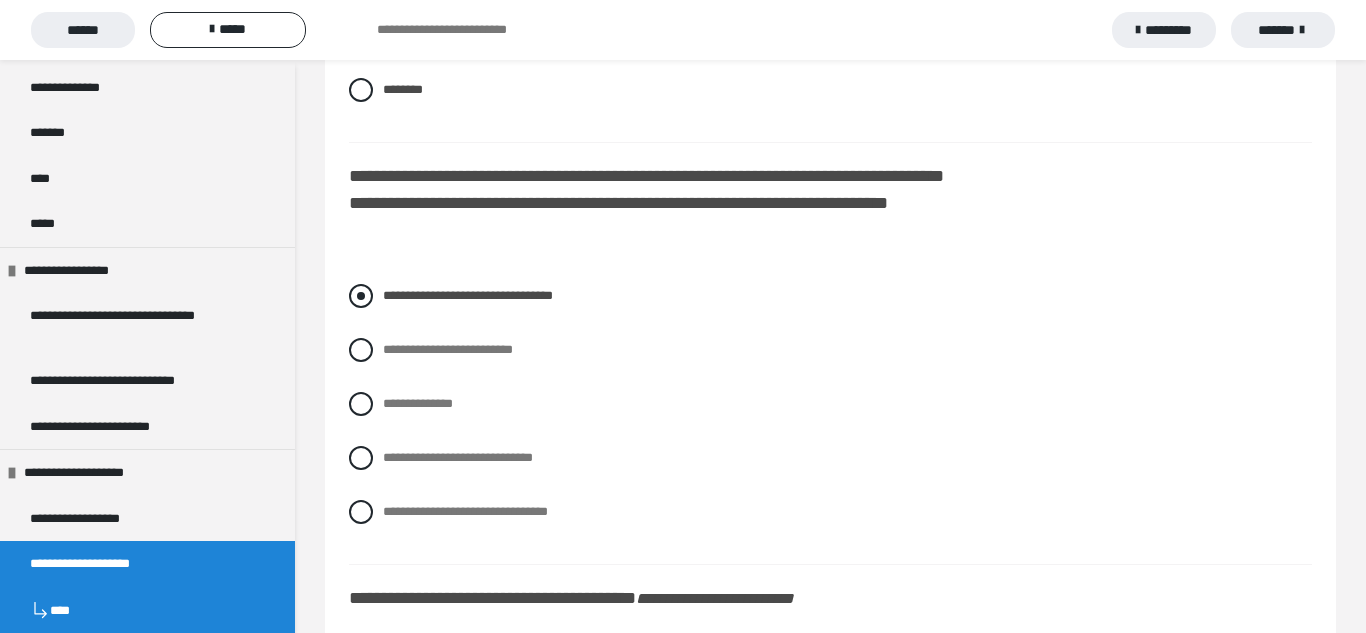 scroll, scrollTop: 7090, scrollLeft: 0, axis: vertical 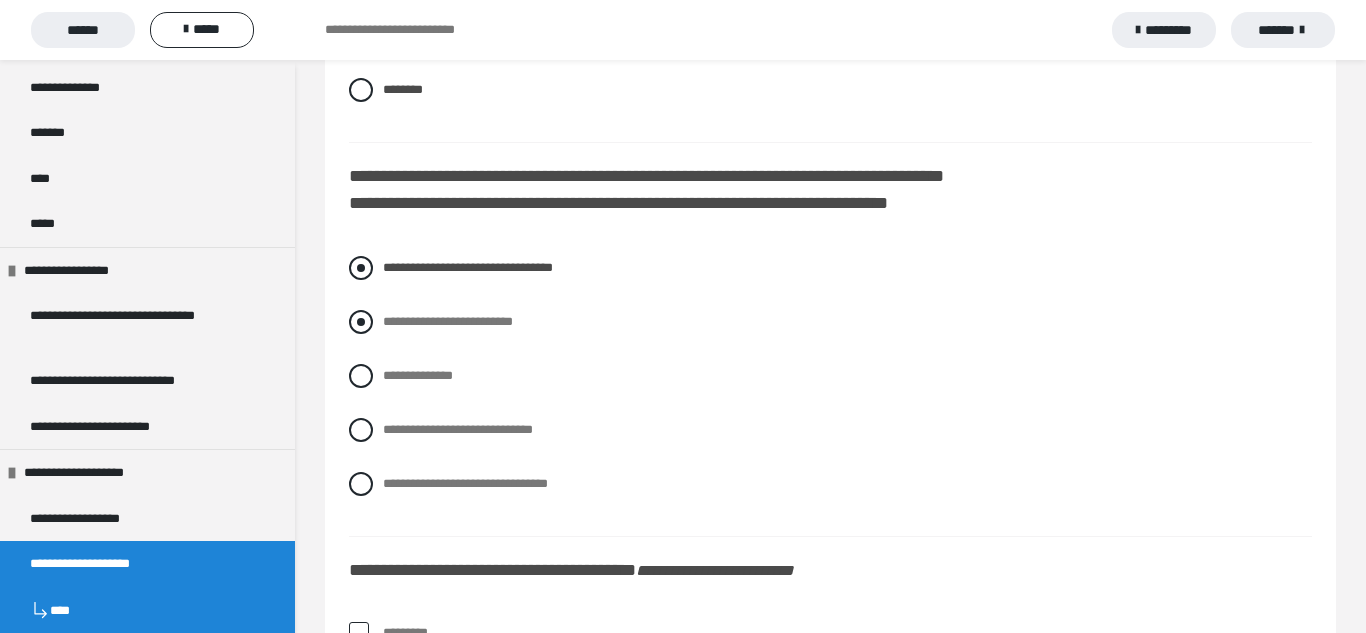 click at bounding box center [361, 322] 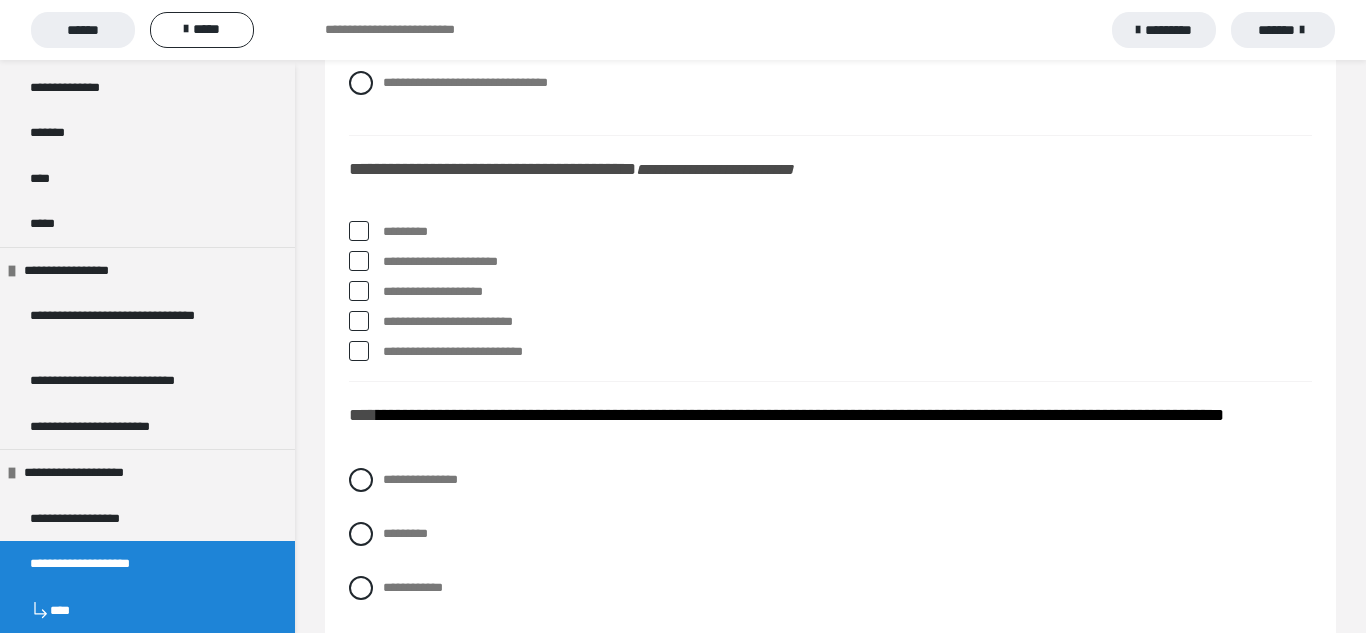 scroll, scrollTop: 7469, scrollLeft: 0, axis: vertical 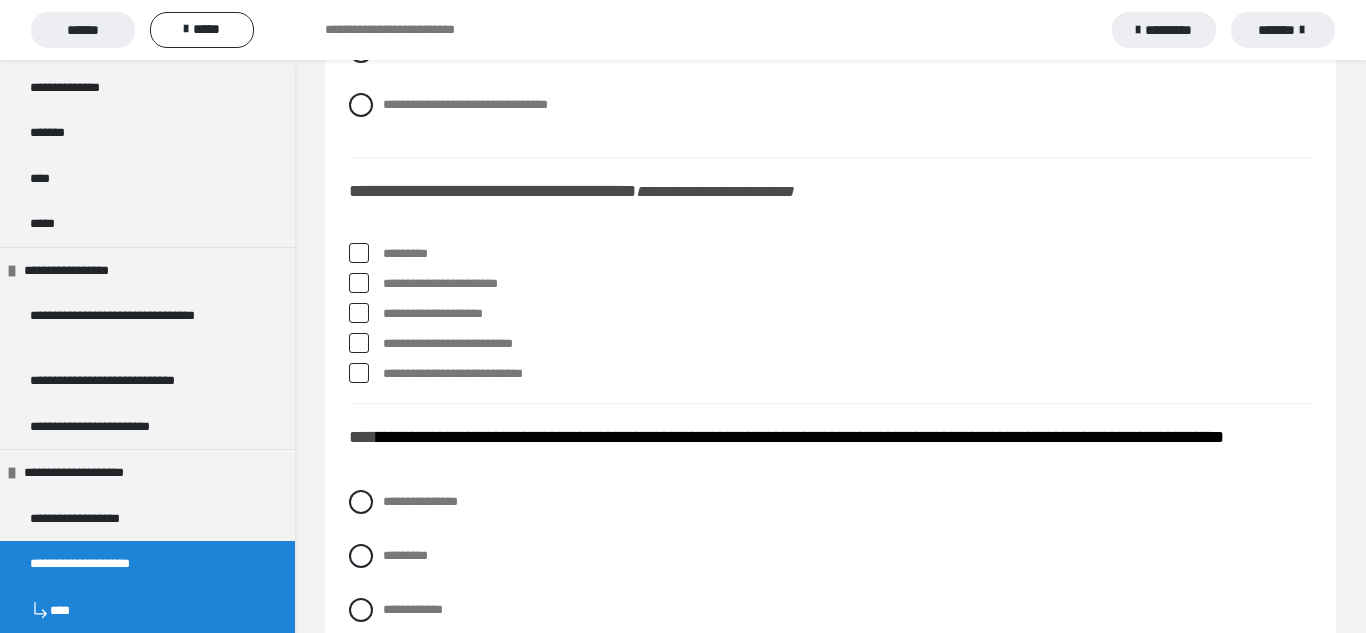 click at bounding box center [359, 253] 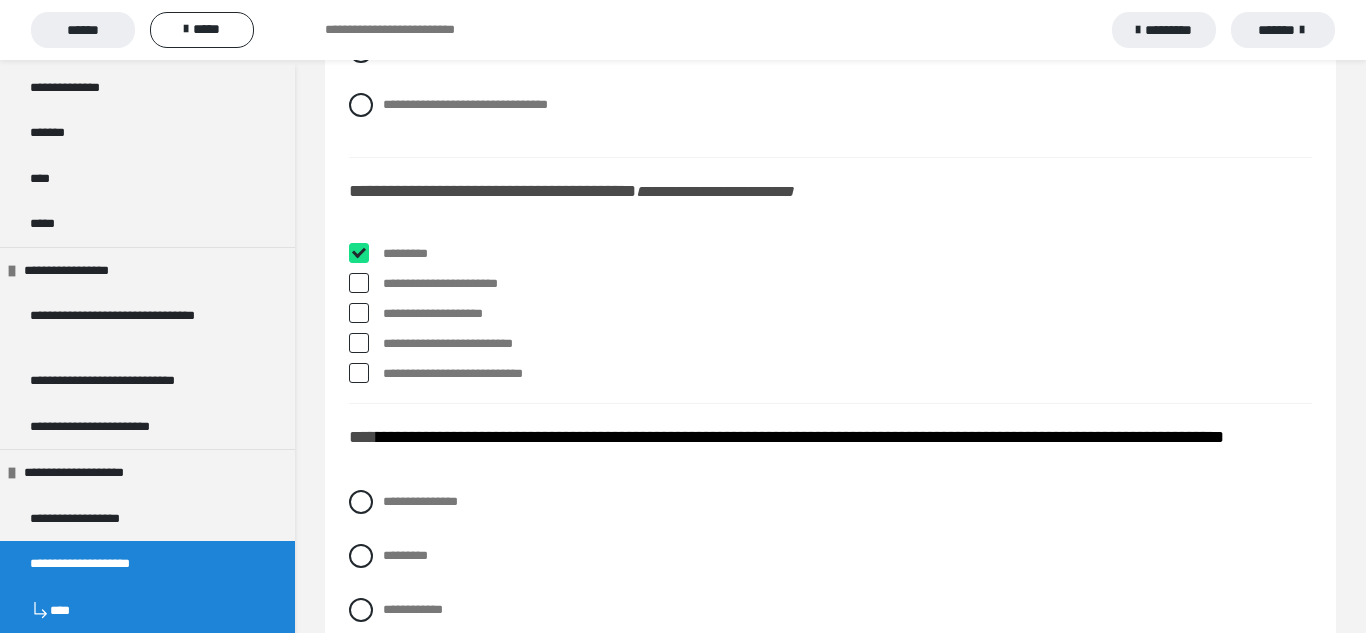 checkbox on "****" 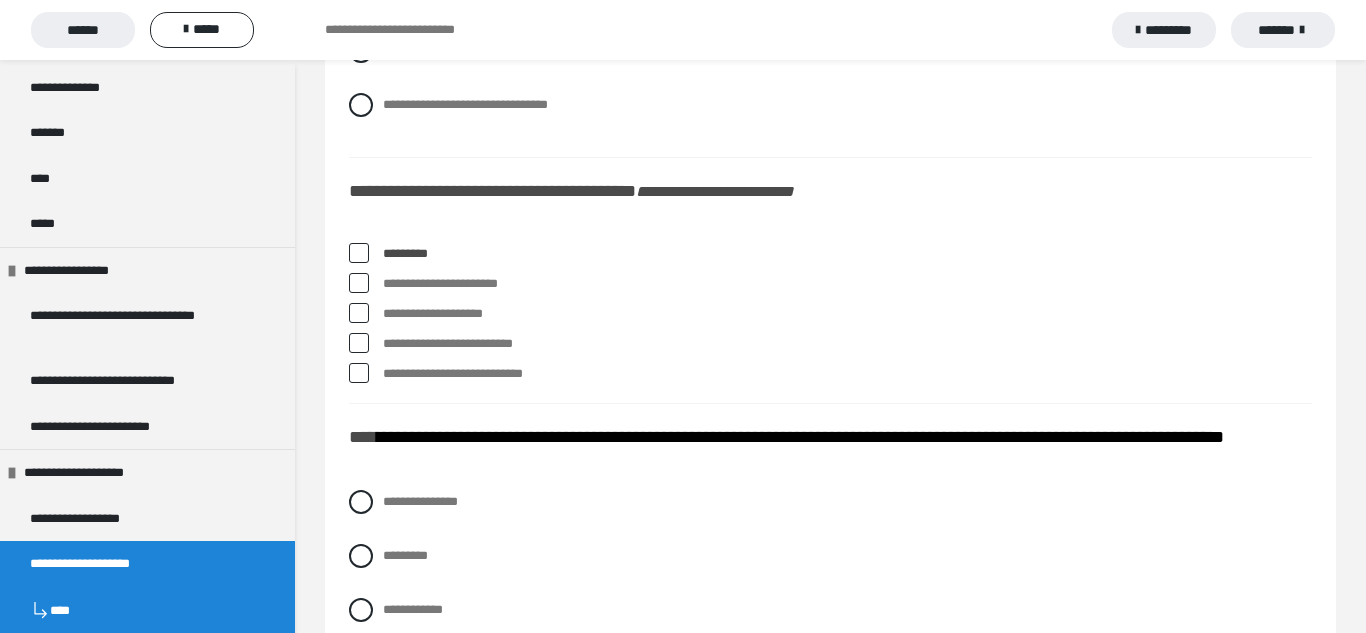 click on "**********" at bounding box center (847, 314) 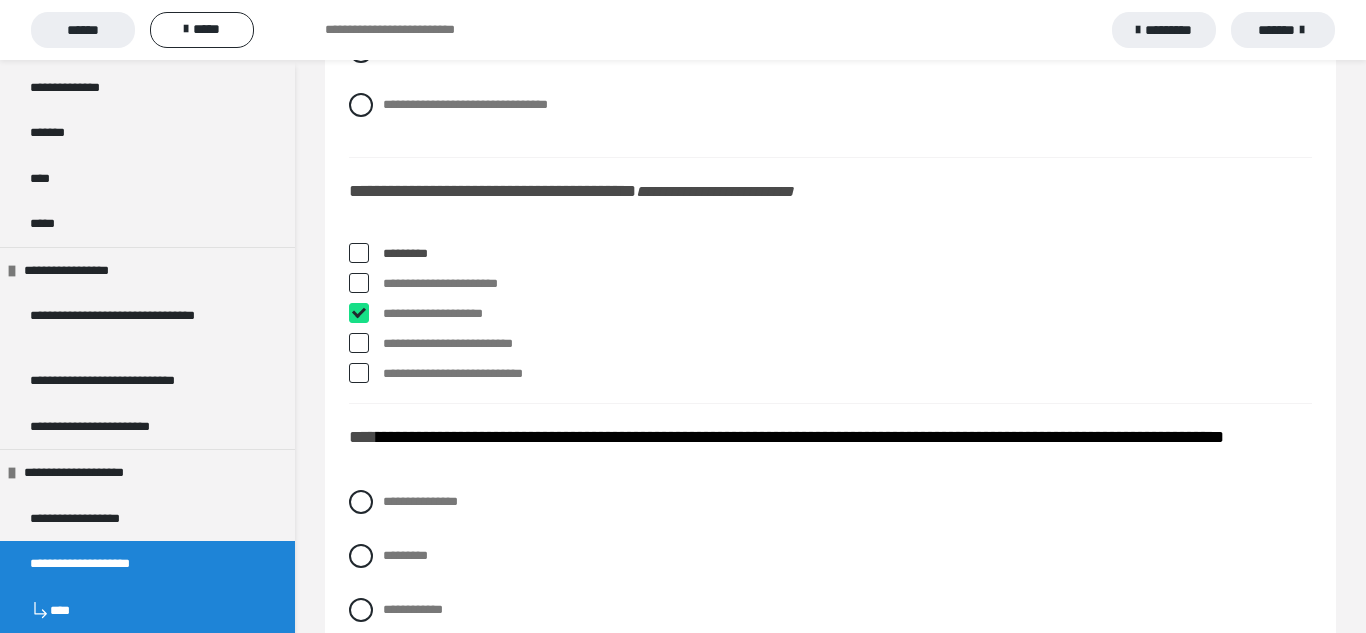 checkbox on "****" 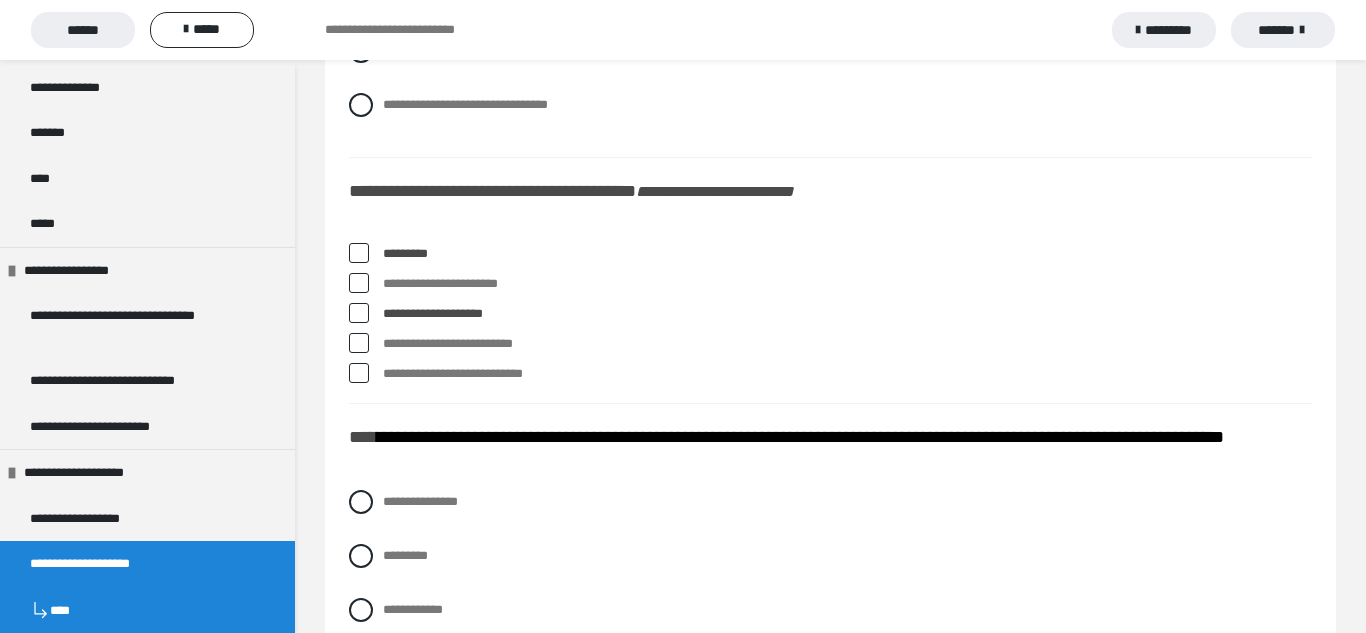 scroll, scrollTop: 7491, scrollLeft: 0, axis: vertical 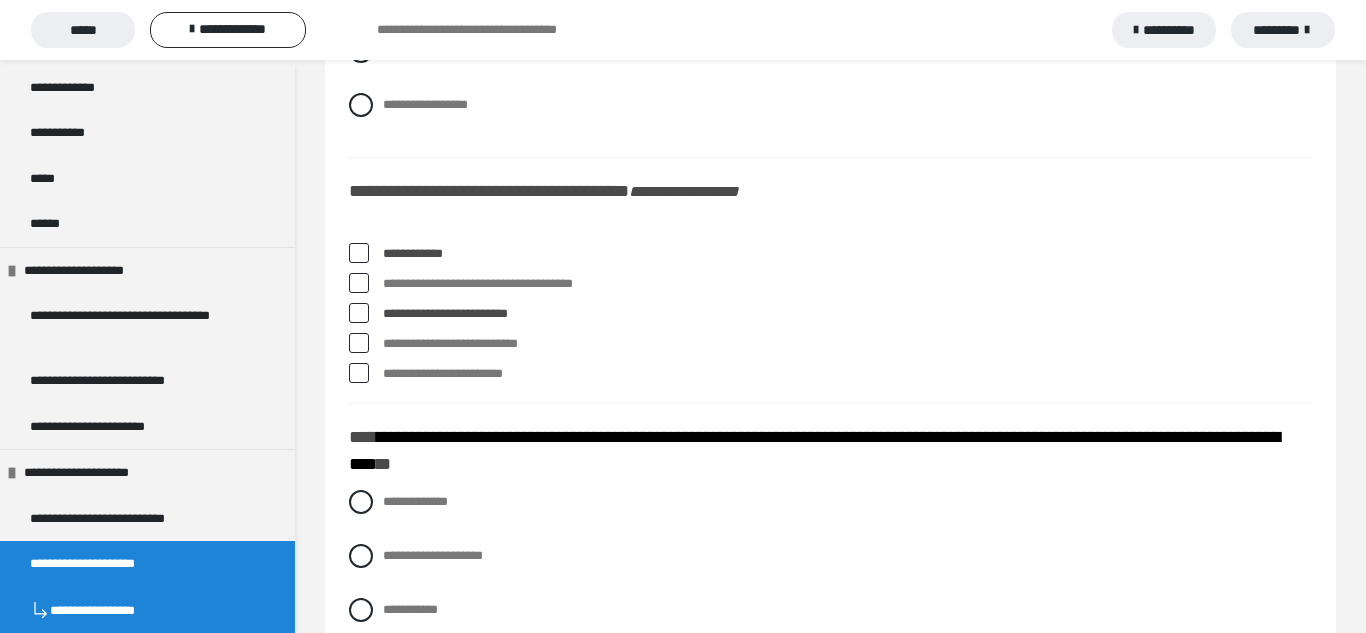click on "**********" at bounding box center [478, 283] 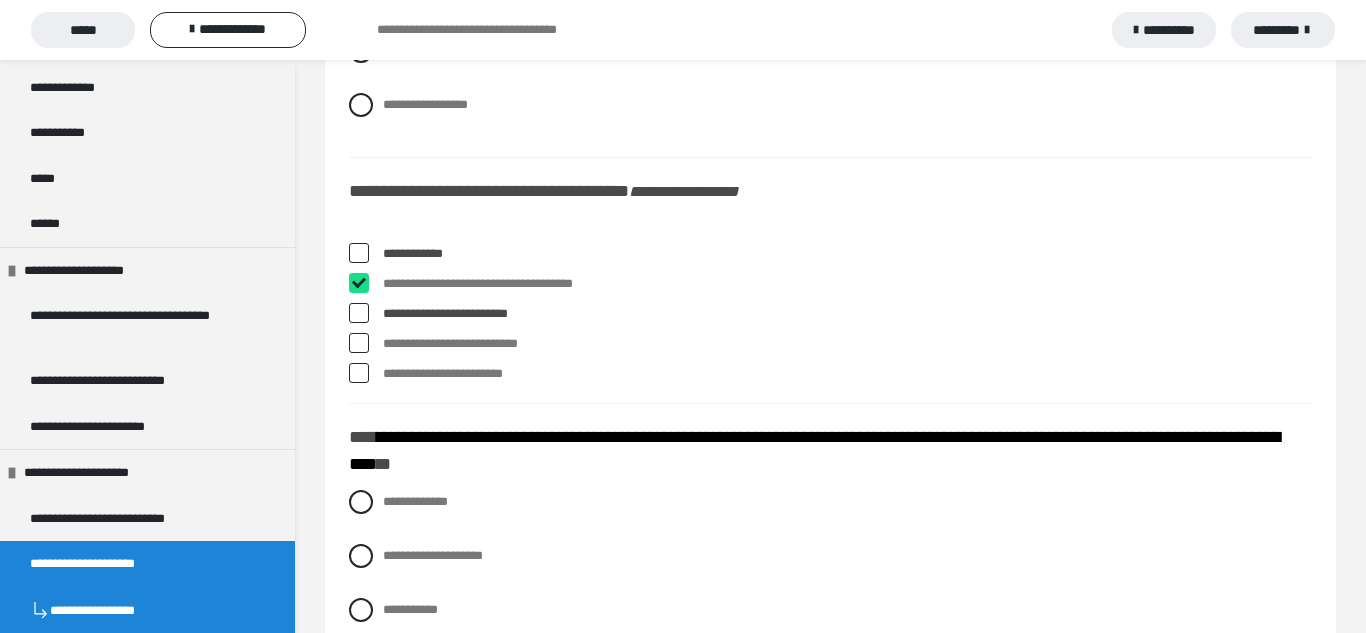 checkbox on "****" 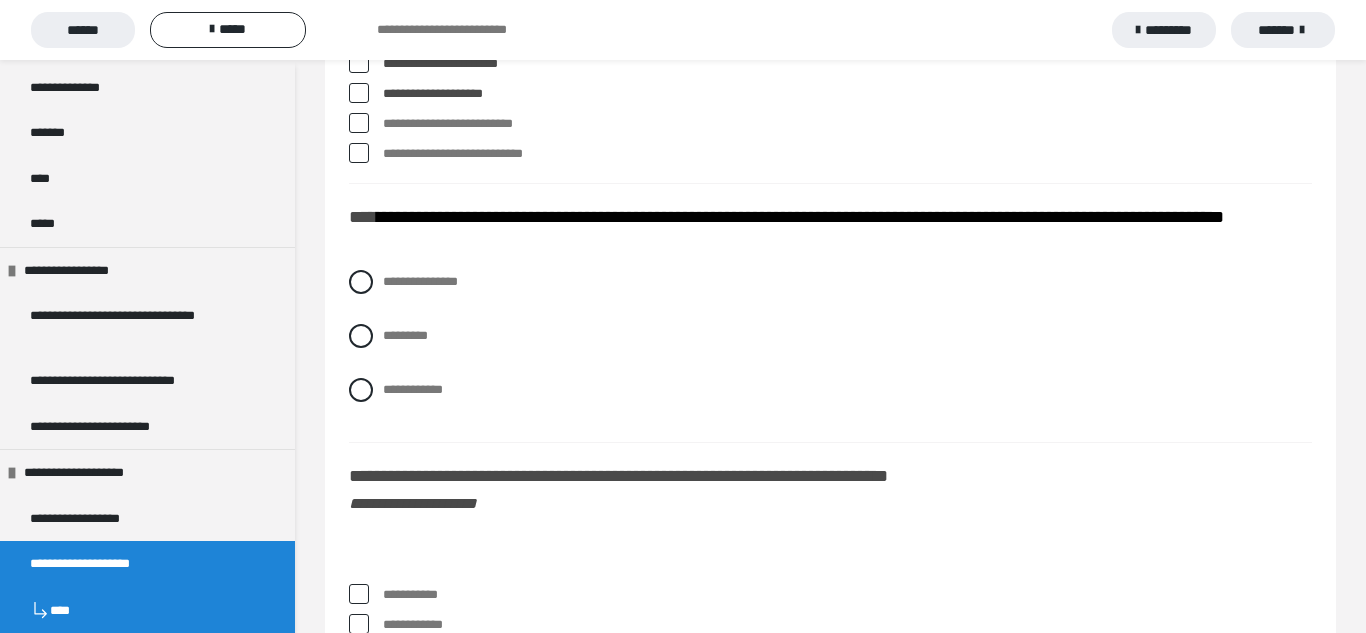 scroll, scrollTop: 7689, scrollLeft: 0, axis: vertical 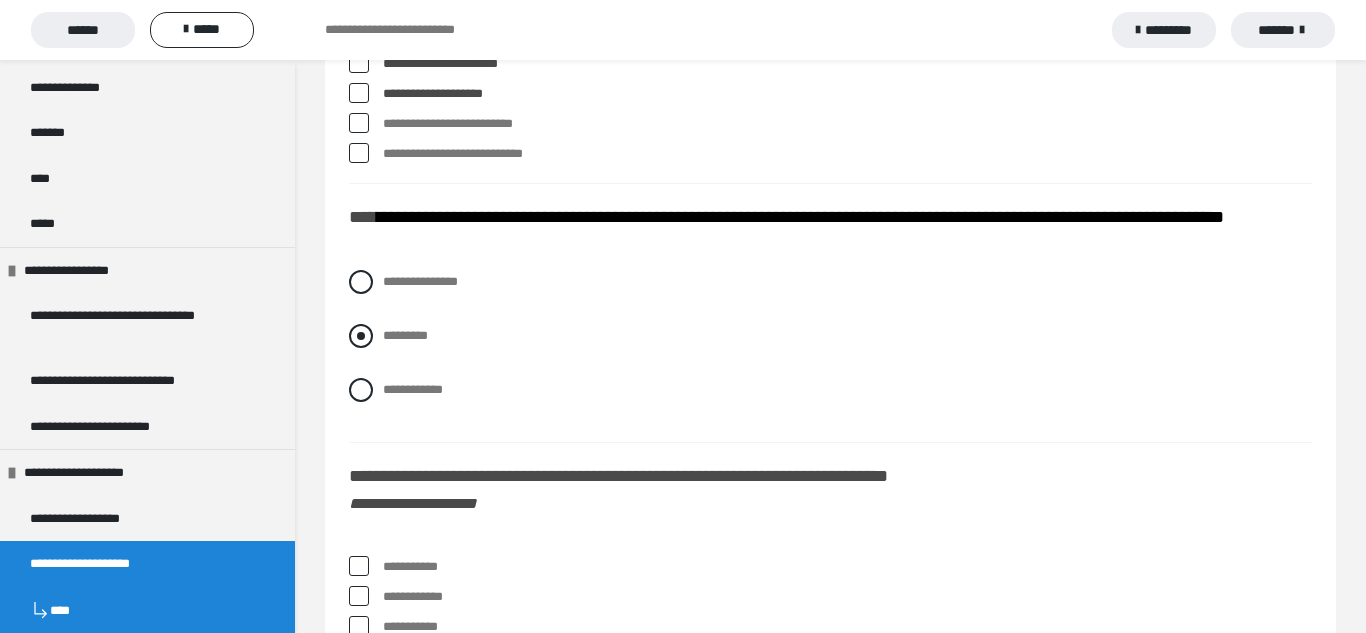 click on "*********" at bounding box center (389, 330) 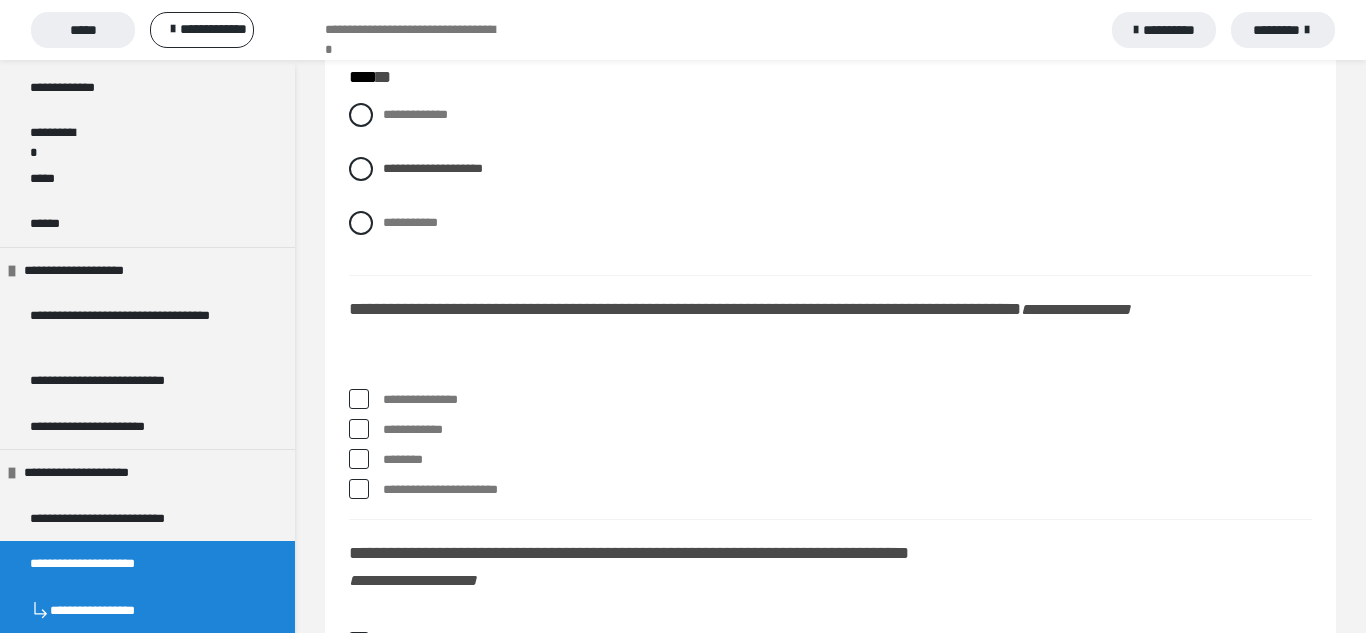 scroll, scrollTop: 7878, scrollLeft: 0, axis: vertical 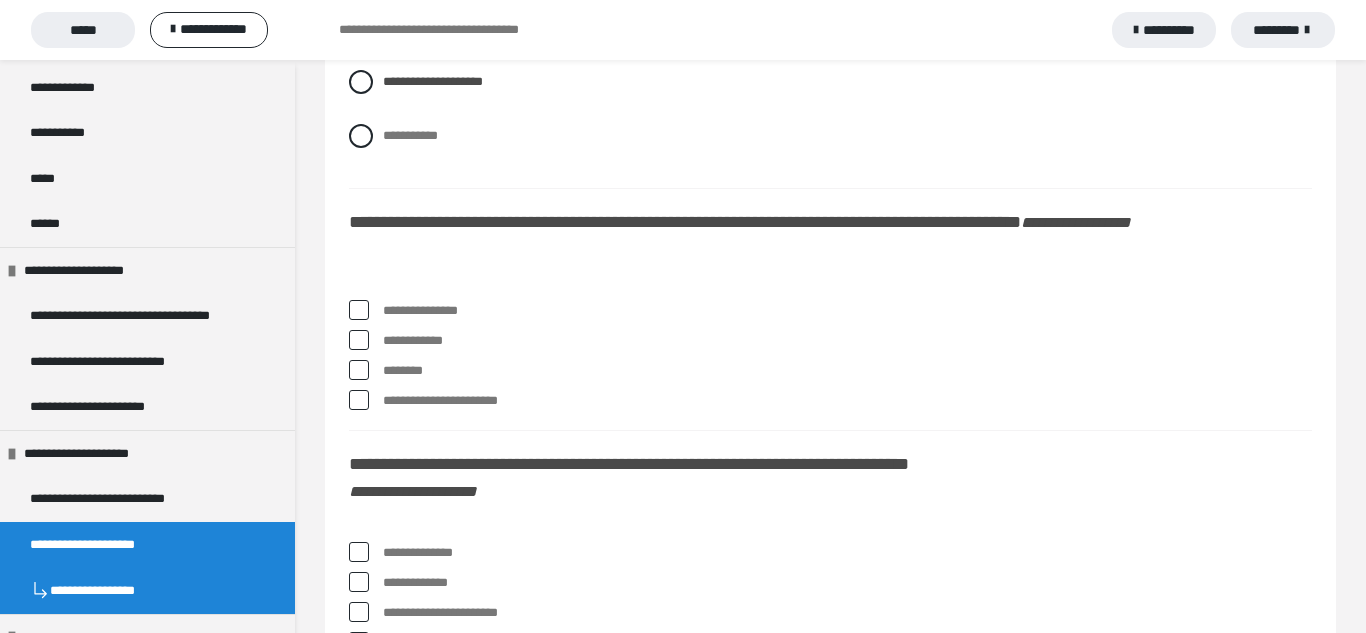 click on "**********" at bounding box center [420, 310] 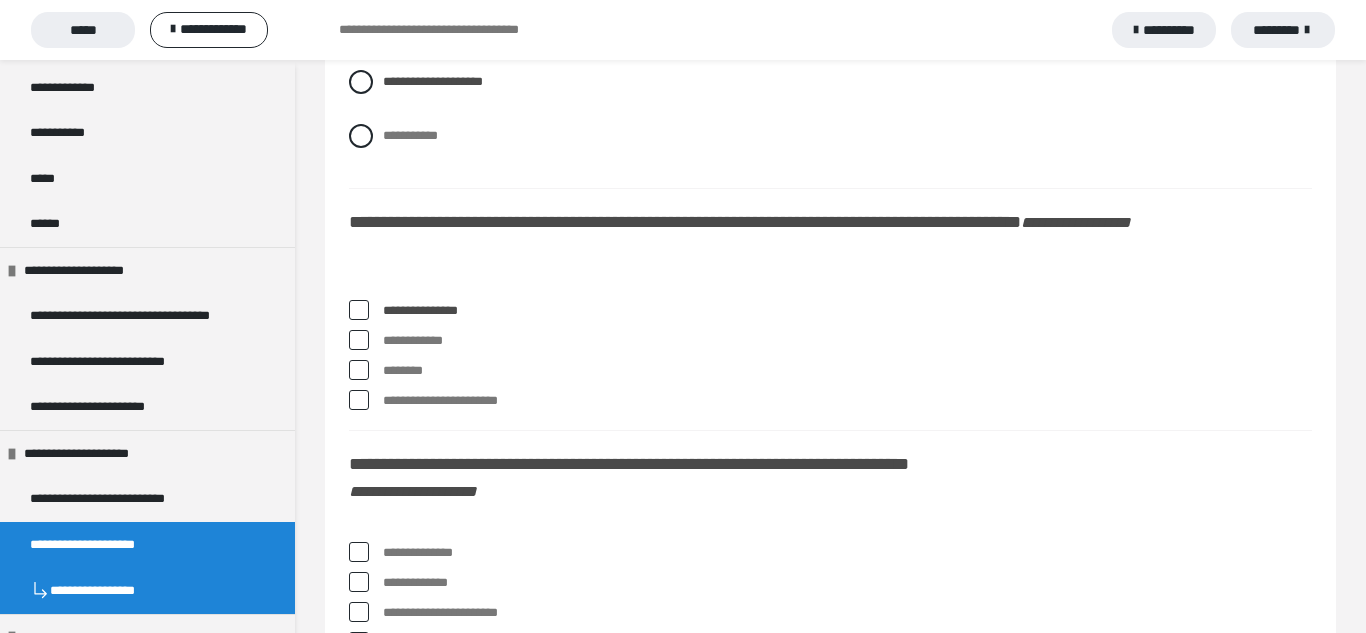 click on "********" at bounding box center [403, 370] 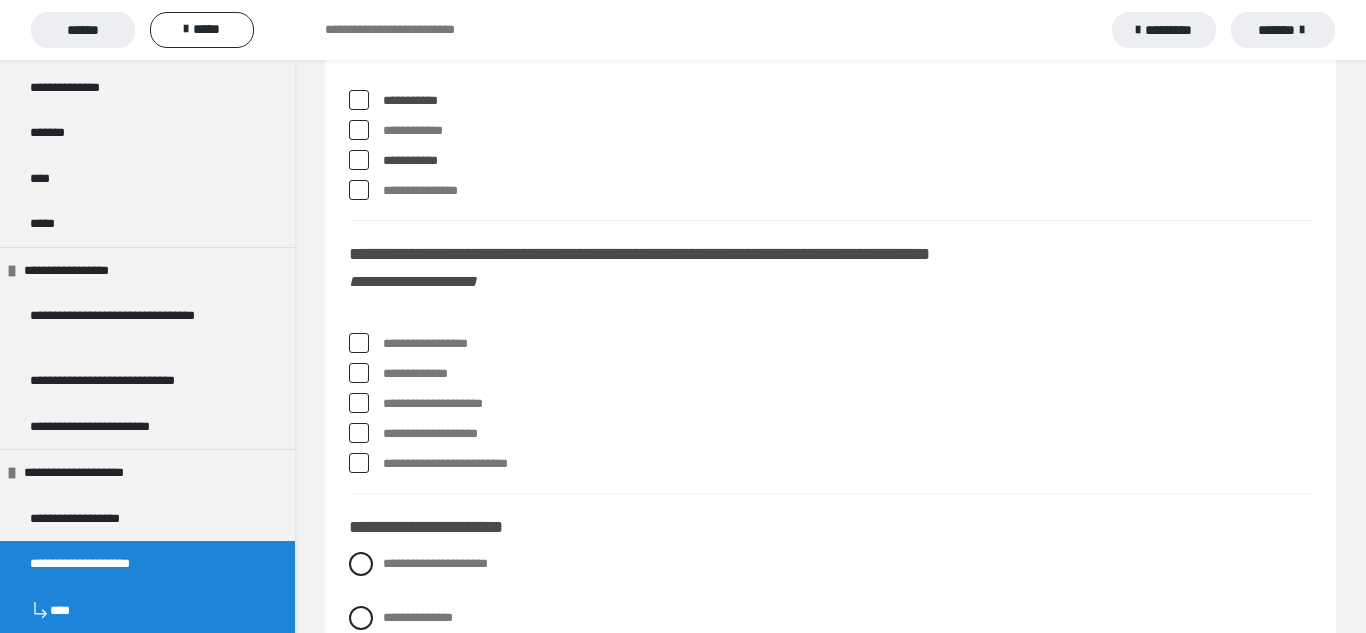 scroll, scrollTop: 8133, scrollLeft: 0, axis: vertical 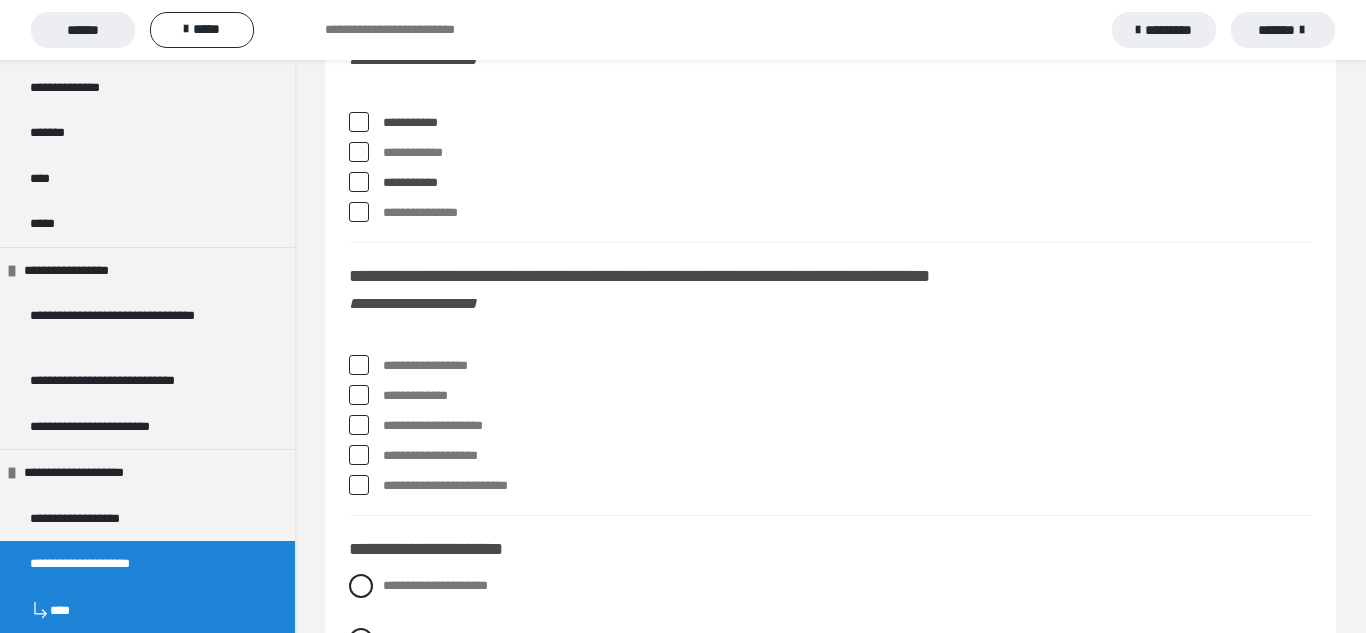 click on "**********" at bounding box center (847, 366) 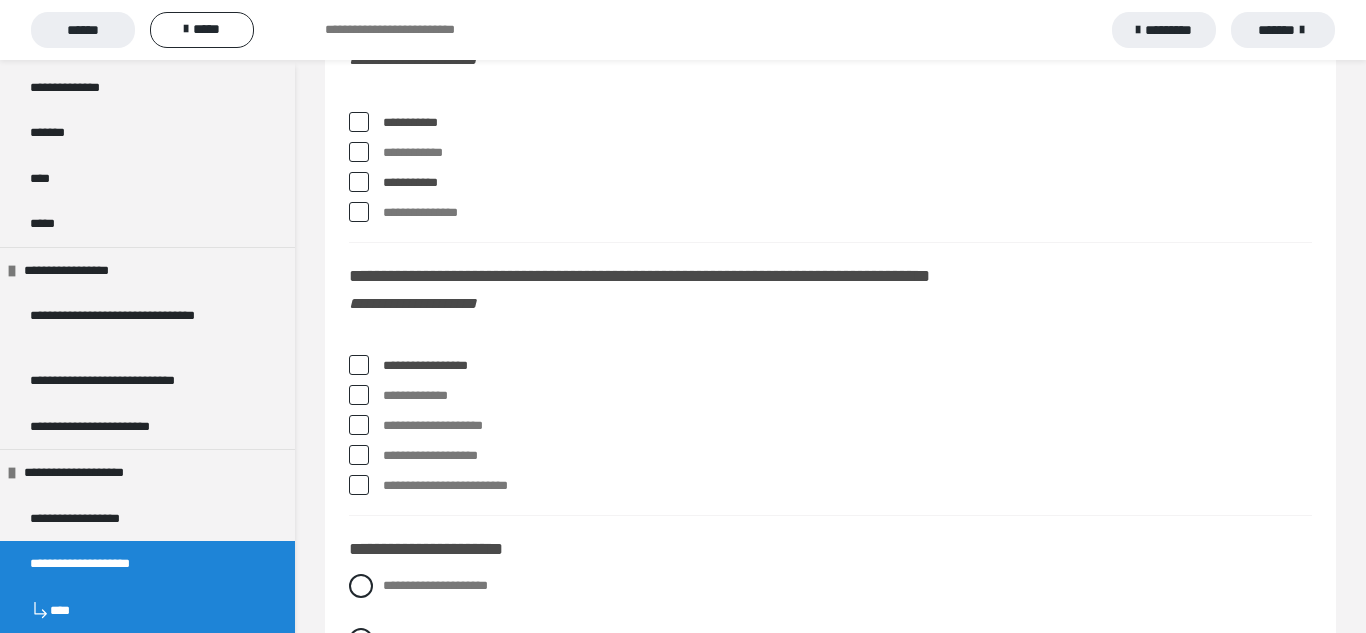 click on "**********" at bounding box center [847, 426] 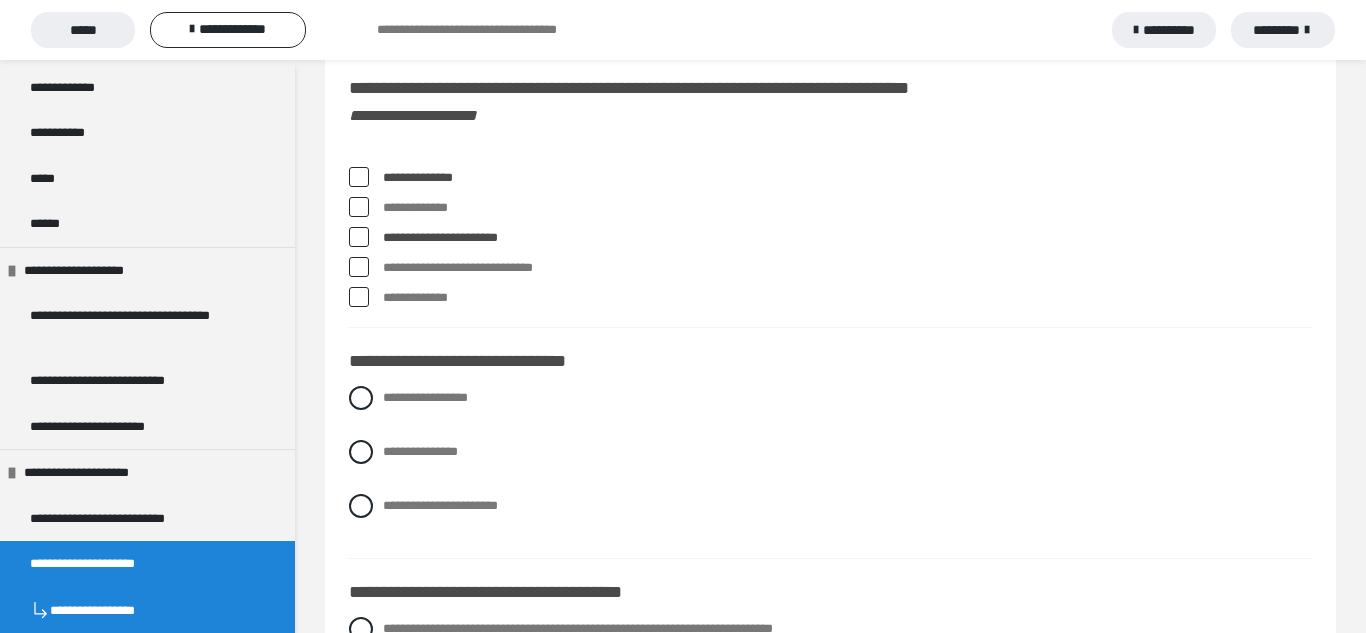 scroll, scrollTop: 8321, scrollLeft: 0, axis: vertical 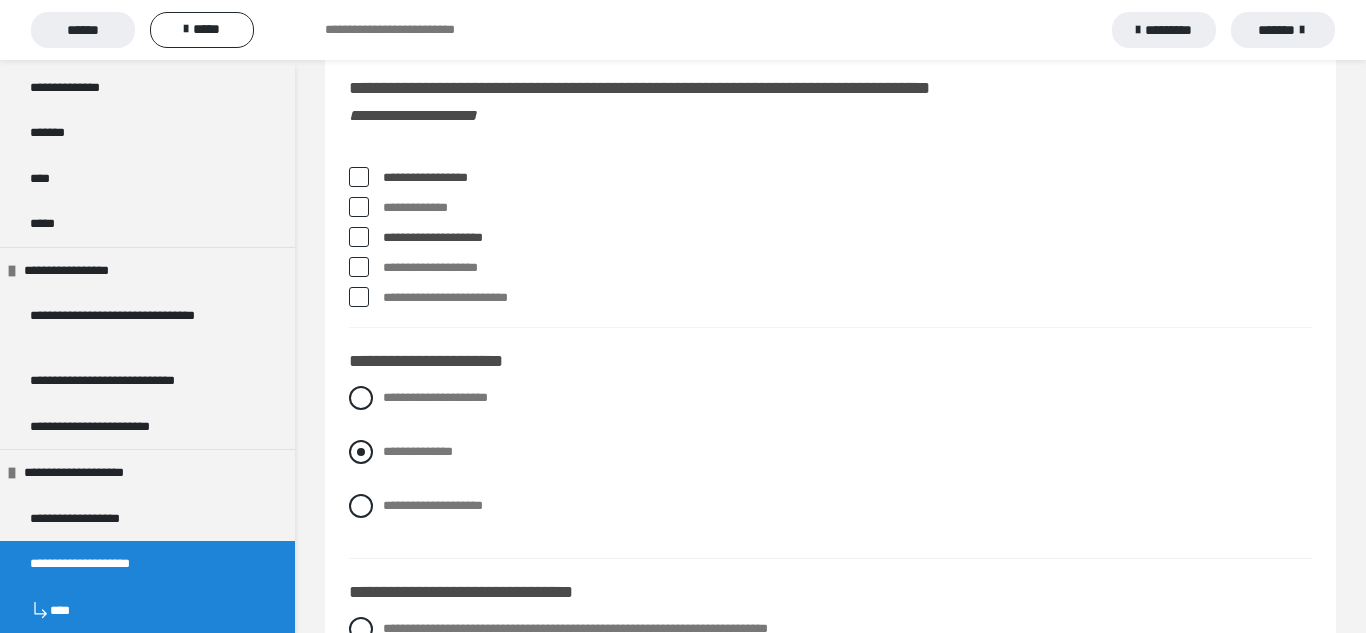 click on "**********" at bounding box center (418, 451) 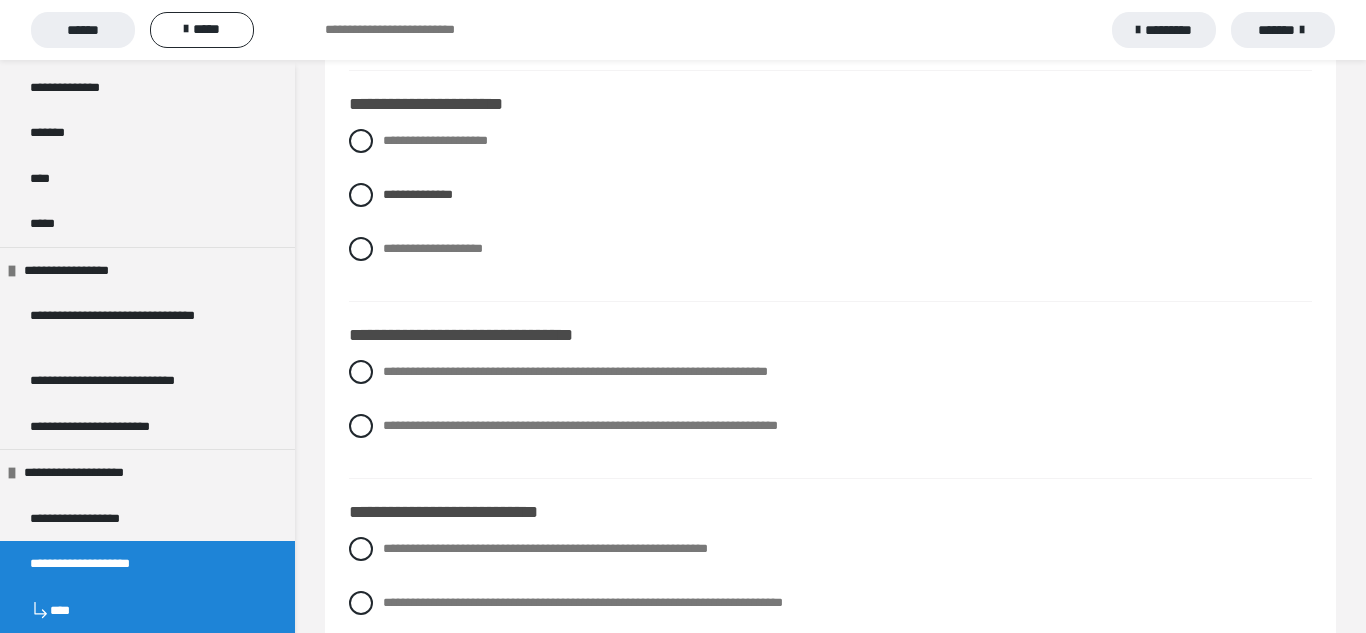 scroll, scrollTop: 8528, scrollLeft: 0, axis: vertical 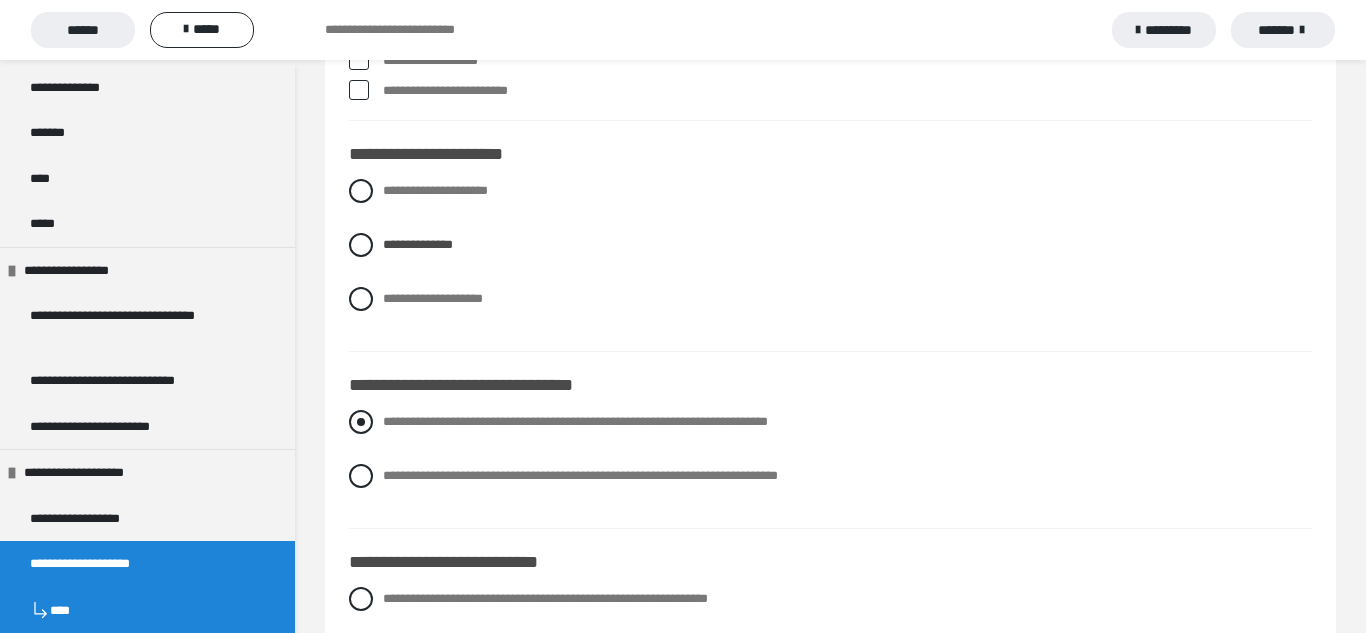 click on "**********" at bounding box center (830, 422) 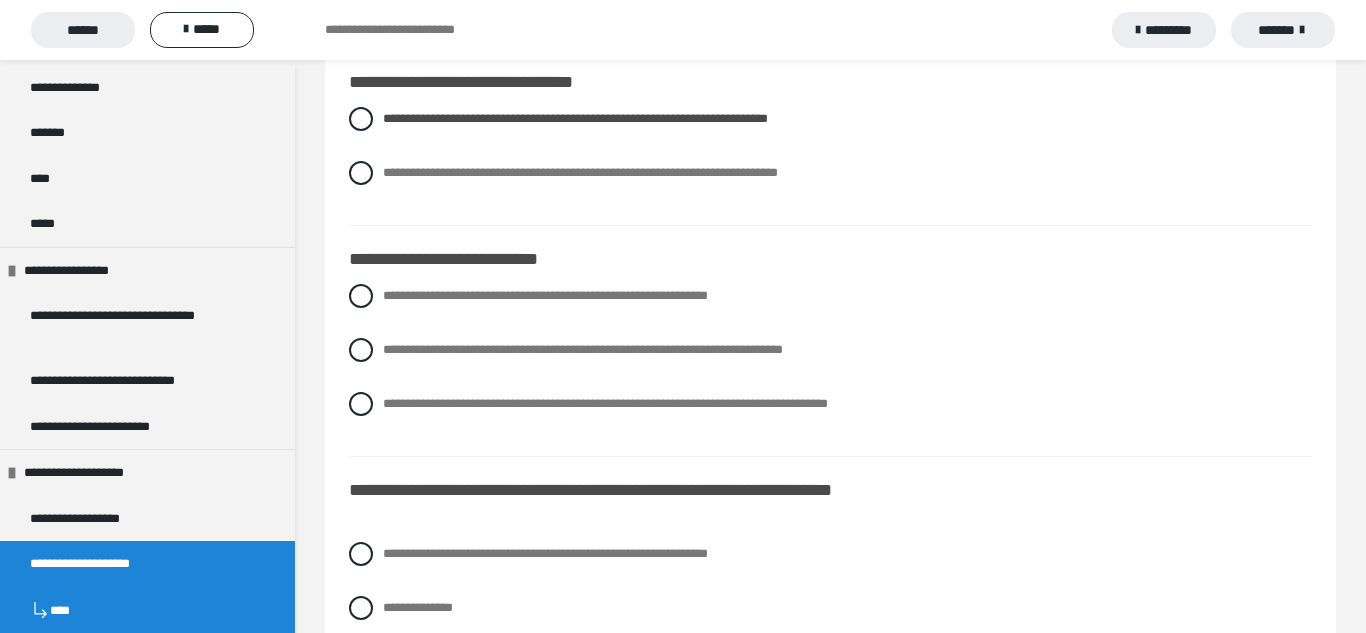 scroll, scrollTop: 8781, scrollLeft: 0, axis: vertical 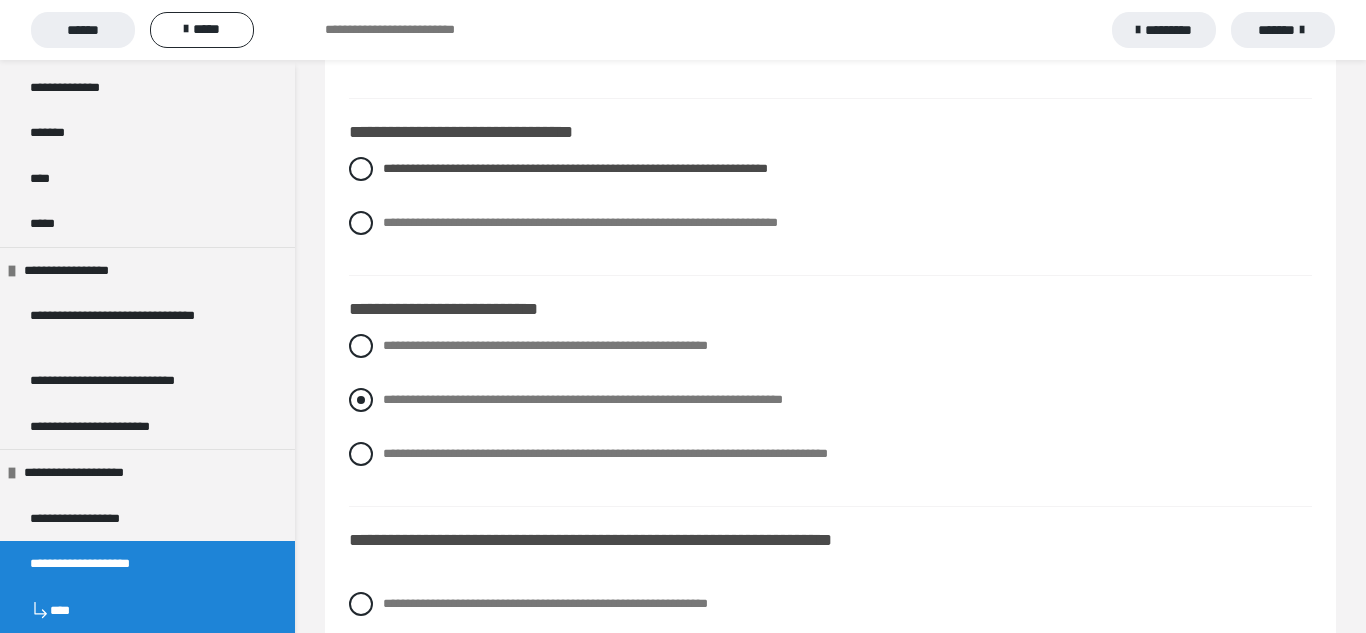 click at bounding box center [361, 400] 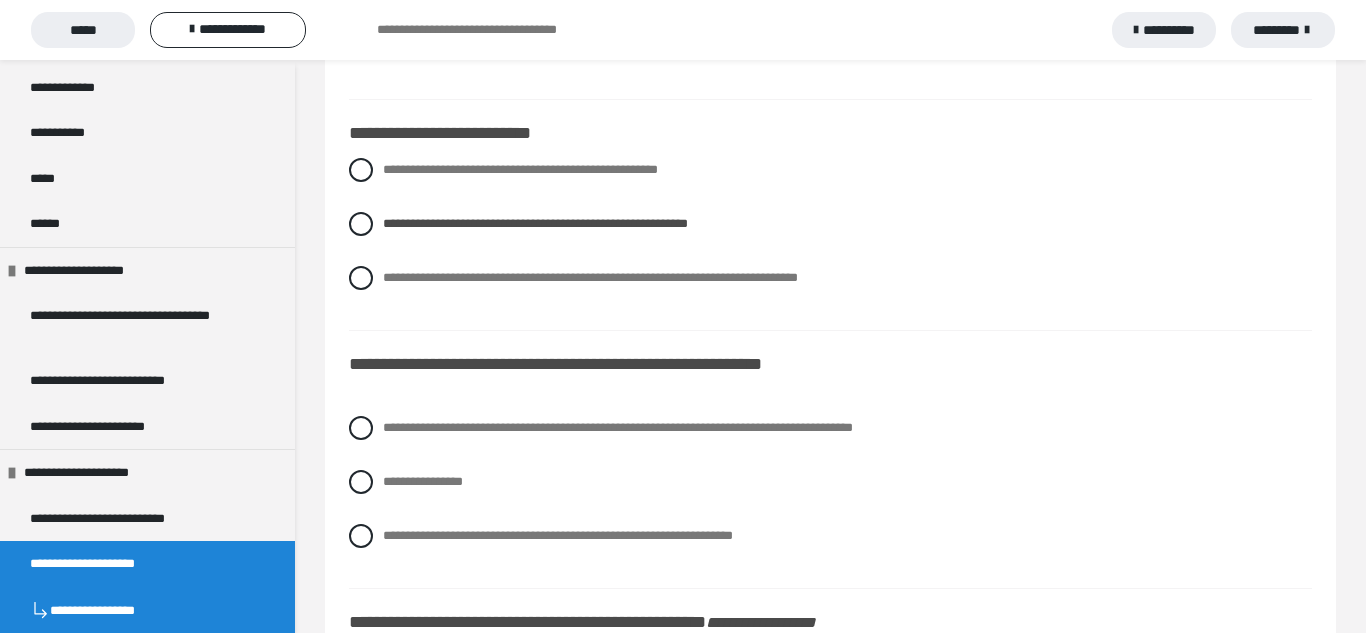 scroll, scrollTop: 8957, scrollLeft: 0, axis: vertical 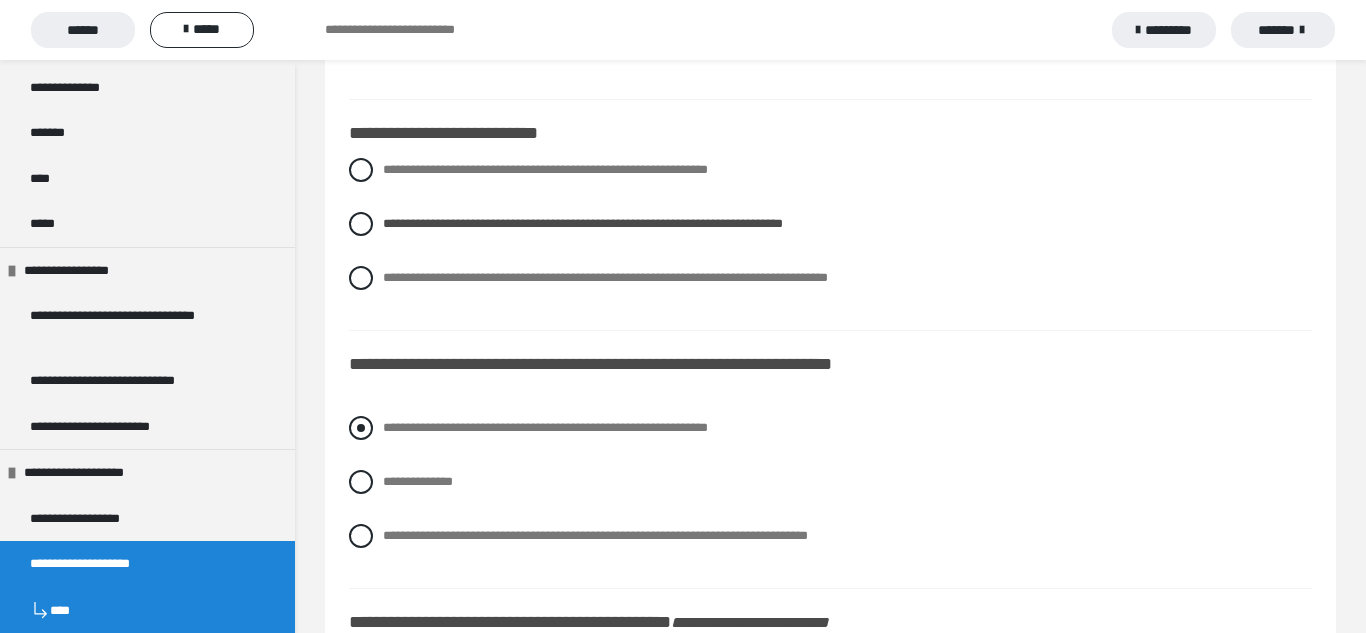 click on "**********" at bounding box center [830, 428] 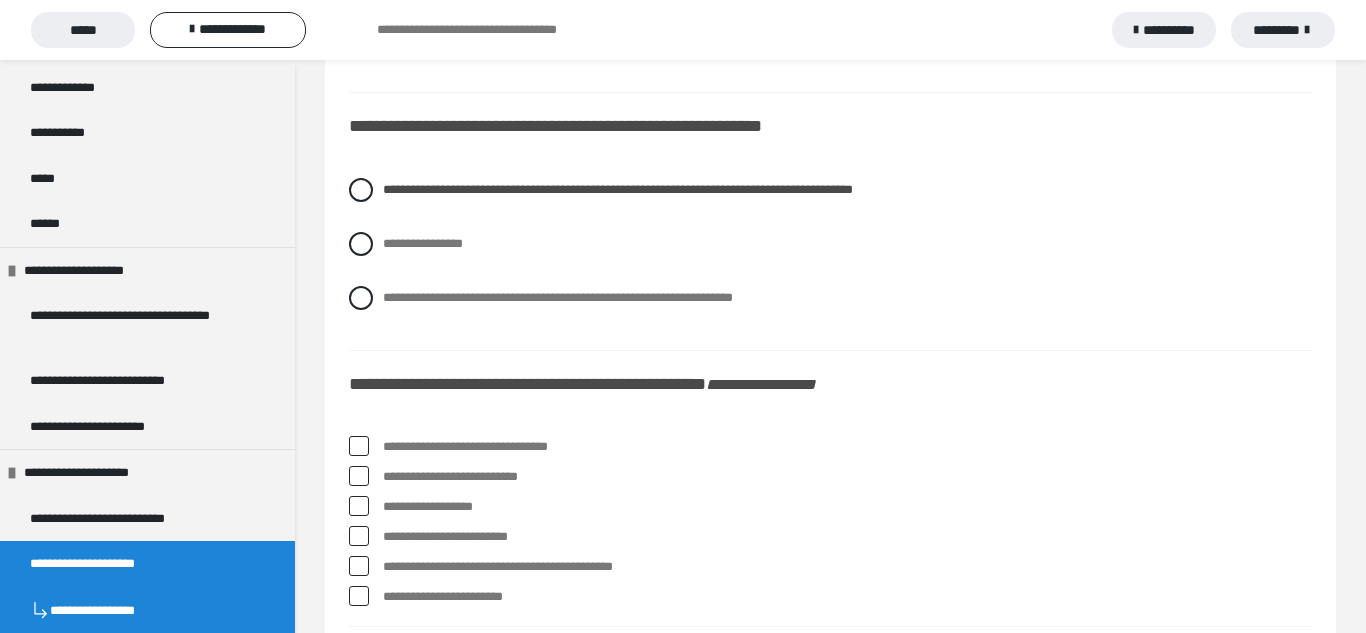 scroll, scrollTop: 9295, scrollLeft: 0, axis: vertical 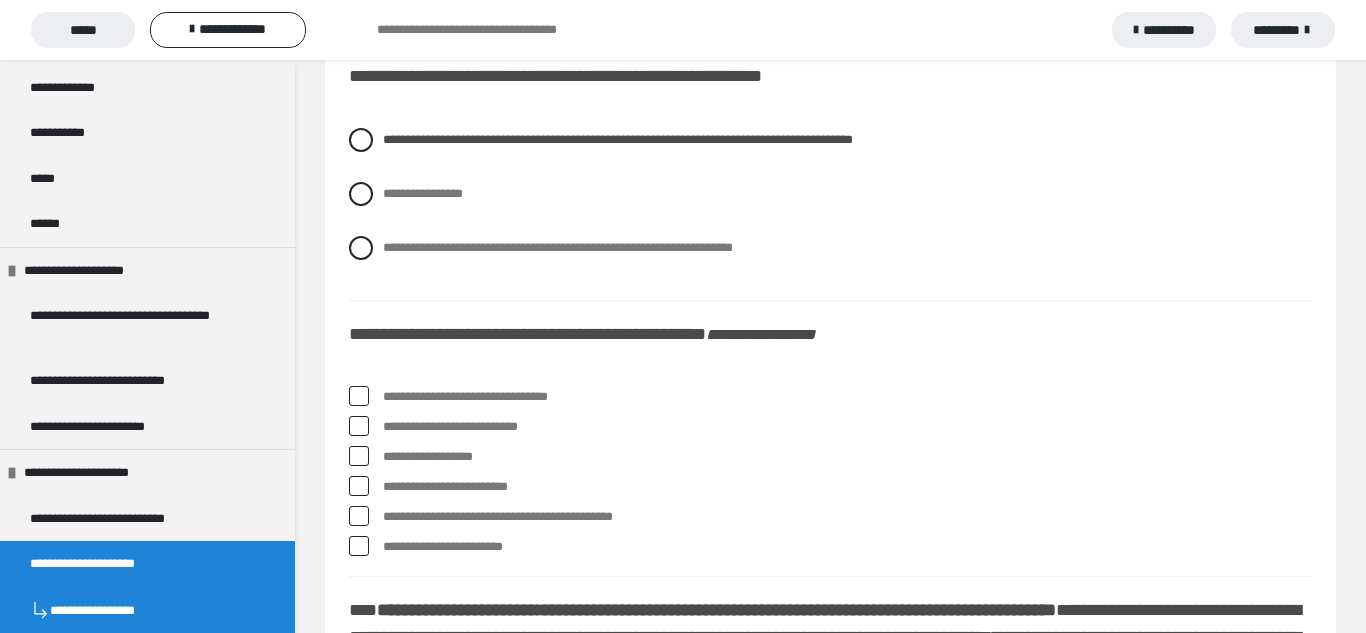 click at bounding box center (359, 426) 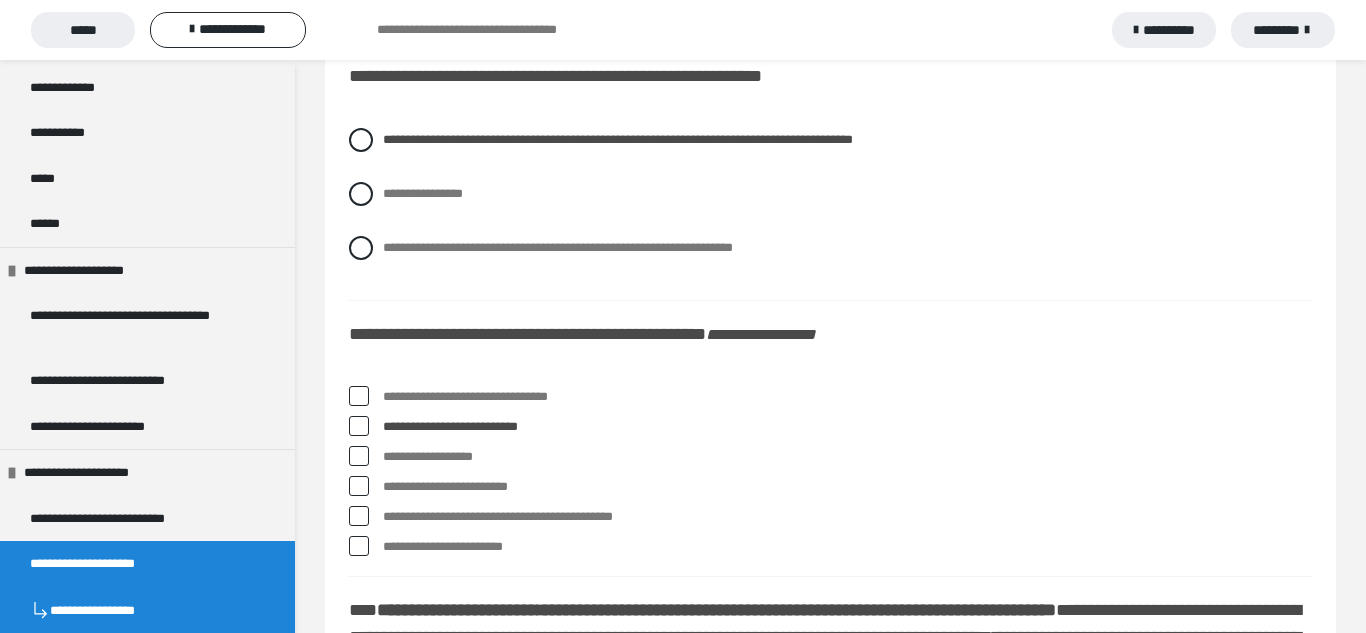 click on "**********" at bounding box center [830, 476] 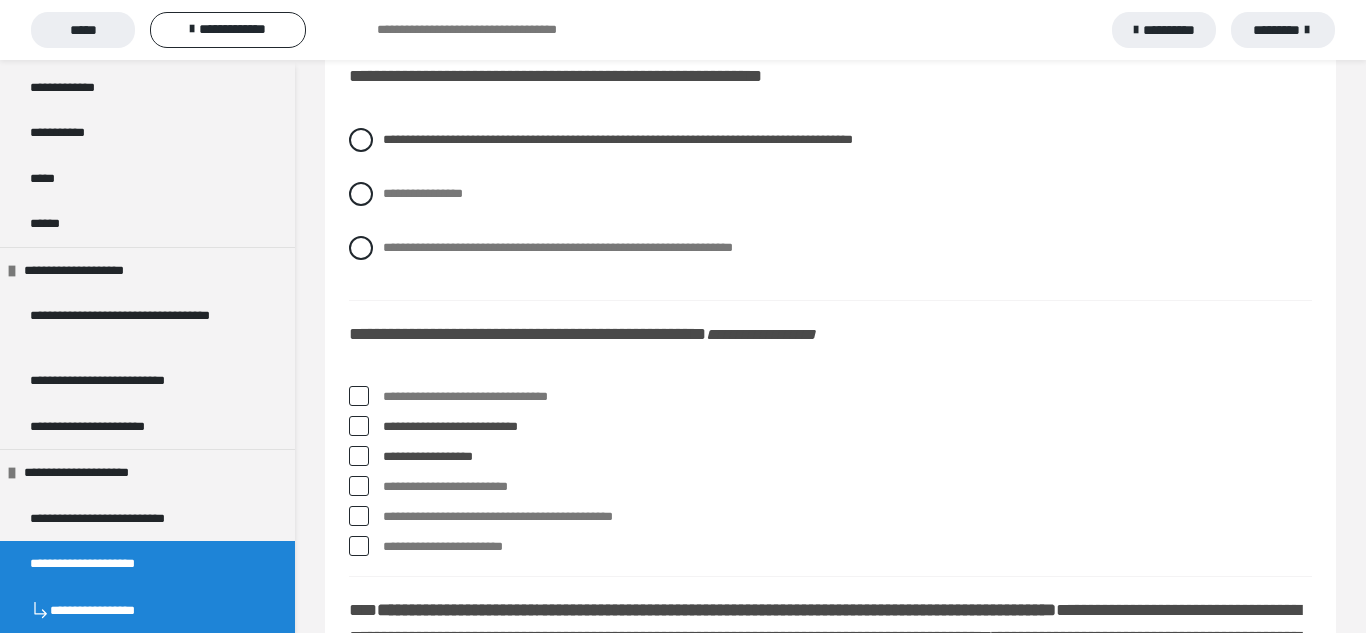 click at bounding box center [359, 486] 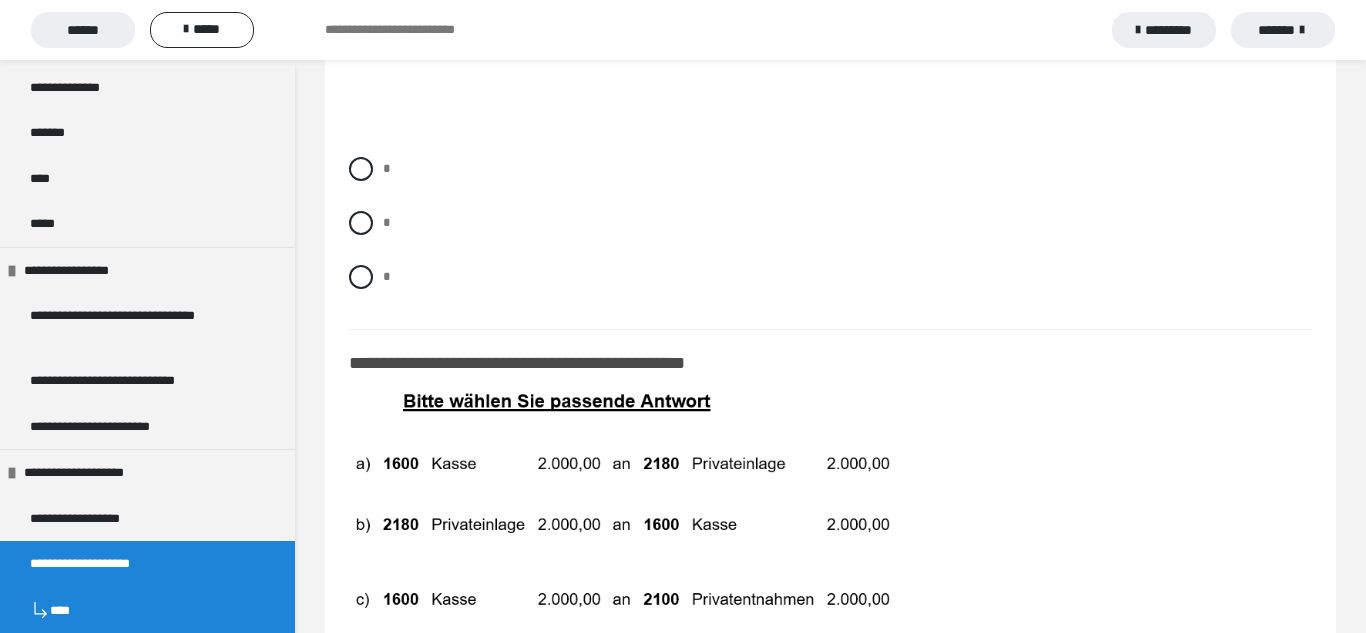 scroll, scrollTop: 10529, scrollLeft: 0, axis: vertical 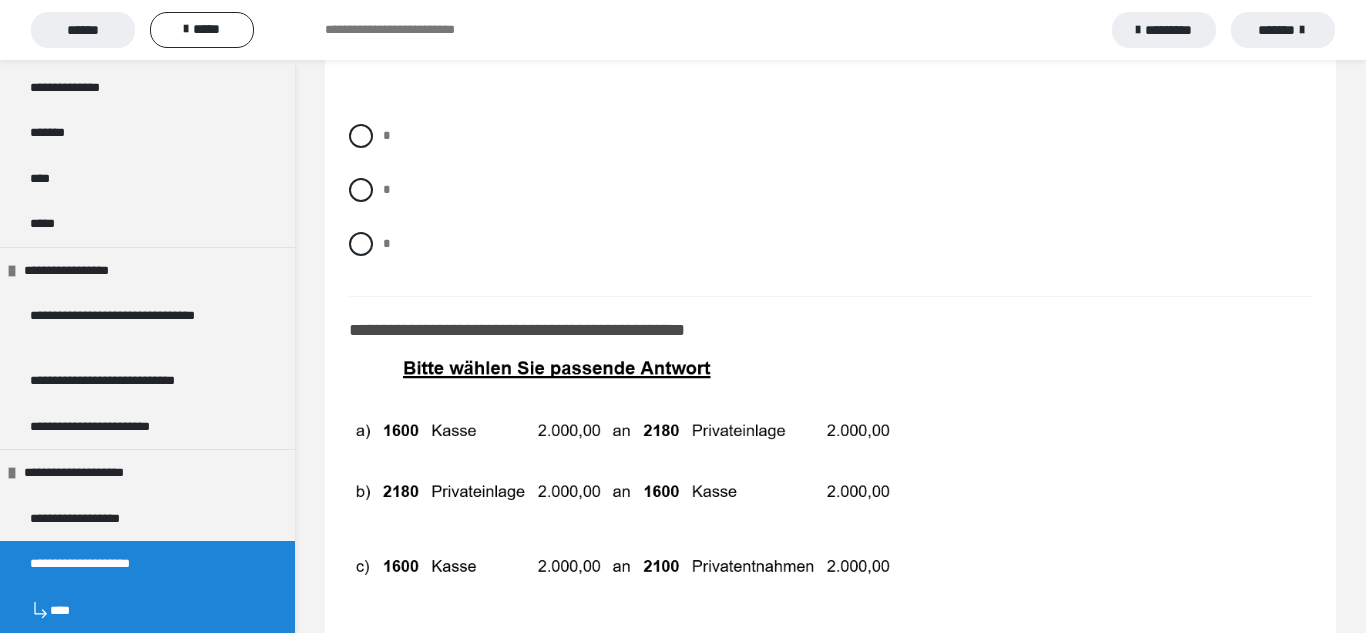 click on "* * *" at bounding box center (830, 205) 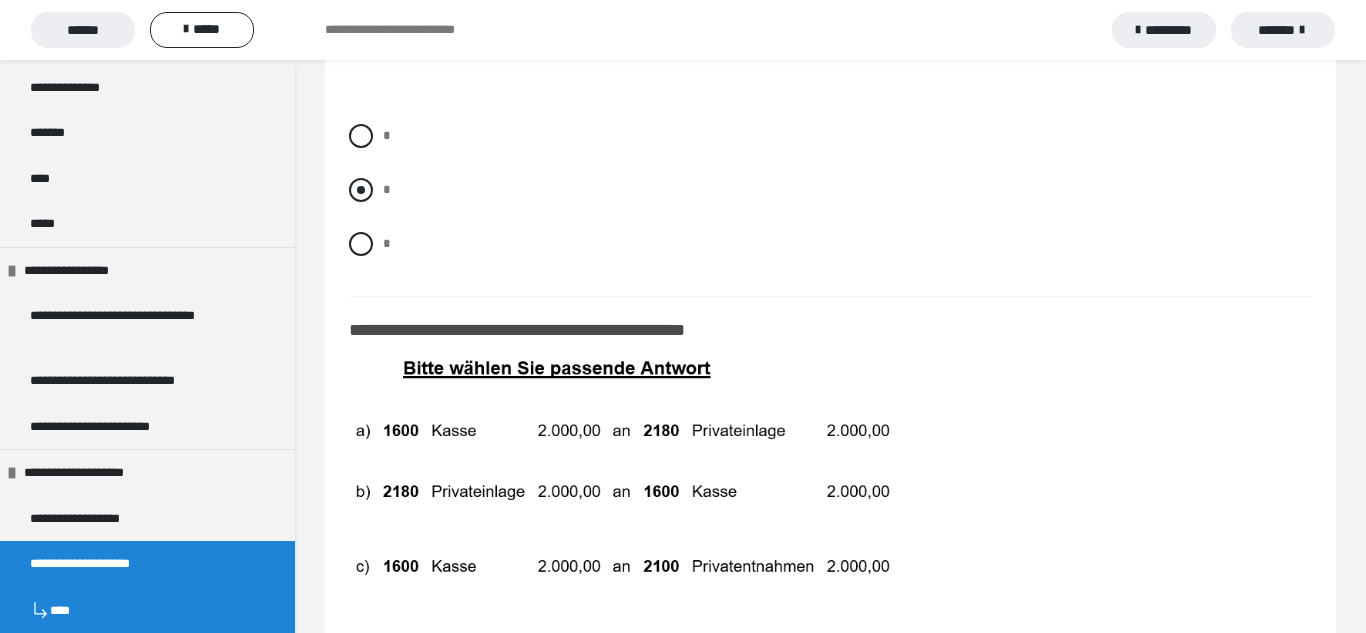 click at bounding box center [361, 190] 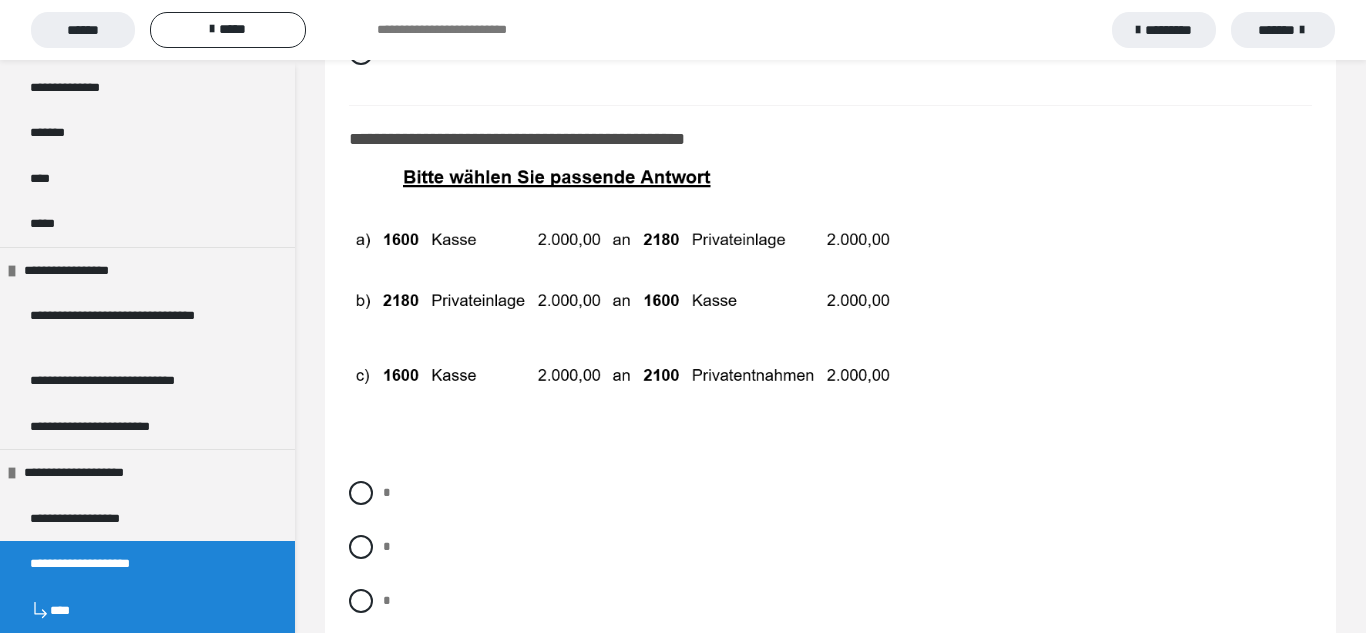 scroll, scrollTop: 10720, scrollLeft: 0, axis: vertical 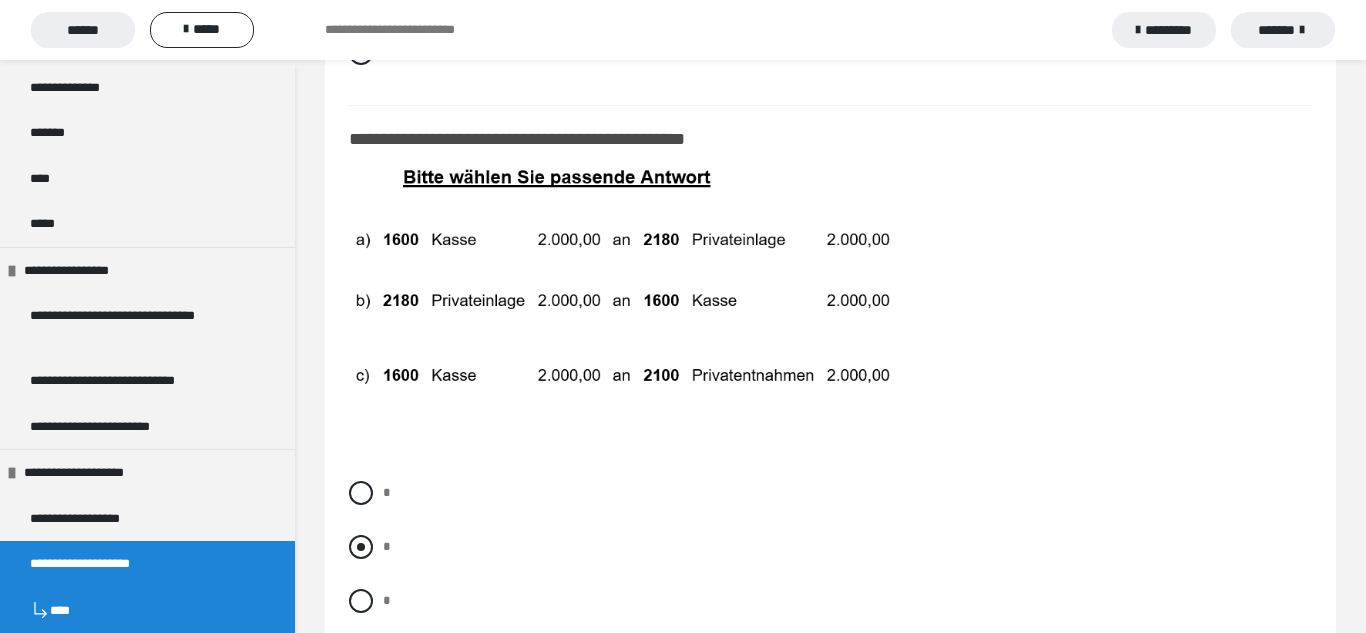 click on "*" at bounding box center [830, 547] 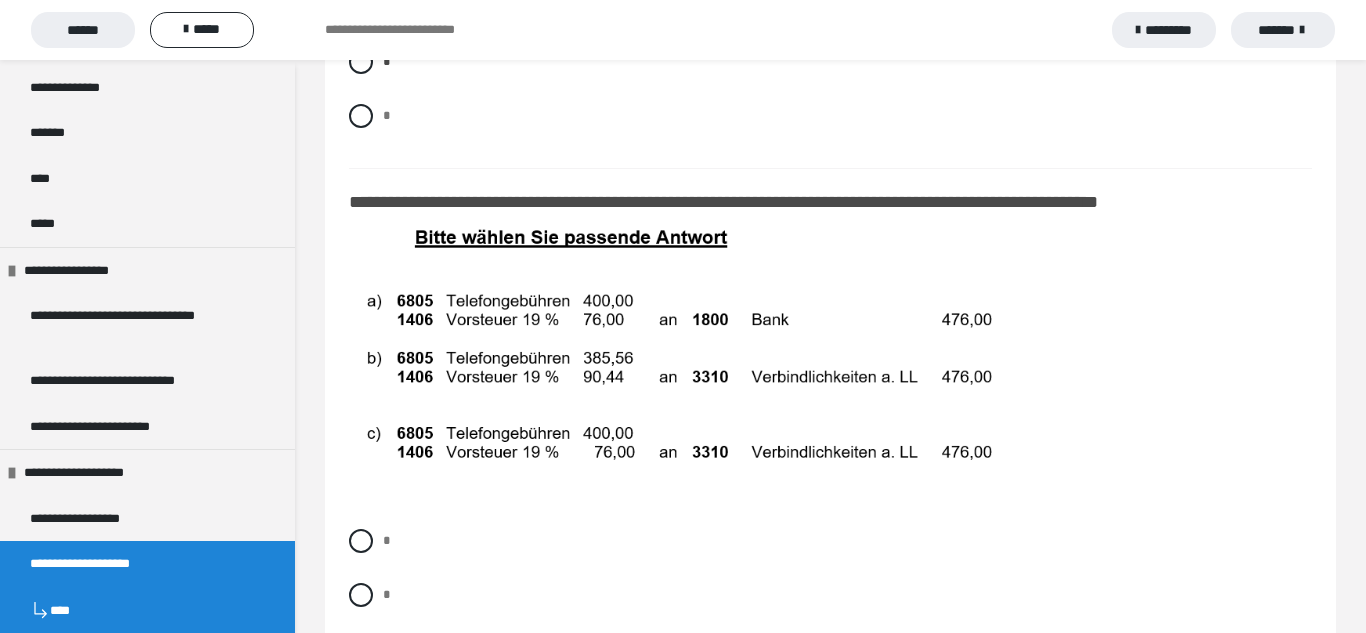 scroll, scrollTop: 11212, scrollLeft: 0, axis: vertical 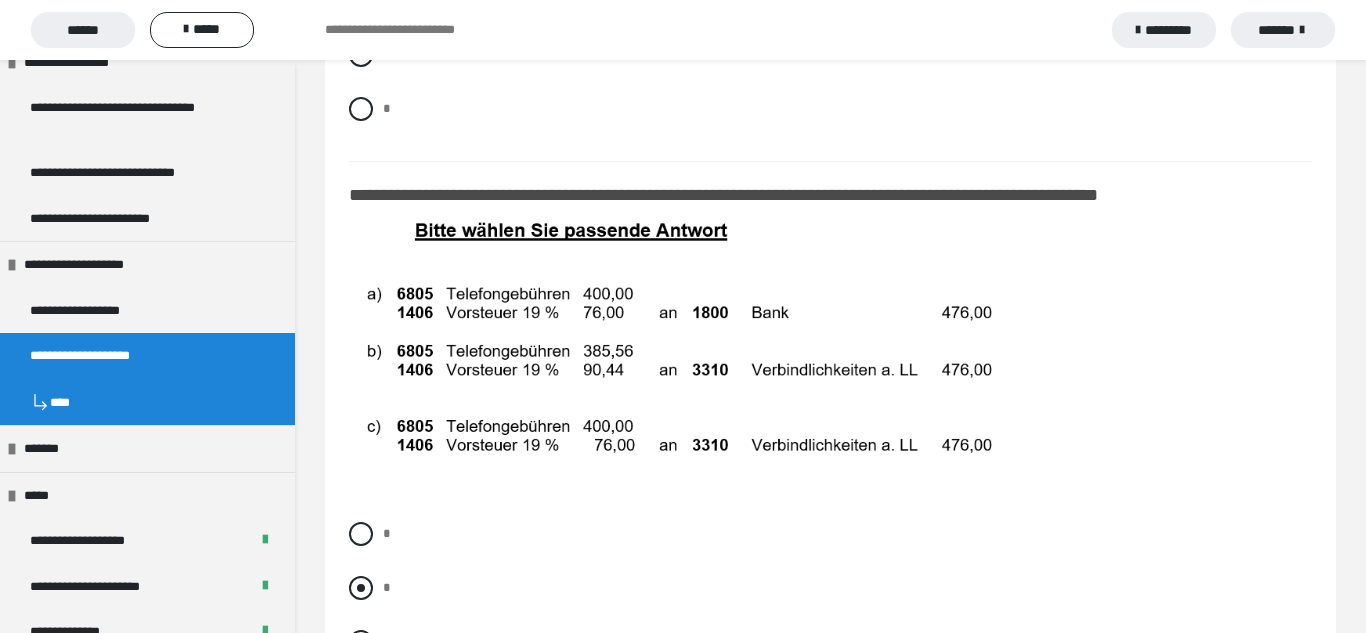 click at bounding box center [361, 588] 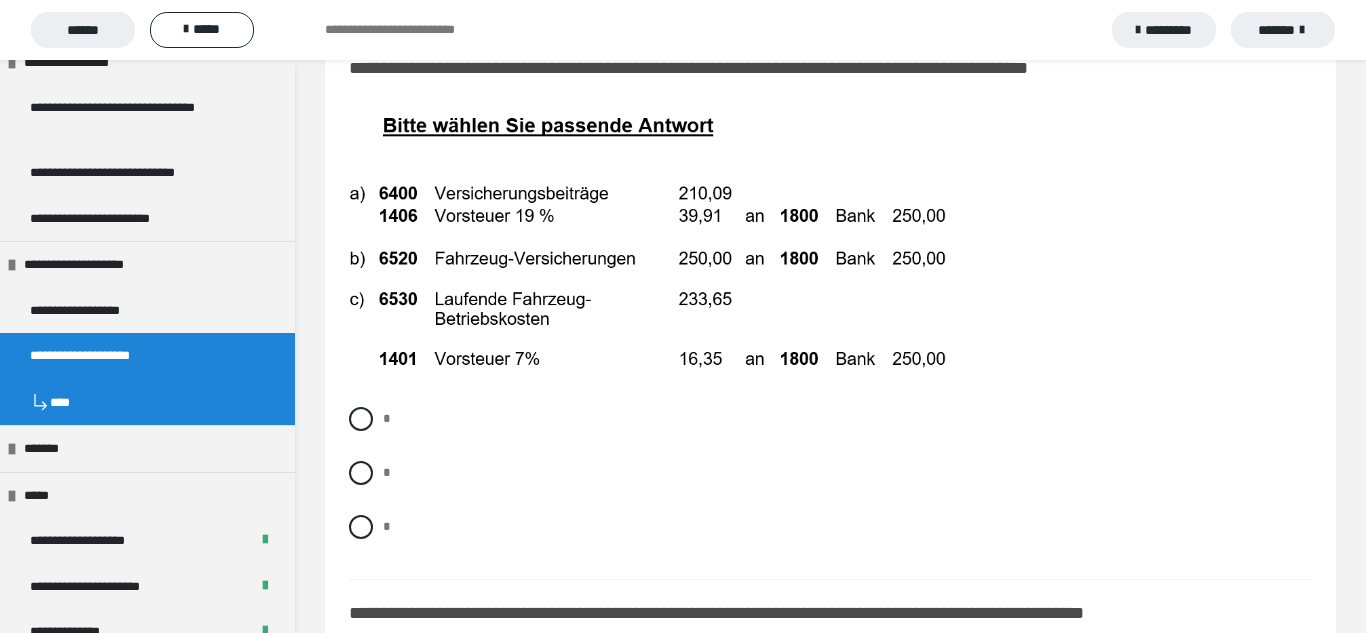 scroll, scrollTop: 11874, scrollLeft: 0, axis: vertical 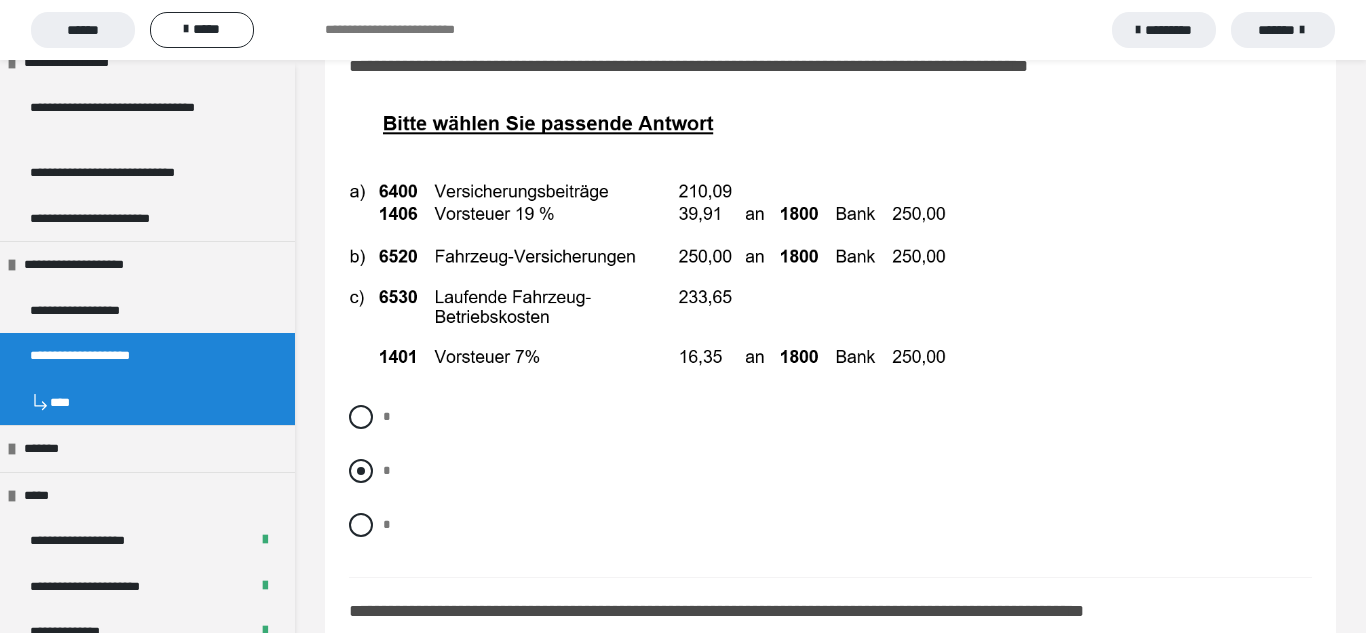click on "*" at bounding box center [830, 471] 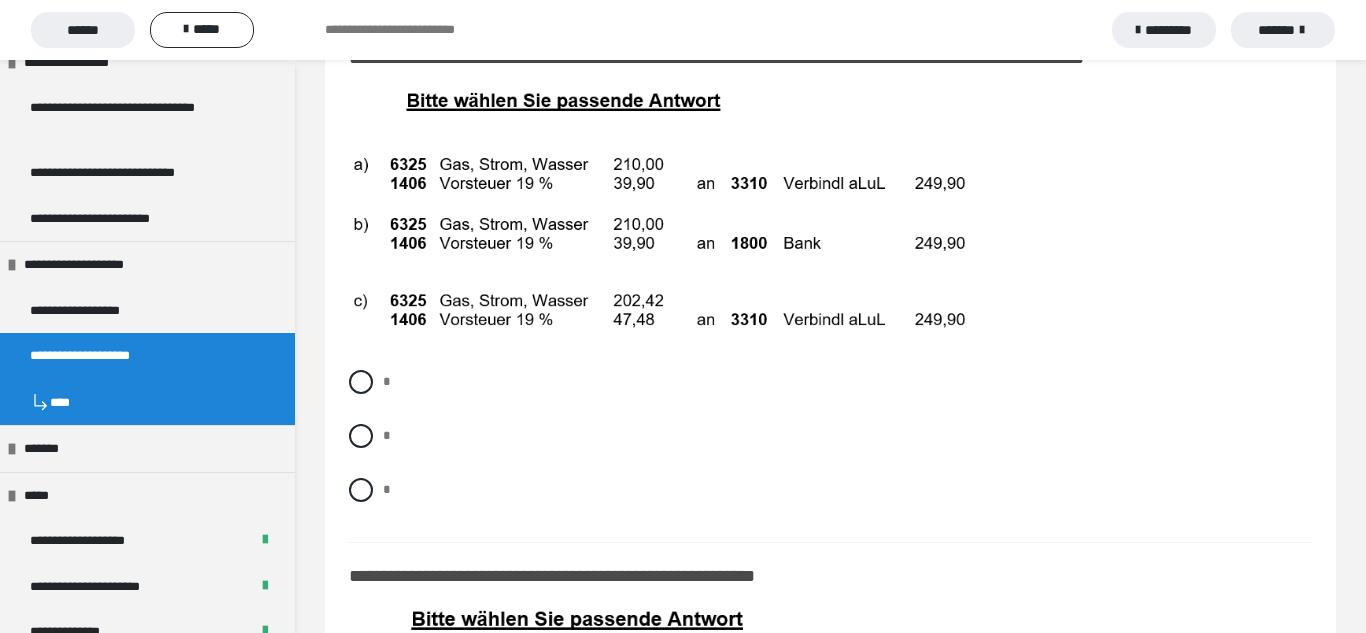 scroll, scrollTop: 12525, scrollLeft: 0, axis: vertical 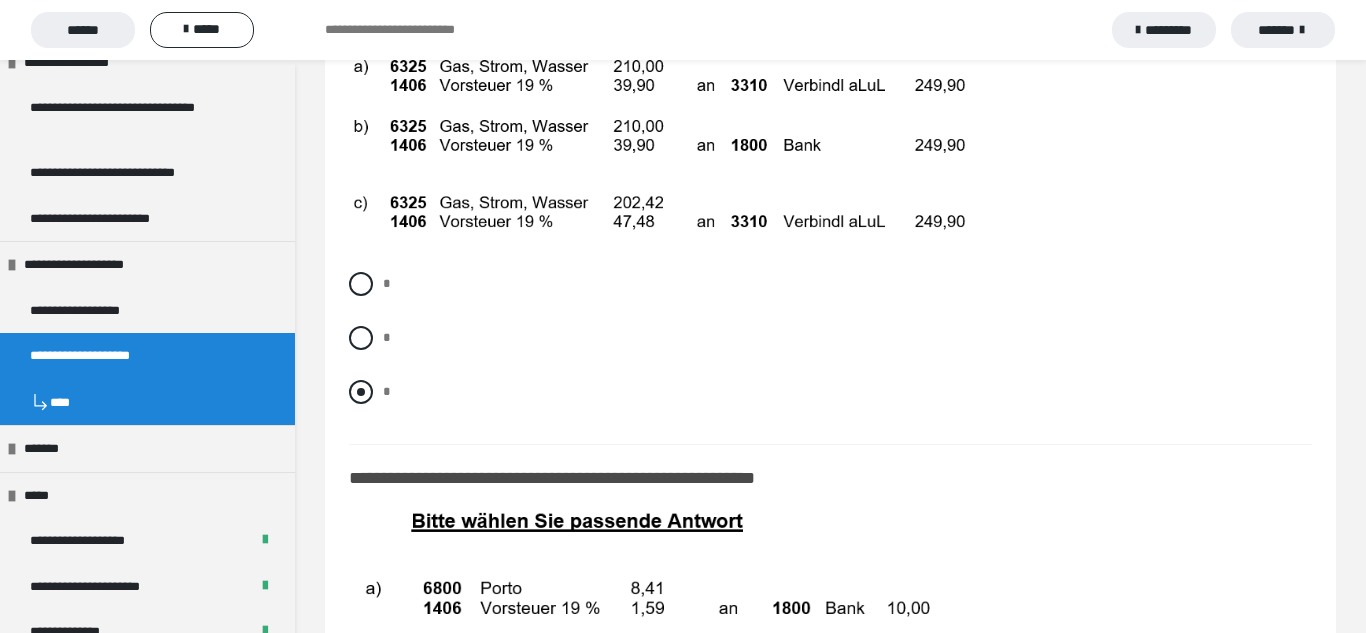 click at bounding box center [361, 392] 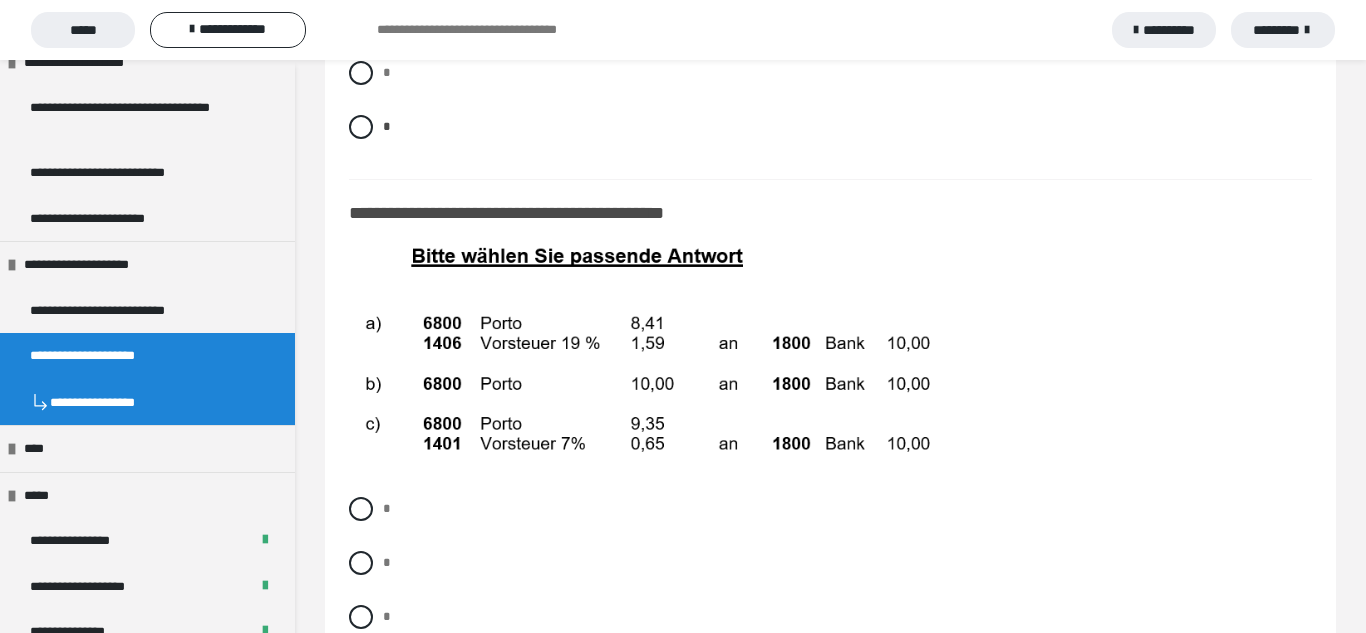 scroll, scrollTop: 12944, scrollLeft: 0, axis: vertical 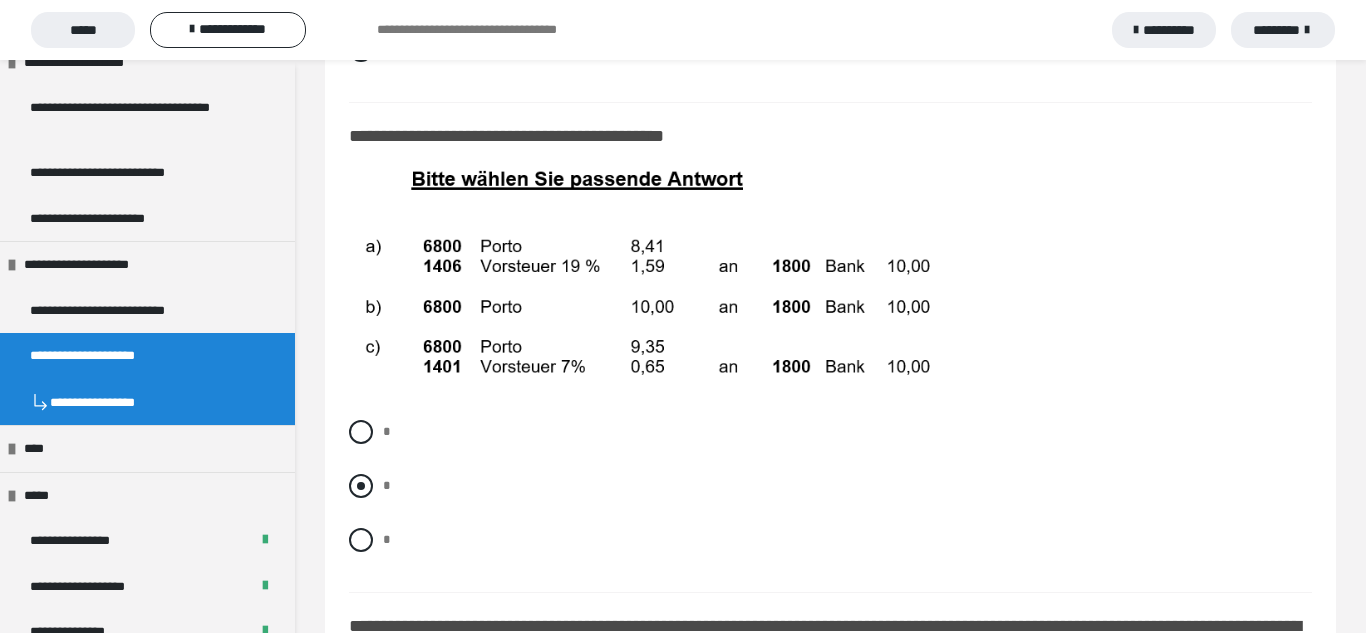 click at bounding box center [361, 486] 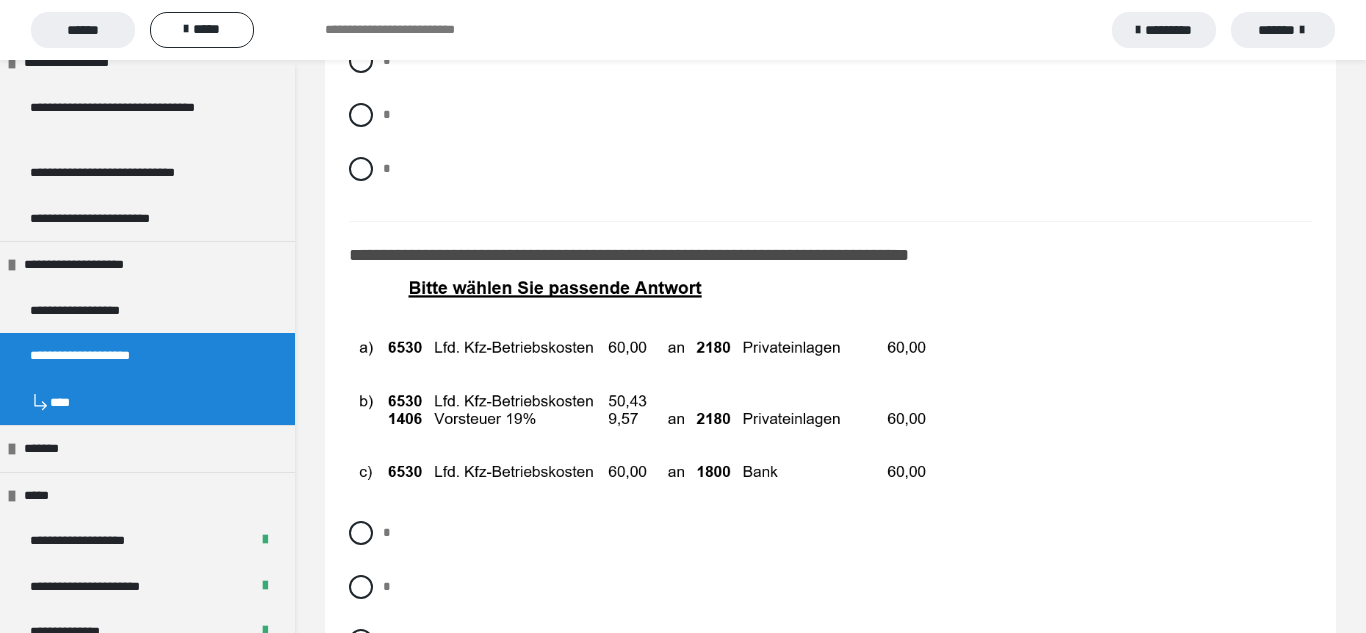 scroll, scrollTop: 13829, scrollLeft: 0, axis: vertical 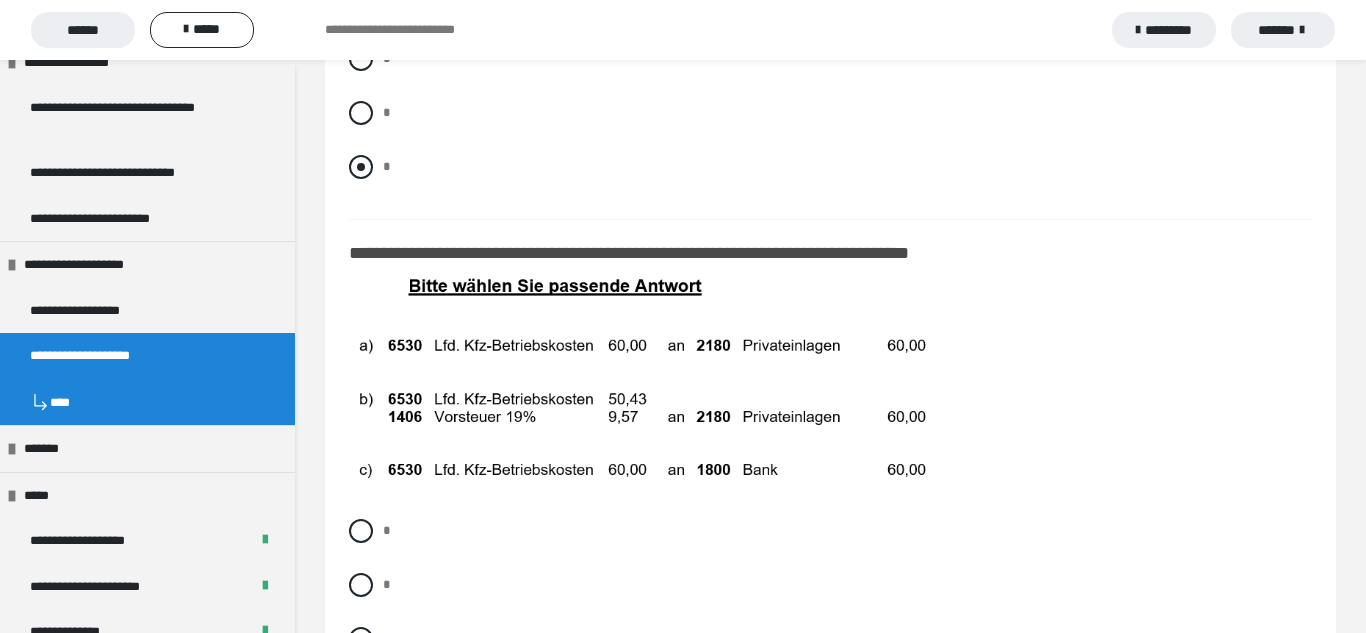 click at bounding box center (361, 167) 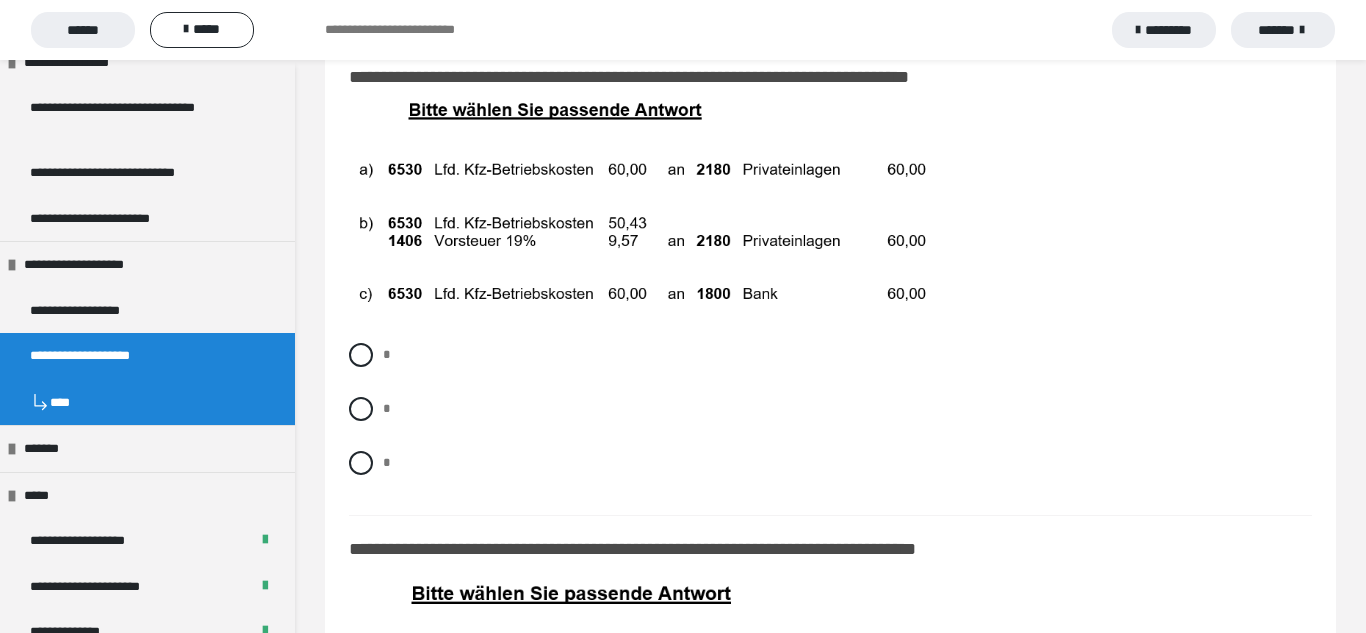 scroll, scrollTop: 14006, scrollLeft: 0, axis: vertical 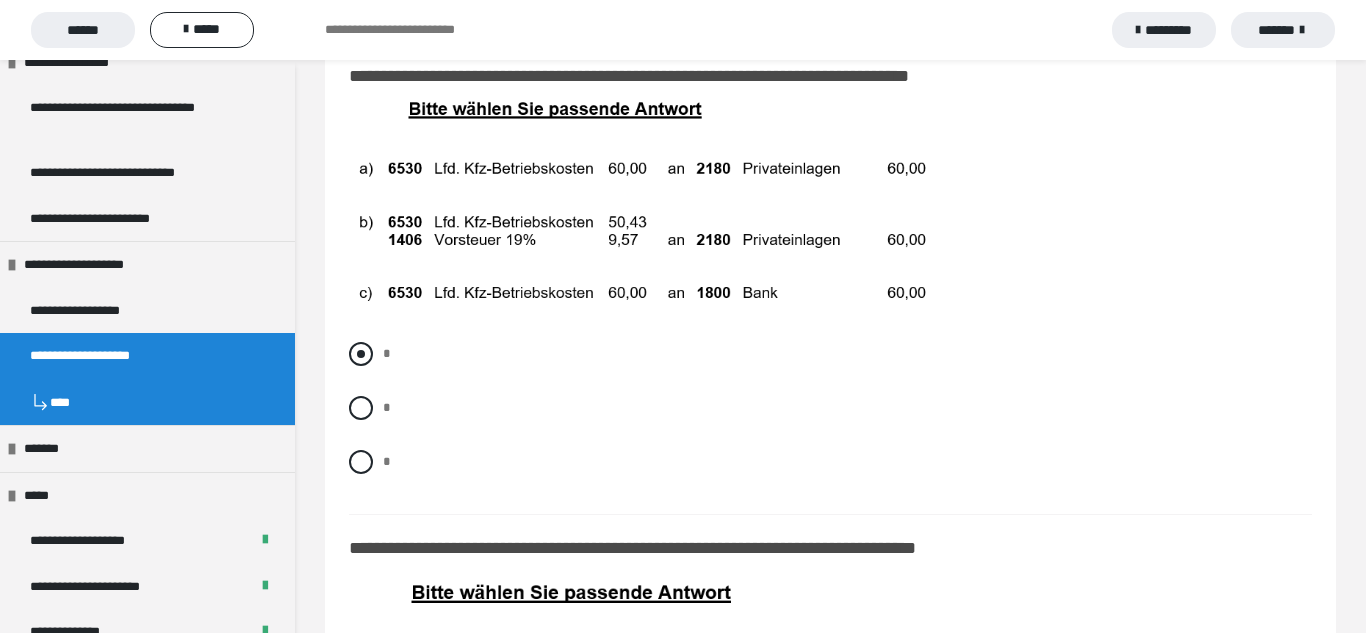 click at bounding box center (361, 354) 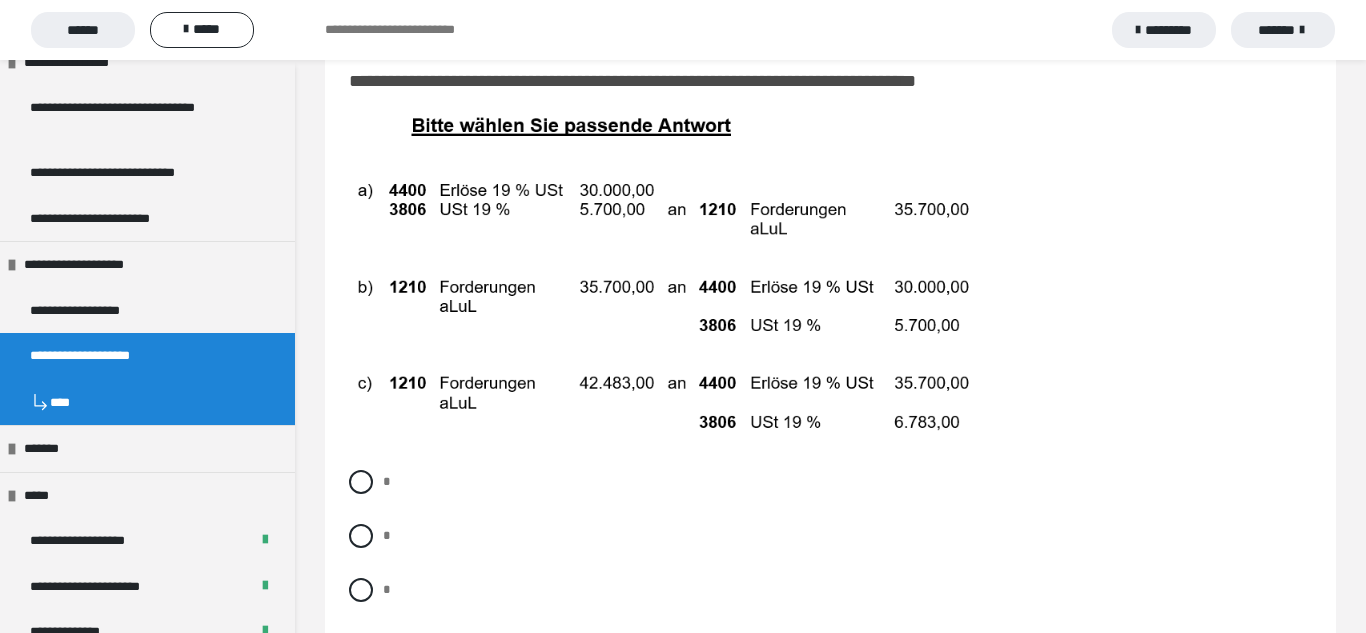 scroll, scrollTop: 14476, scrollLeft: 0, axis: vertical 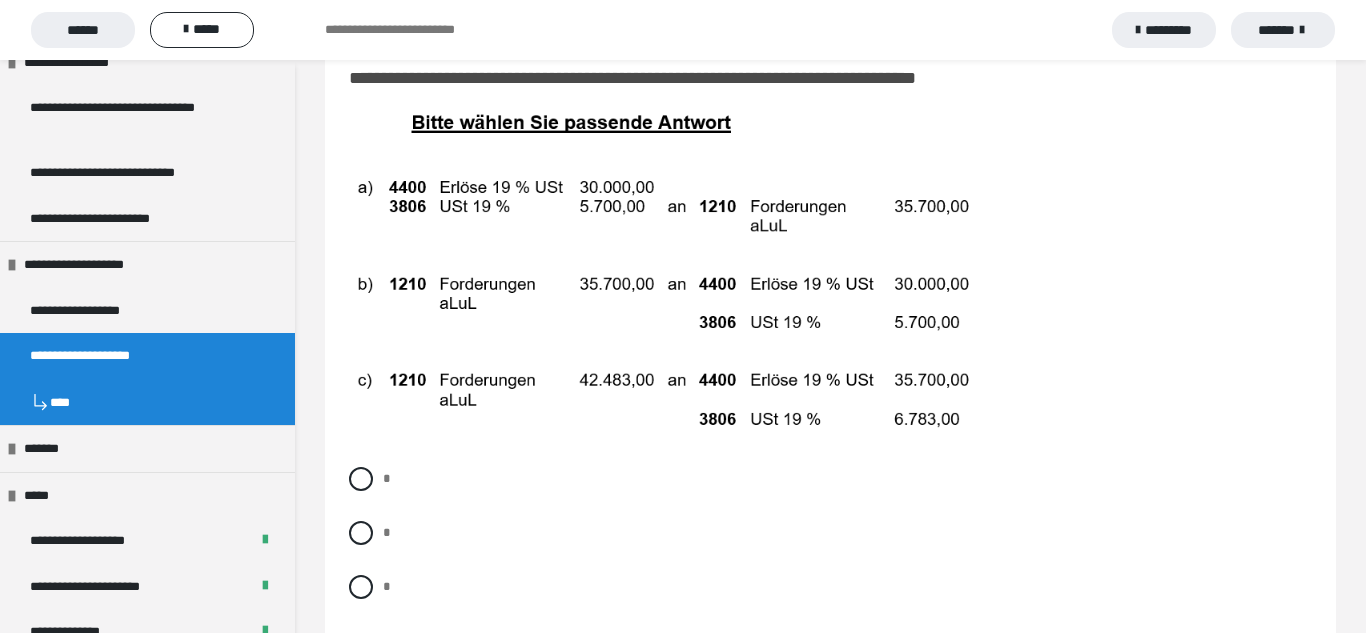click on "* * *" at bounding box center (830, 548) 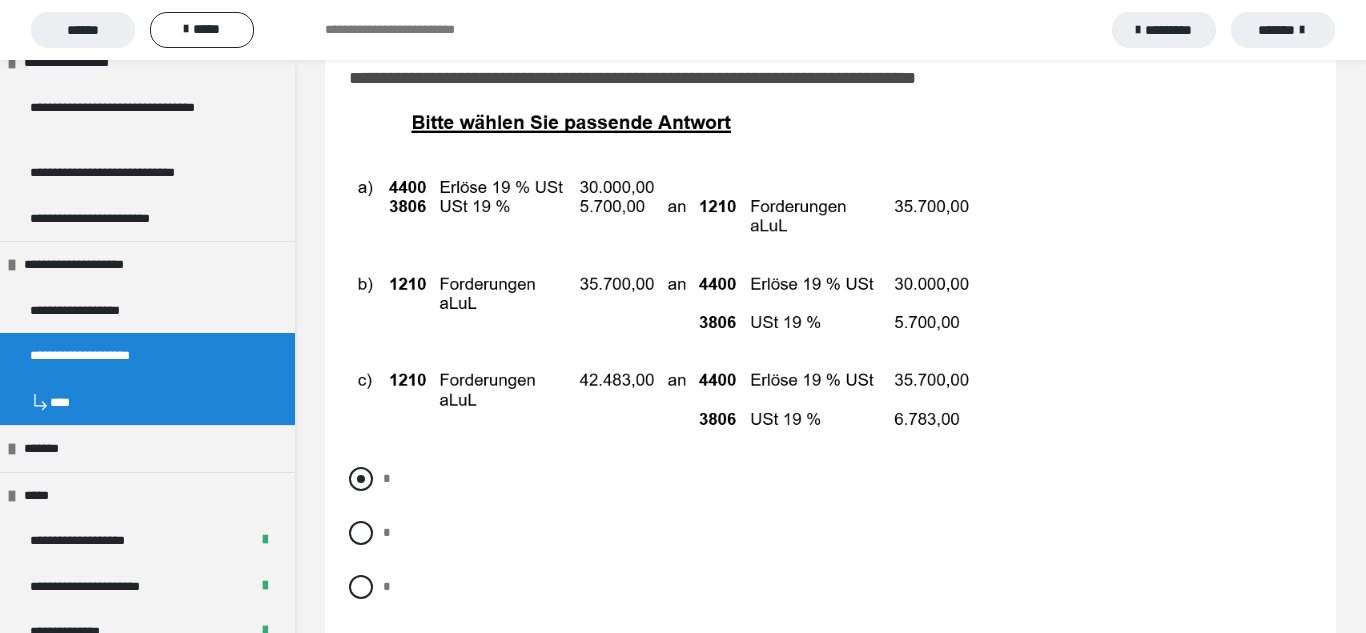click at bounding box center (361, 479) 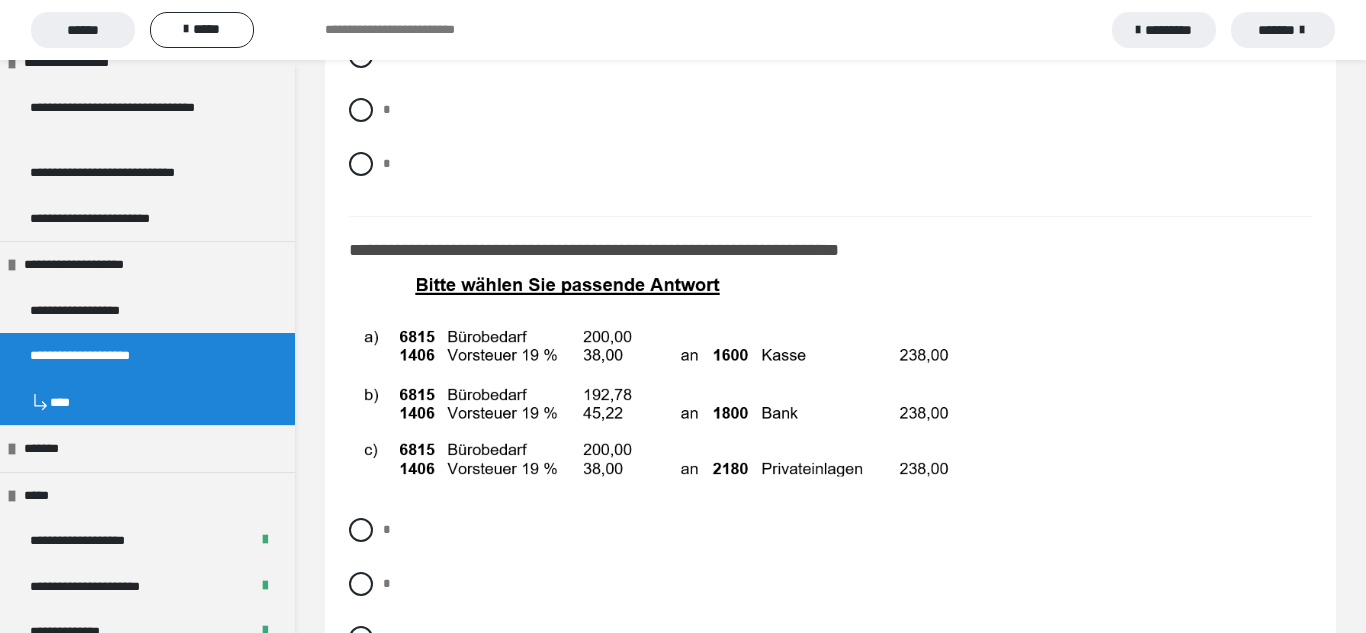 scroll, scrollTop: 15030, scrollLeft: 0, axis: vertical 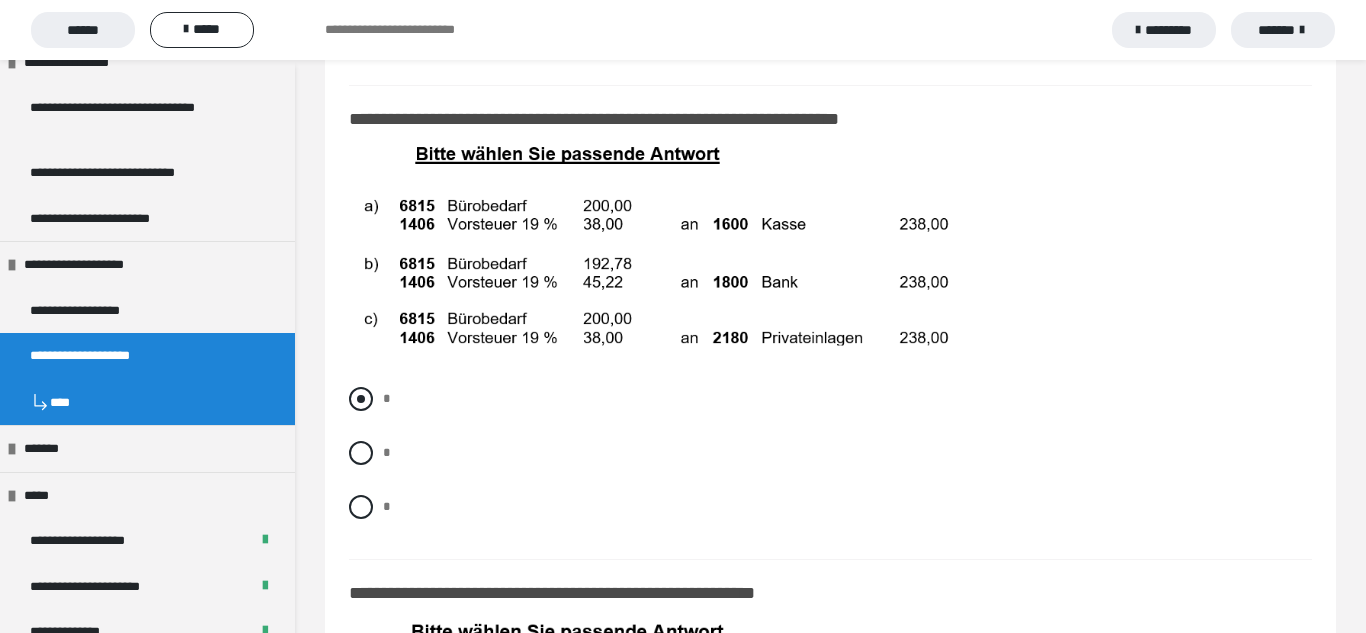 click at bounding box center (361, 399) 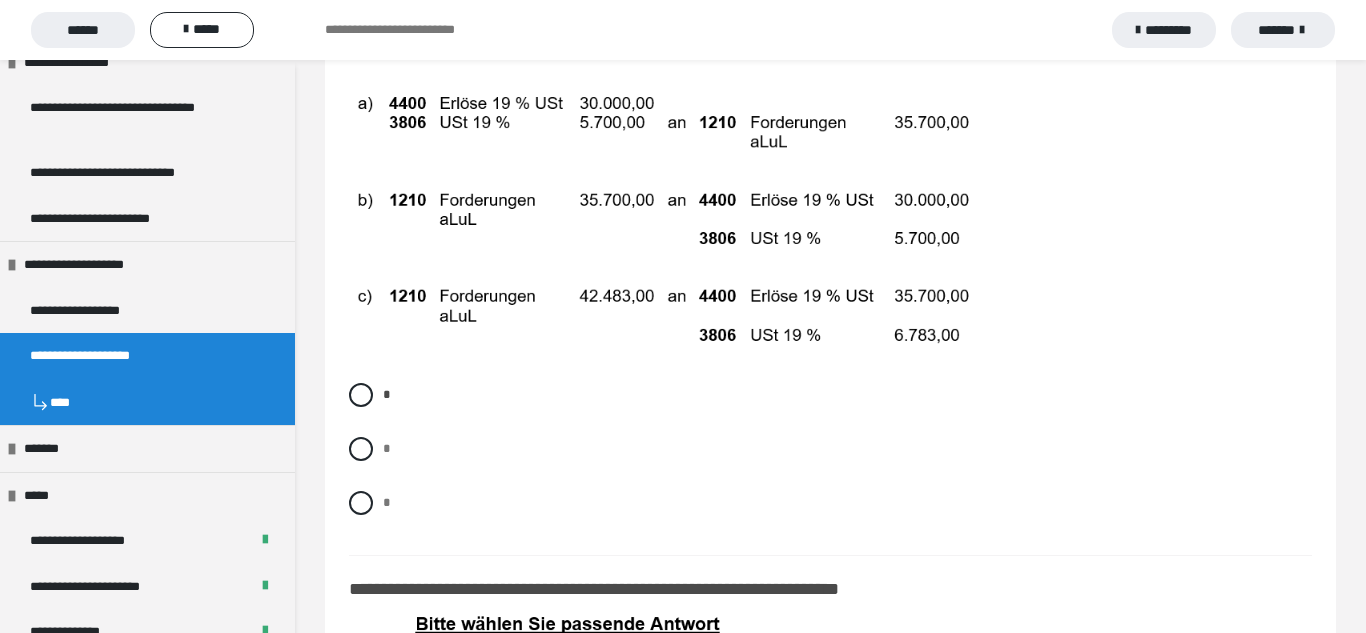 scroll, scrollTop: 14551, scrollLeft: 0, axis: vertical 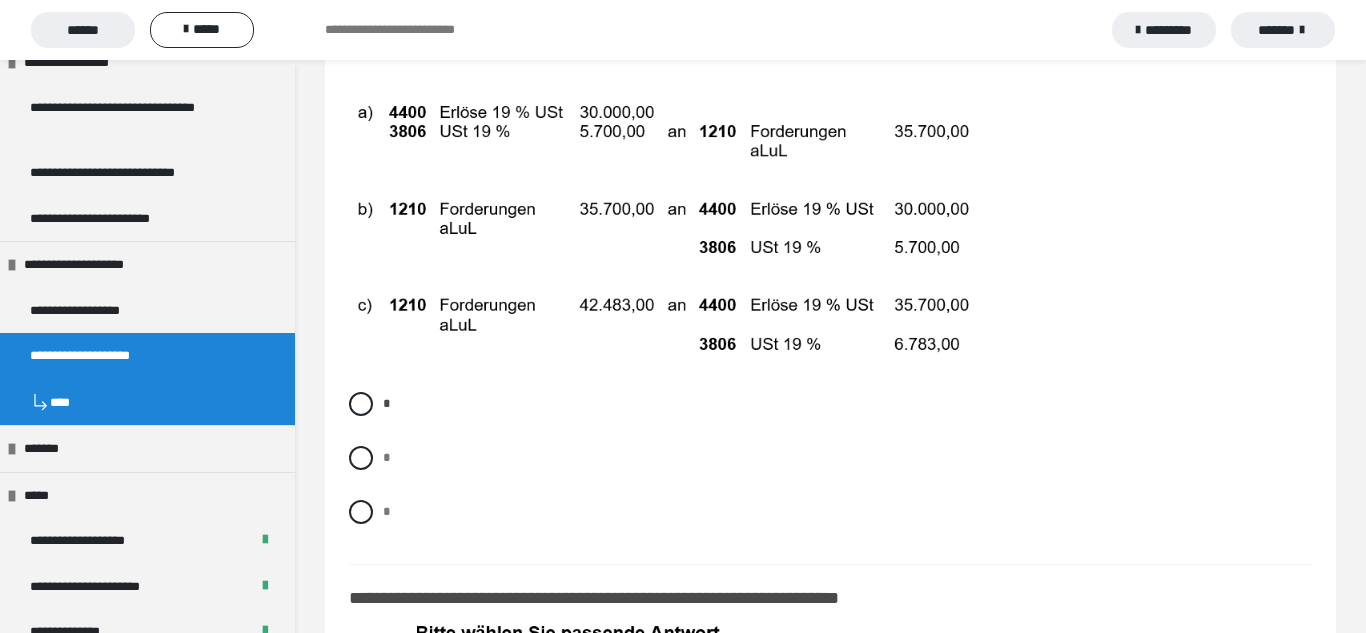 click on "* * *" at bounding box center [830, 473] 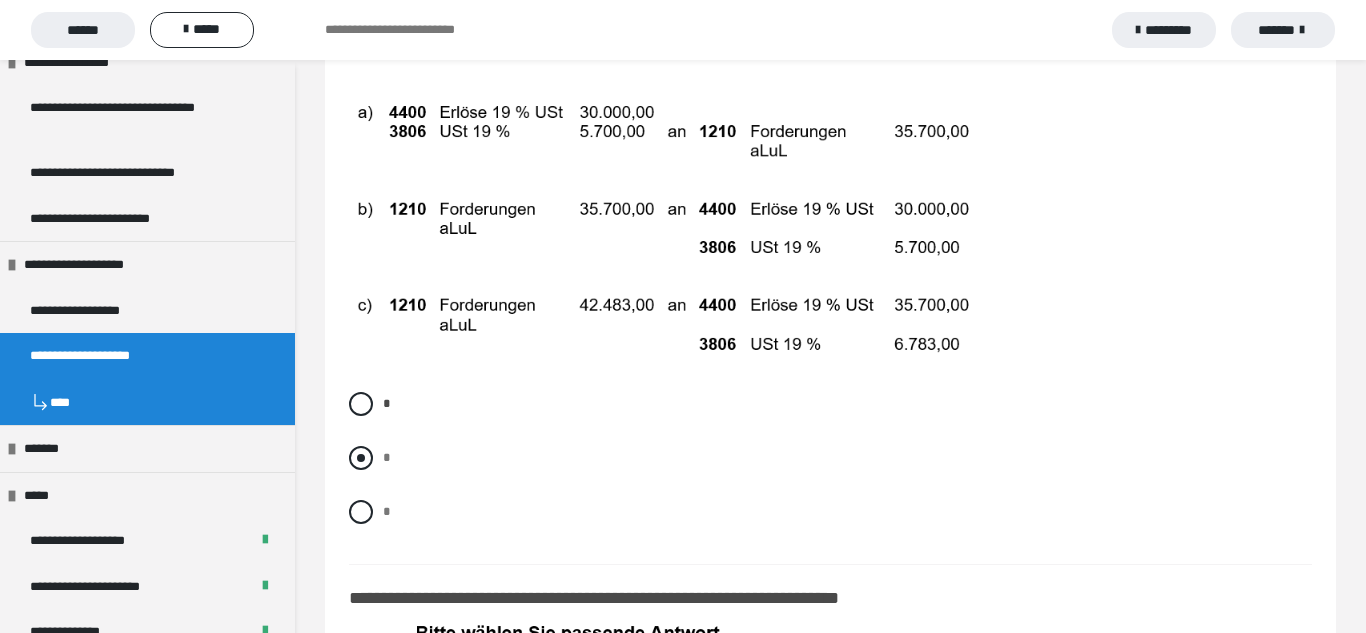 click at bounding box center (361, 458) 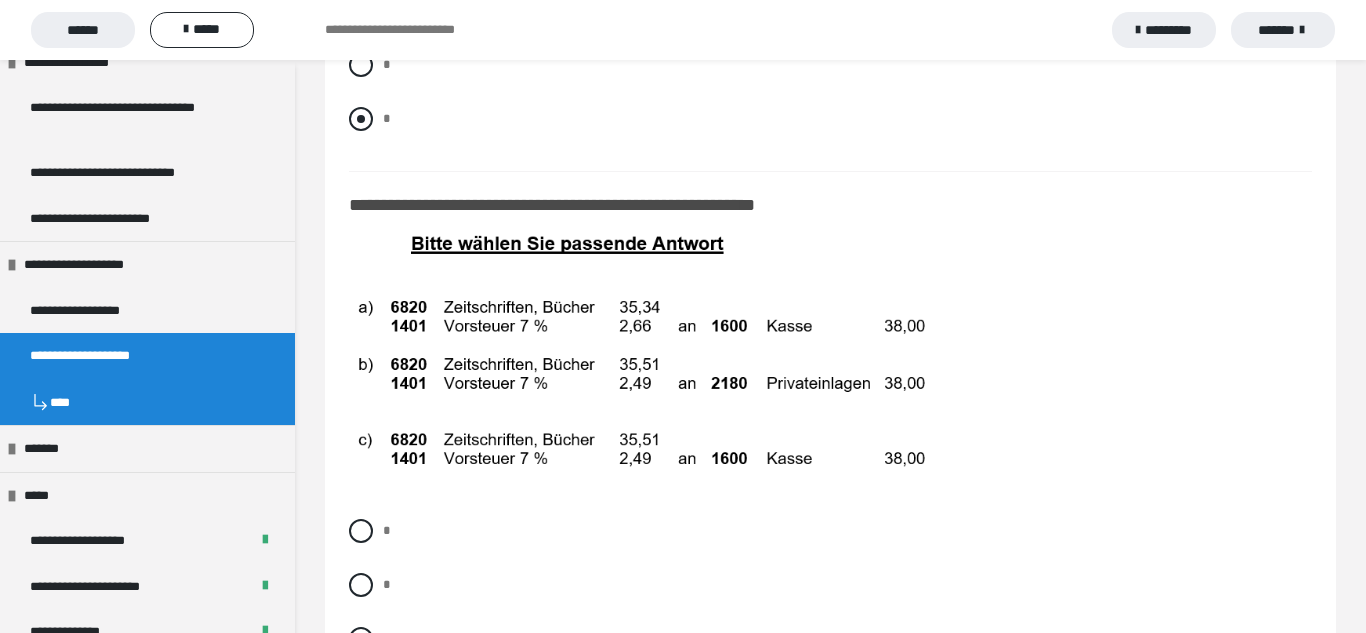 scroll, scrollTop: 15493, scrollLeft: 0, axis: vertical 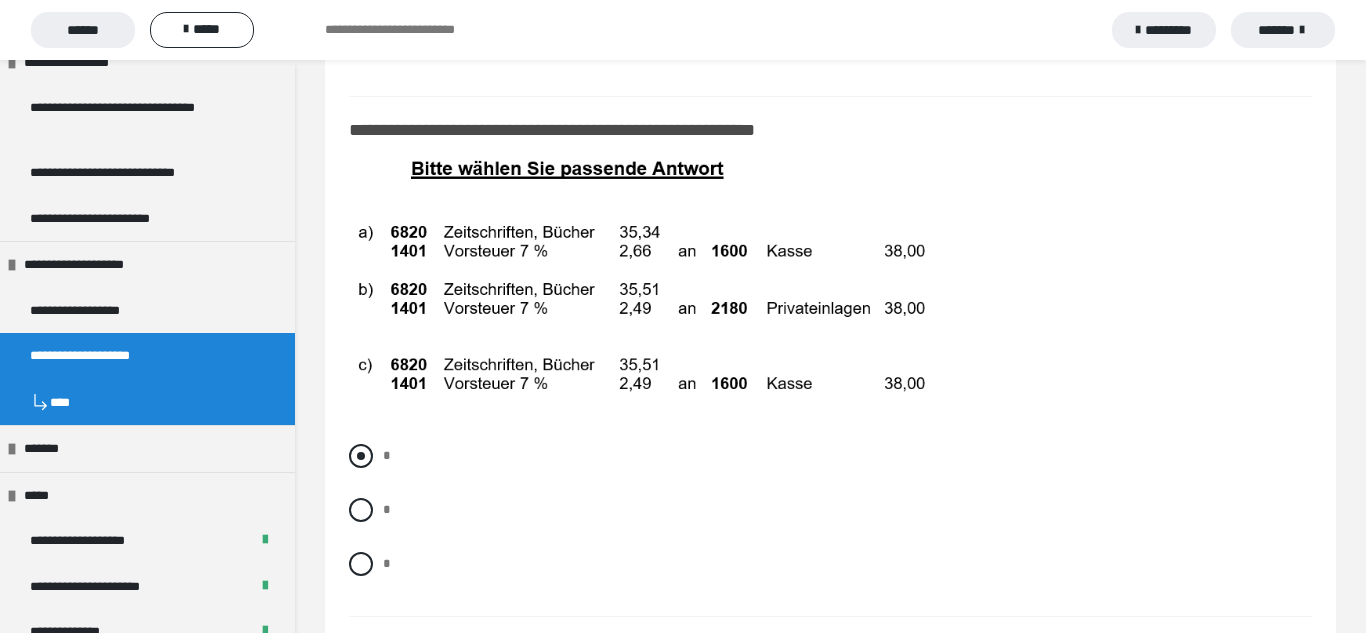 click at bounding box center (361, 456) 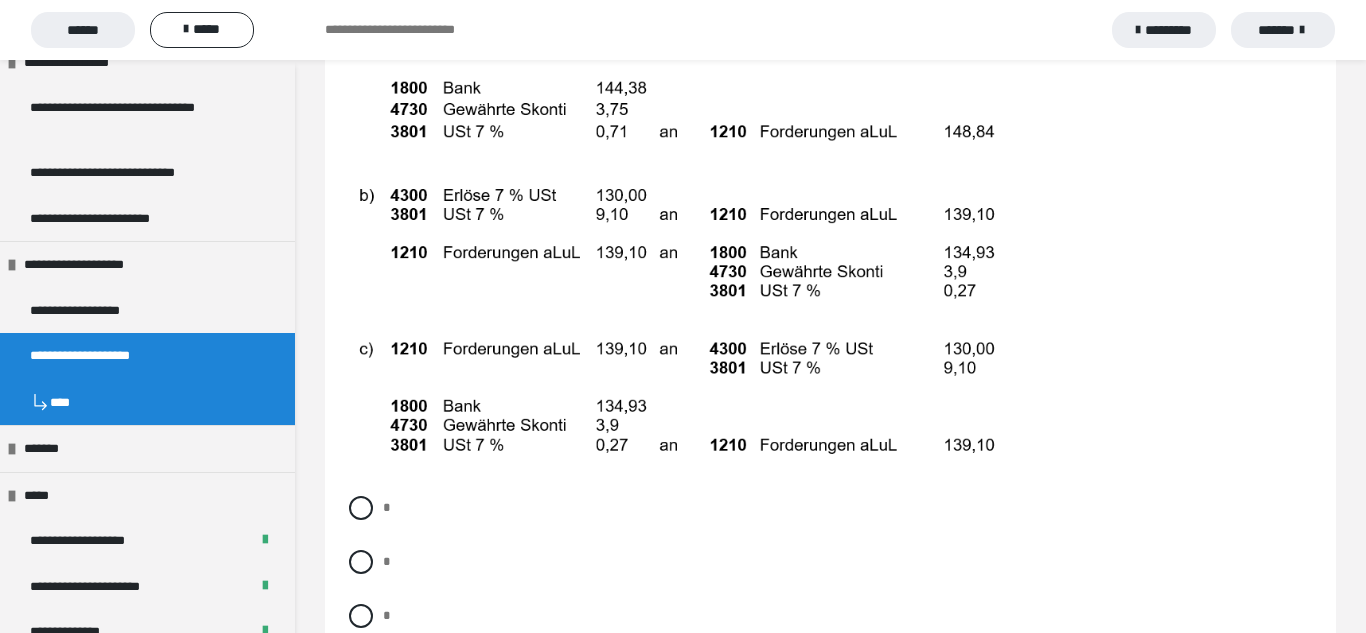 scroll, scrollTop: 16345, scrollLeft: 0, axis: vertical 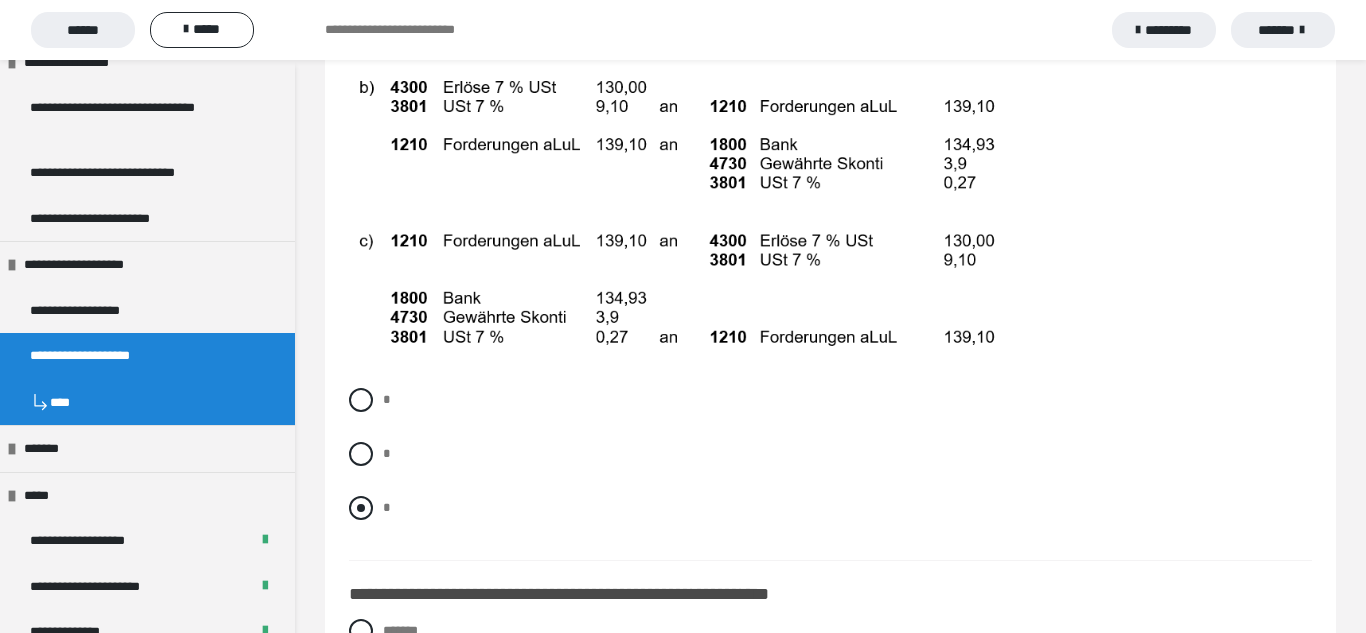 click on "*" at bounding box center [830, 508] 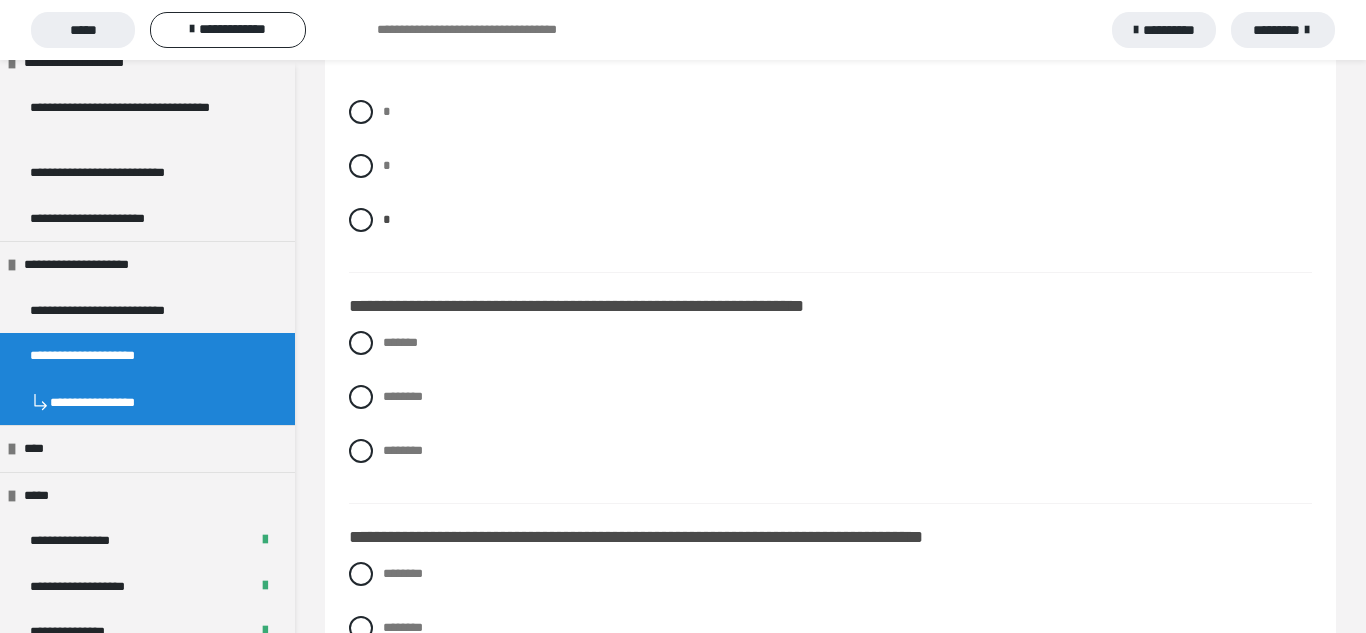 scroll, scrollTop: 16828, scrollLeft: 0, axis: vertical 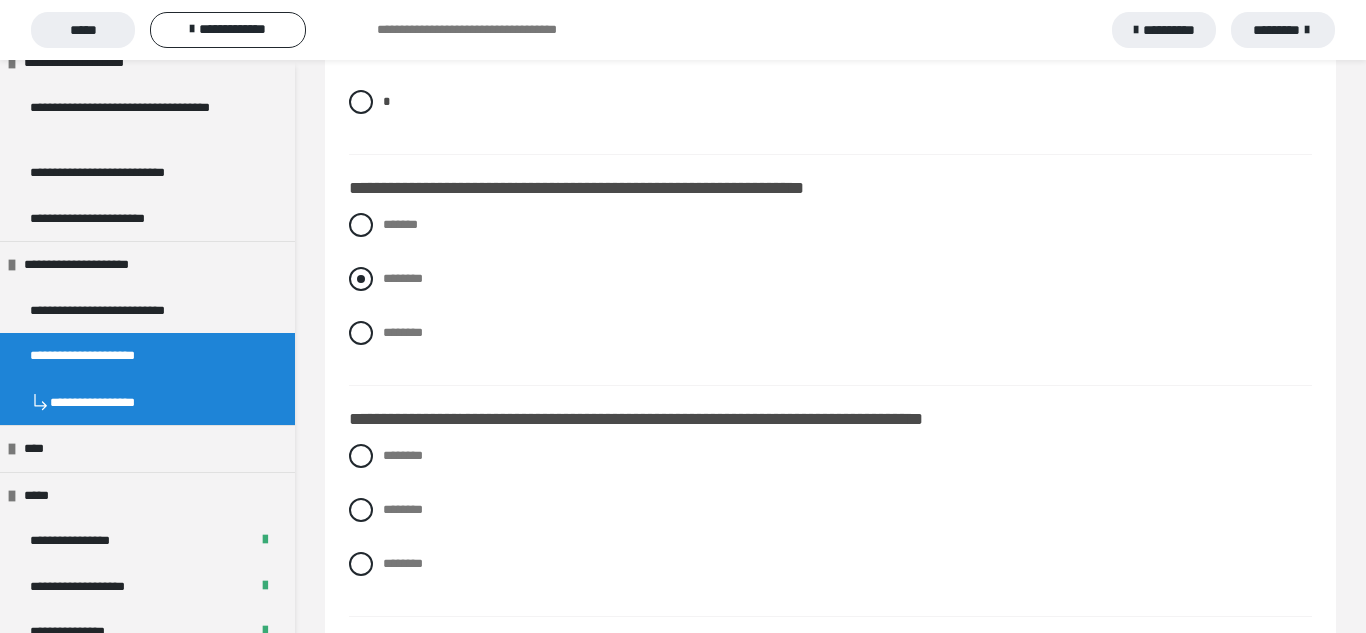click on "********" at bounding box center (830, 279) 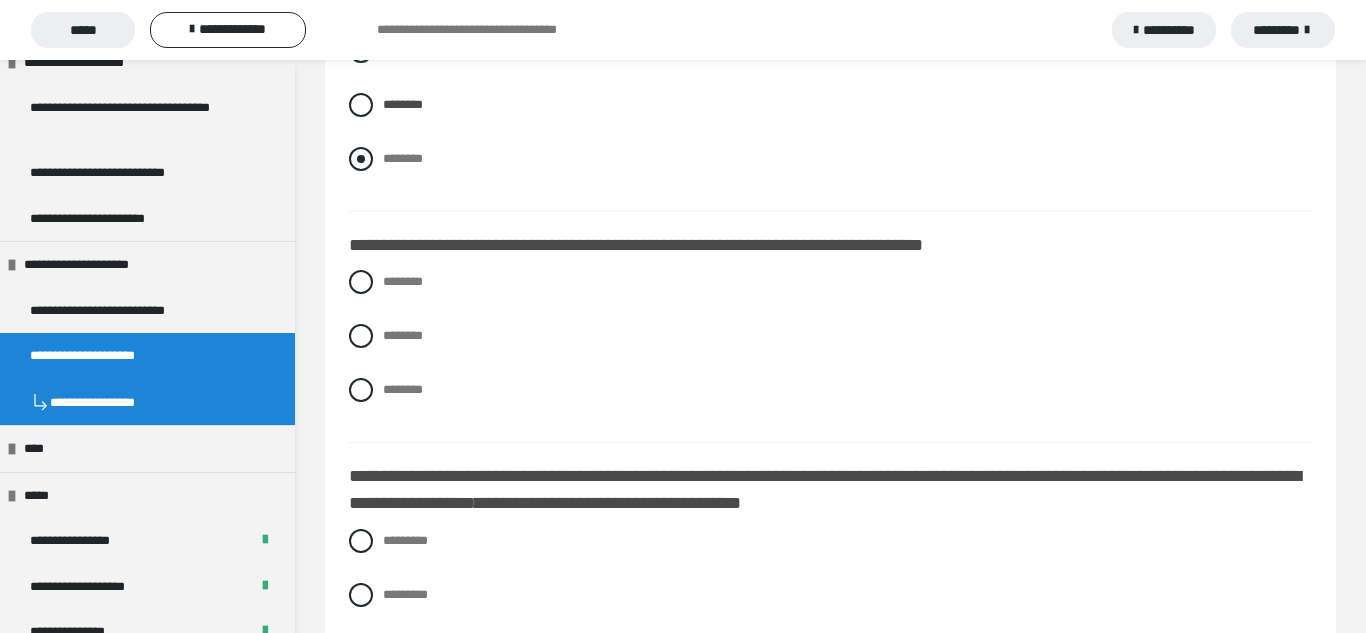 scroll, scrollTop: 17005, scrollLeft: 0, axis: vertical 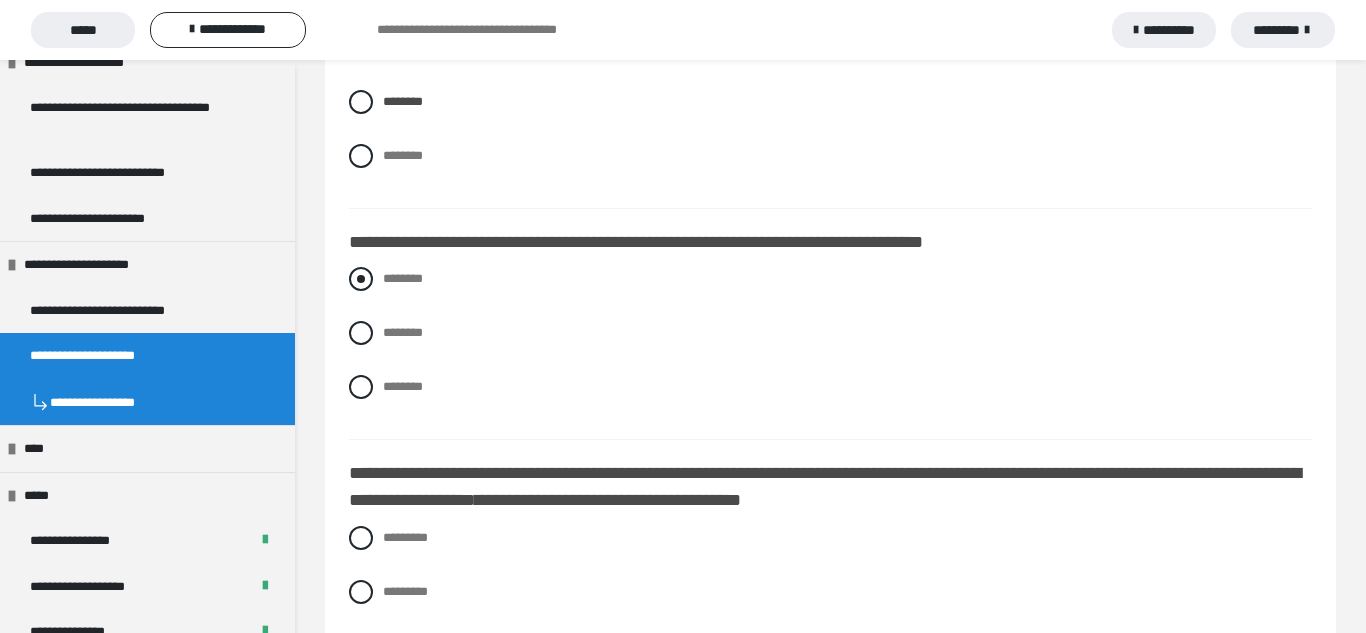 click on "********" at bounding box center [830, 279] 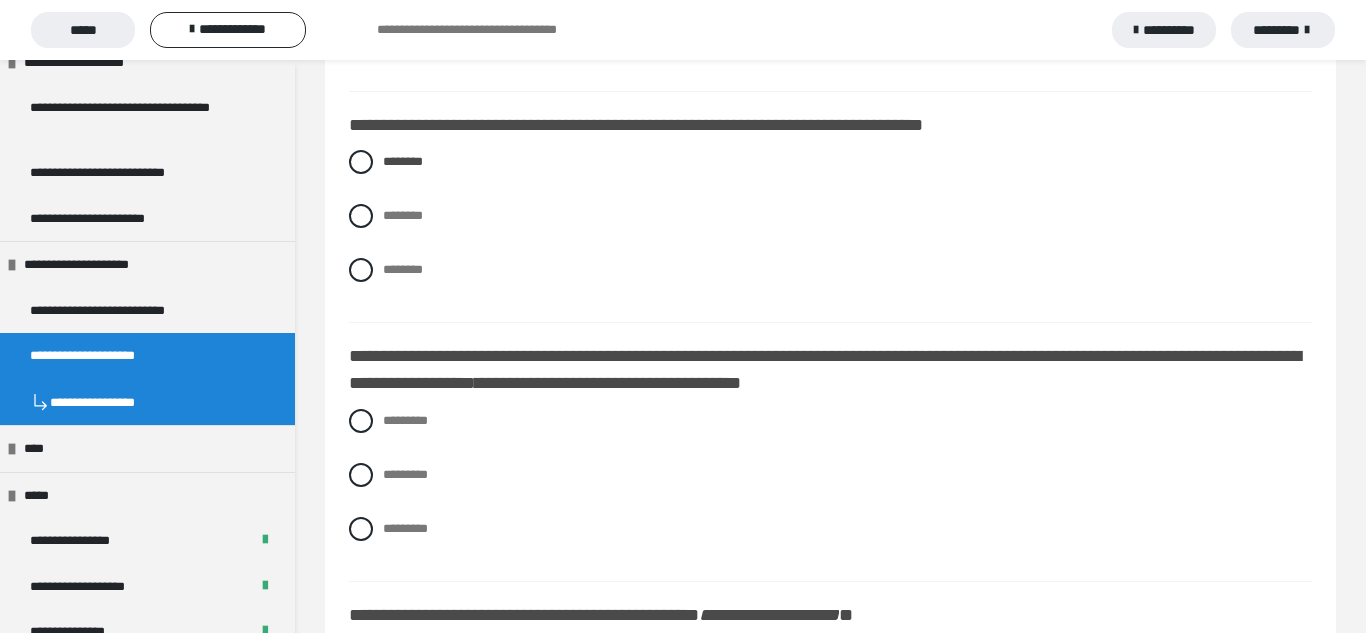 scroll, scrollTop: 17223, scrollLeft: 0, axis: vertical 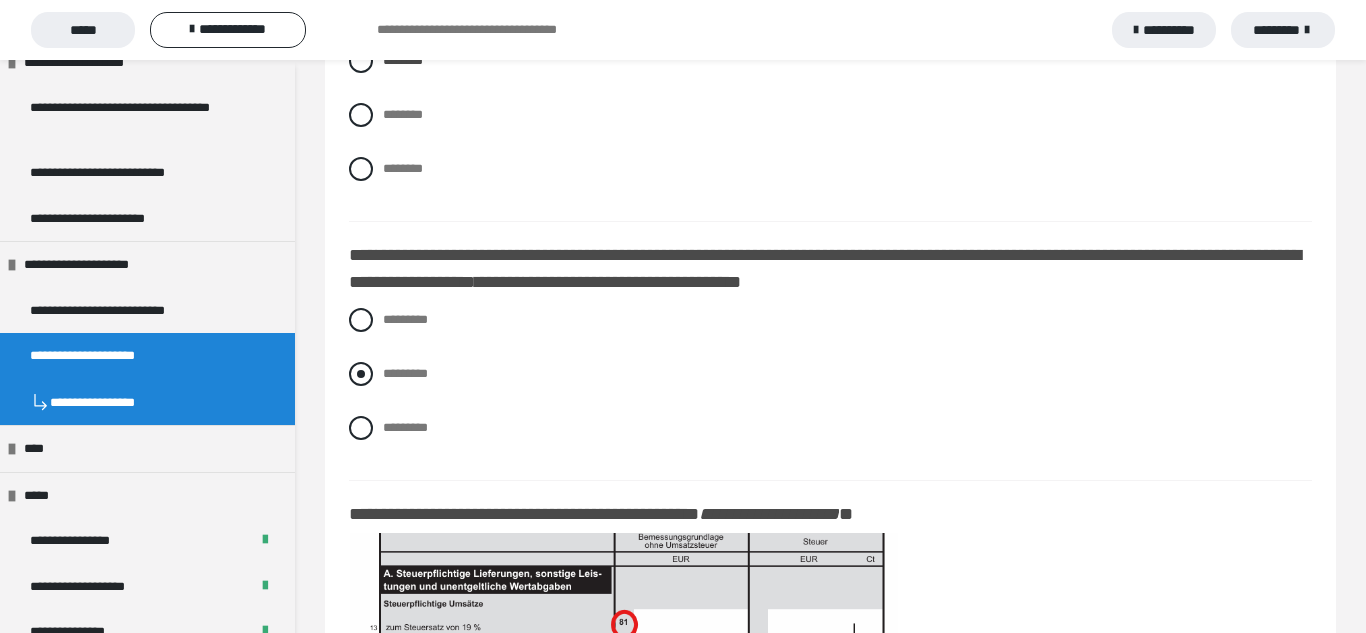 click at bounding box center (361, 374) 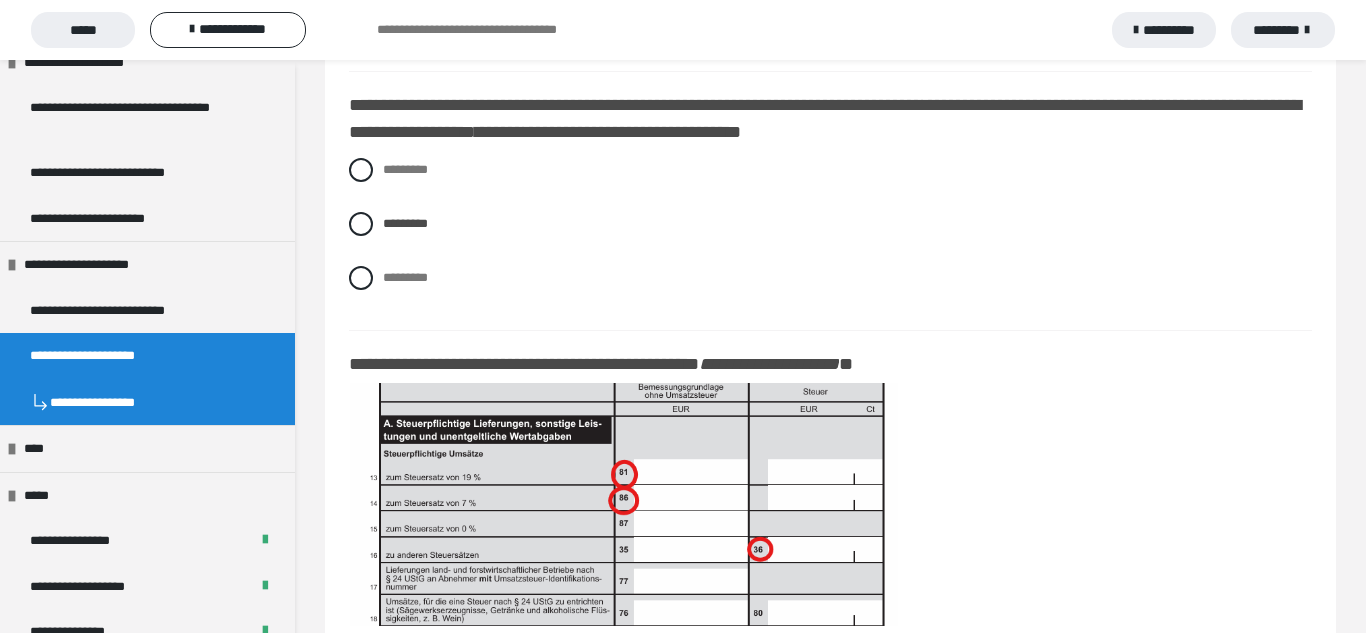 scroll, scrollTop: 17593, scrollLeft: 0, axis: vertical 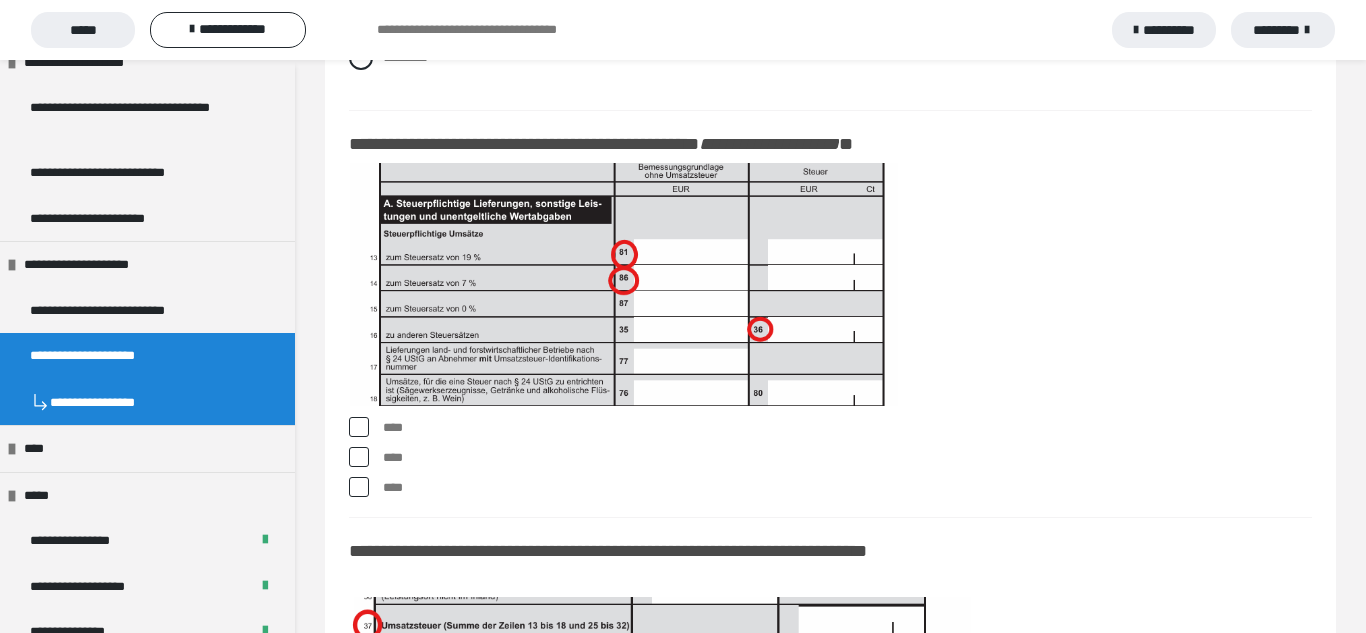 click at bounding box center (359, 487) 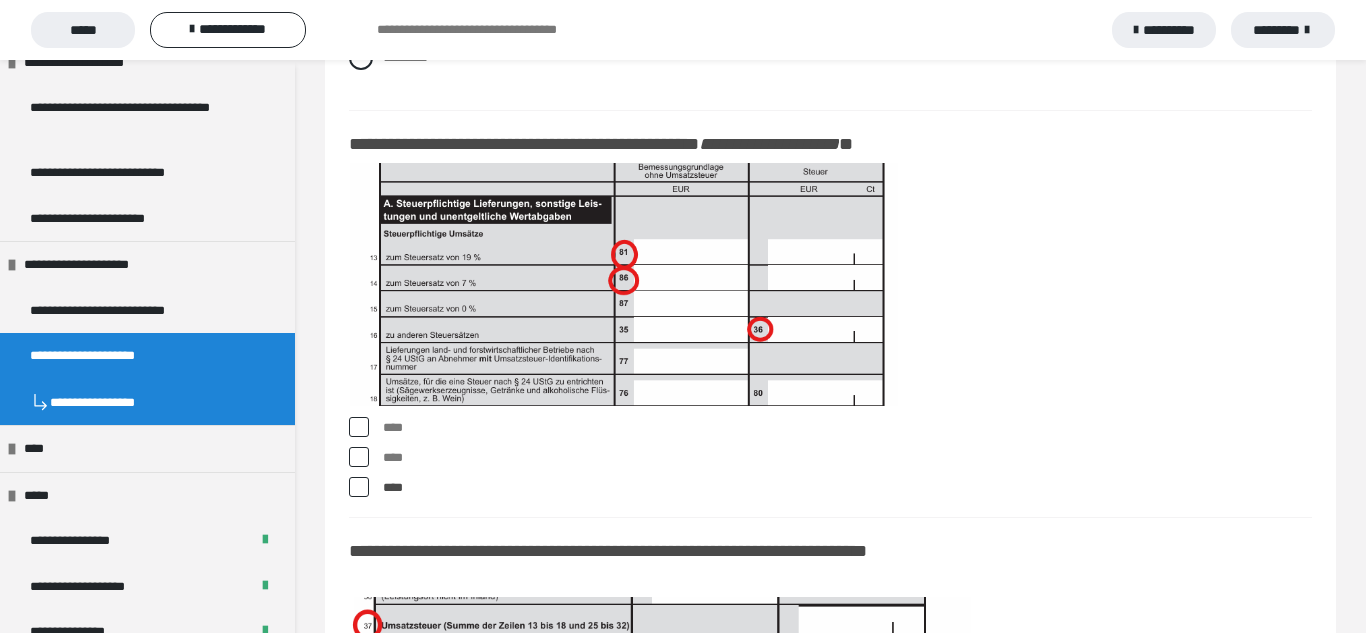 click at bounding box center (359, 427) 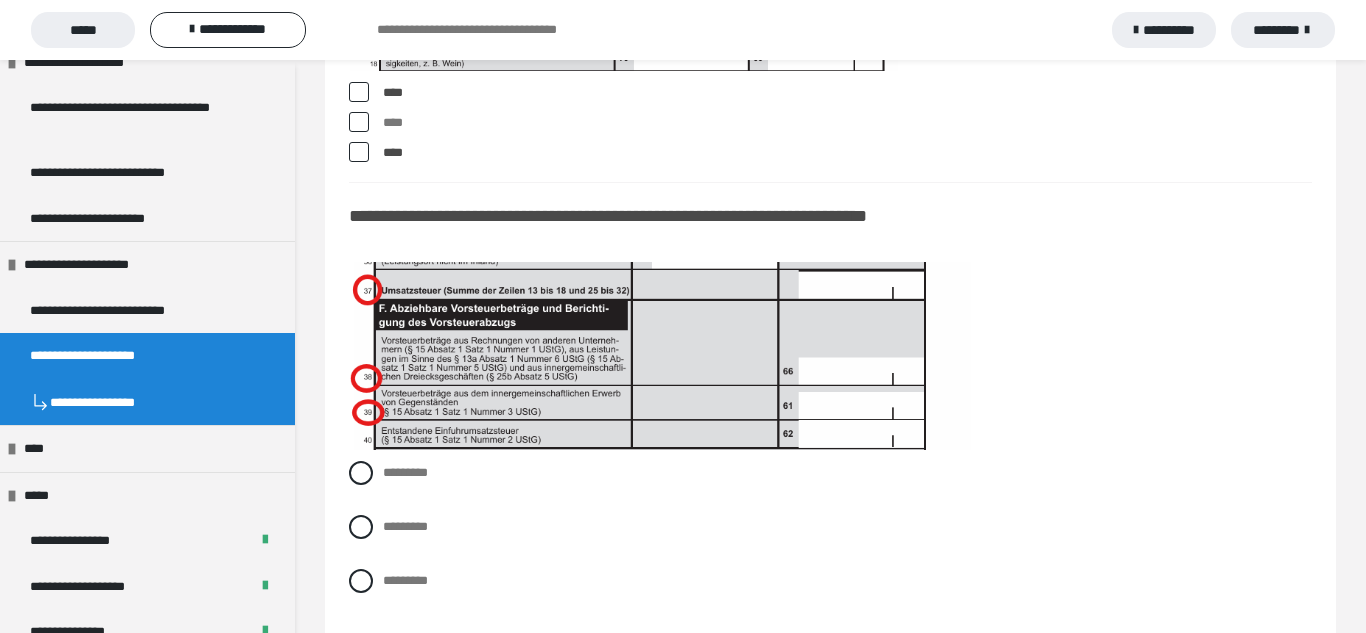 scroll, scrollTop: 18038, scrollLeft: 0, axis: vertical 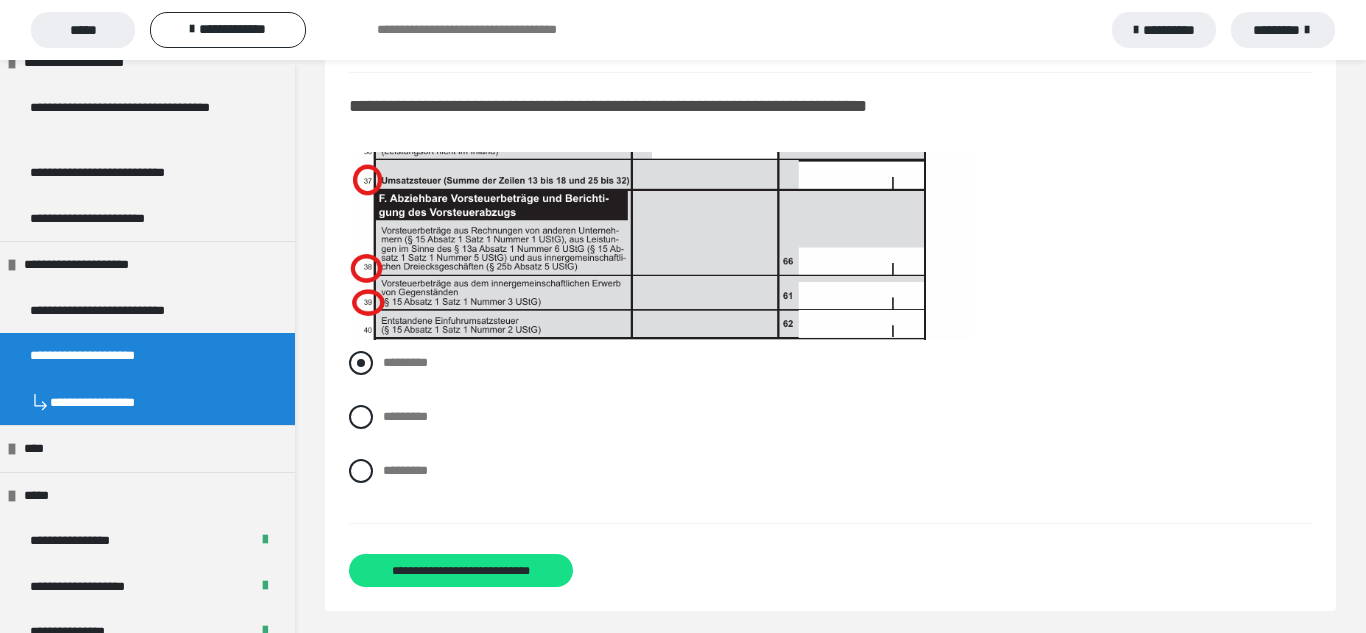 click at bounding box center (361, 363) 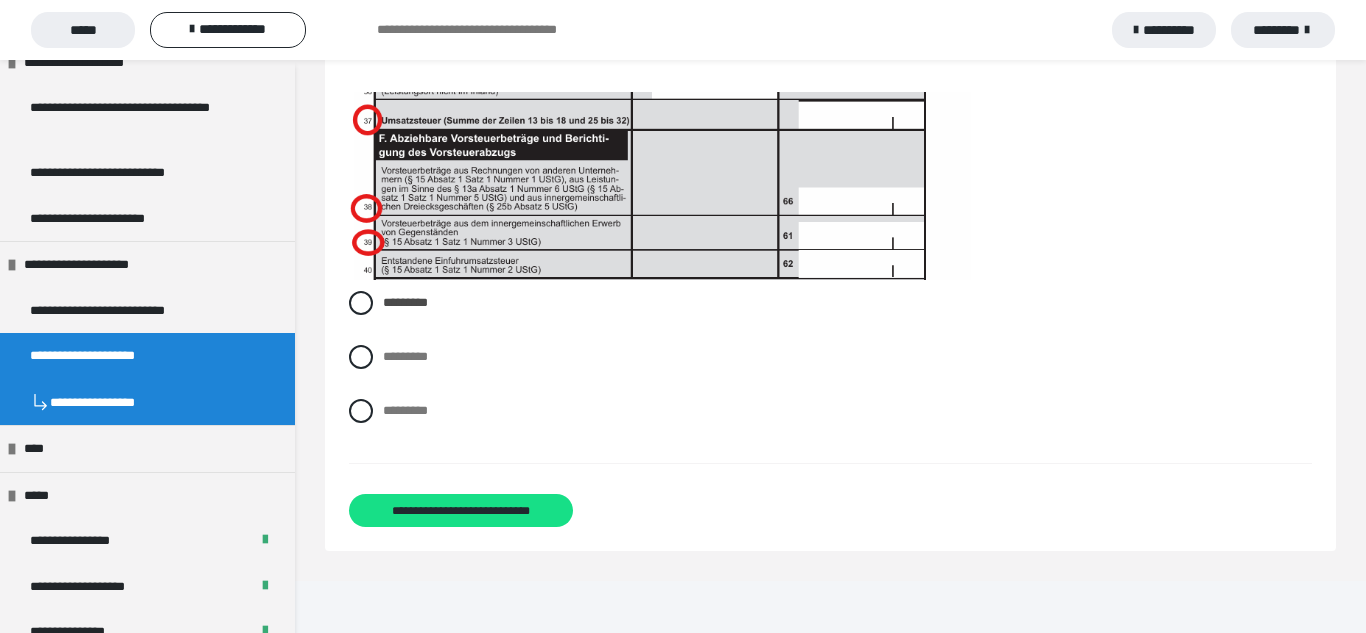 scroll, scrollTop: 18106, scrollLeft: 0, axis: vertical 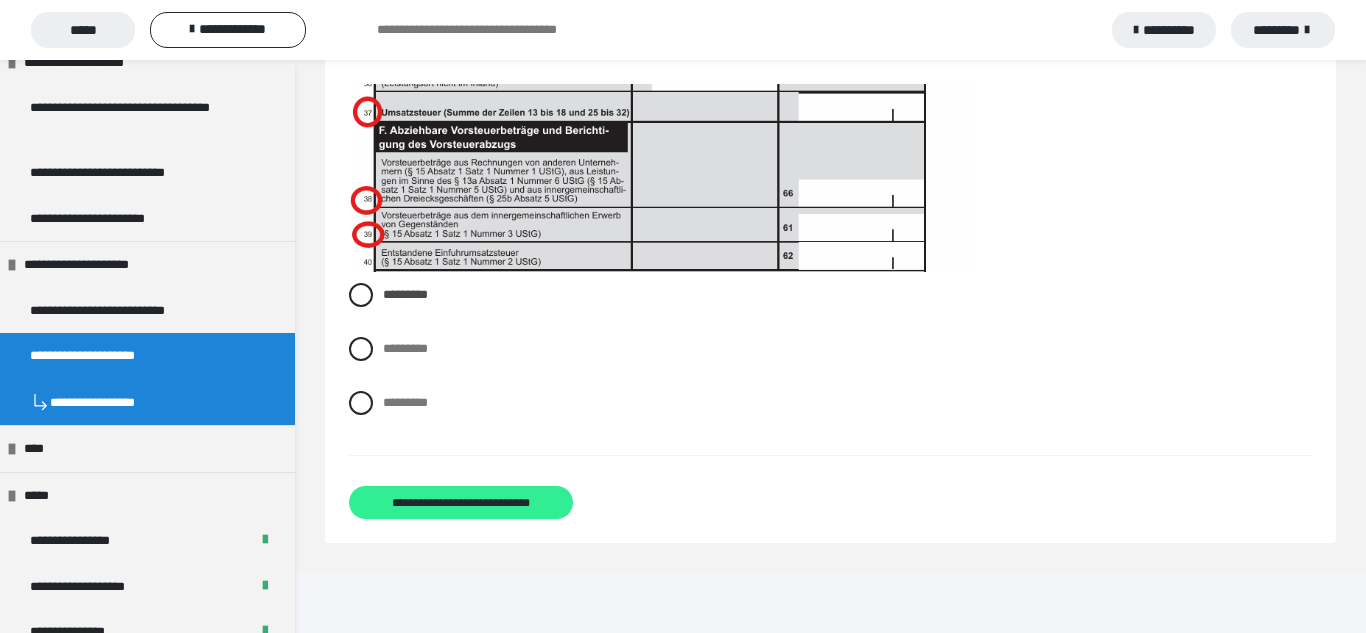 click on "**********" at bounding box center [461, 503] 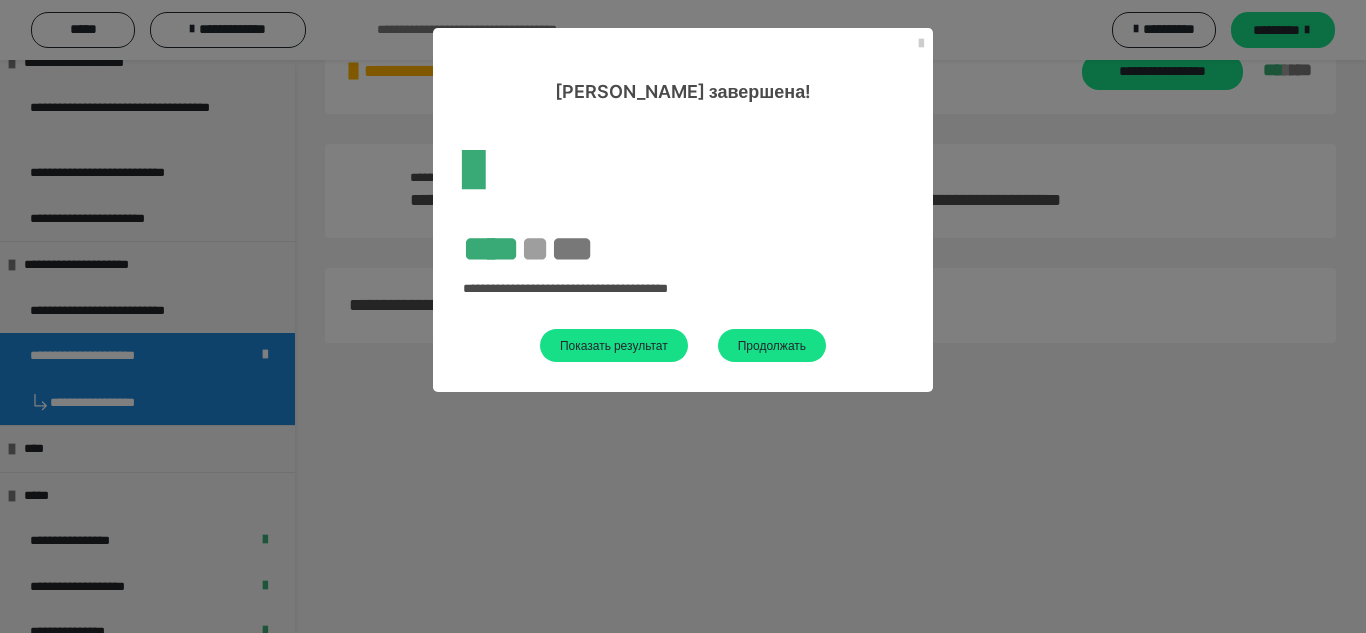scroll, scrollTop: 132, scrollLeft: 0, axis: vertical 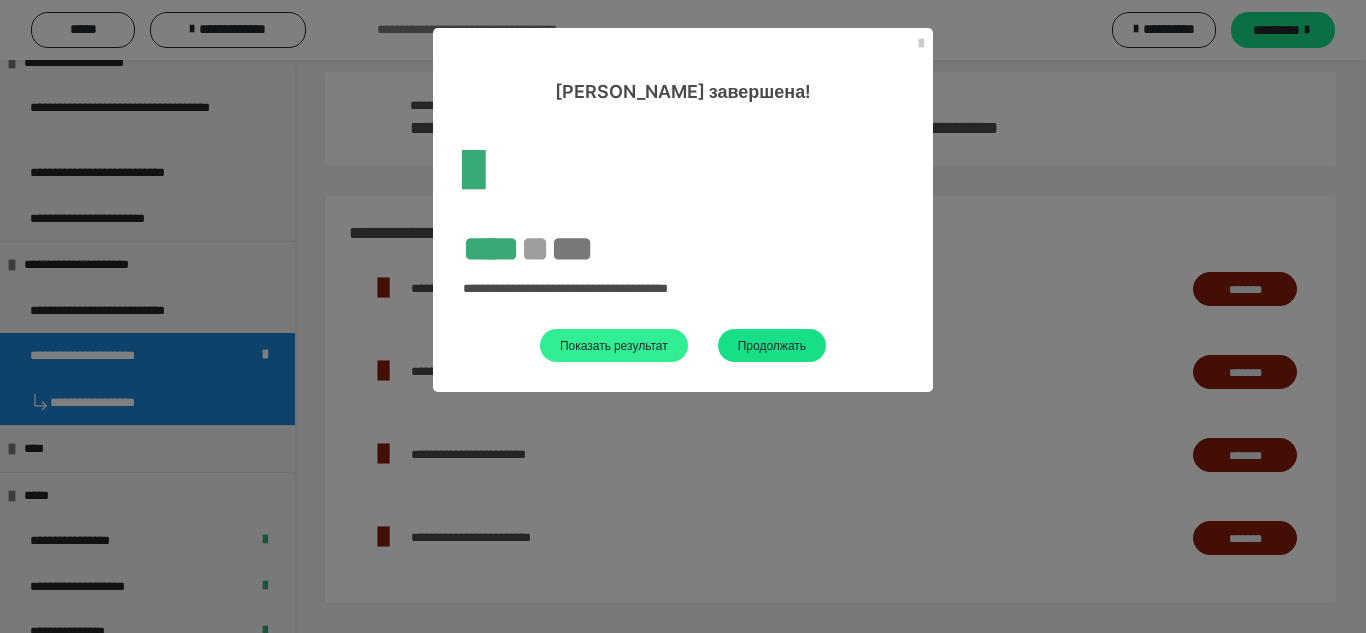 click on "Показать результат" at bounding box center [614, 345] 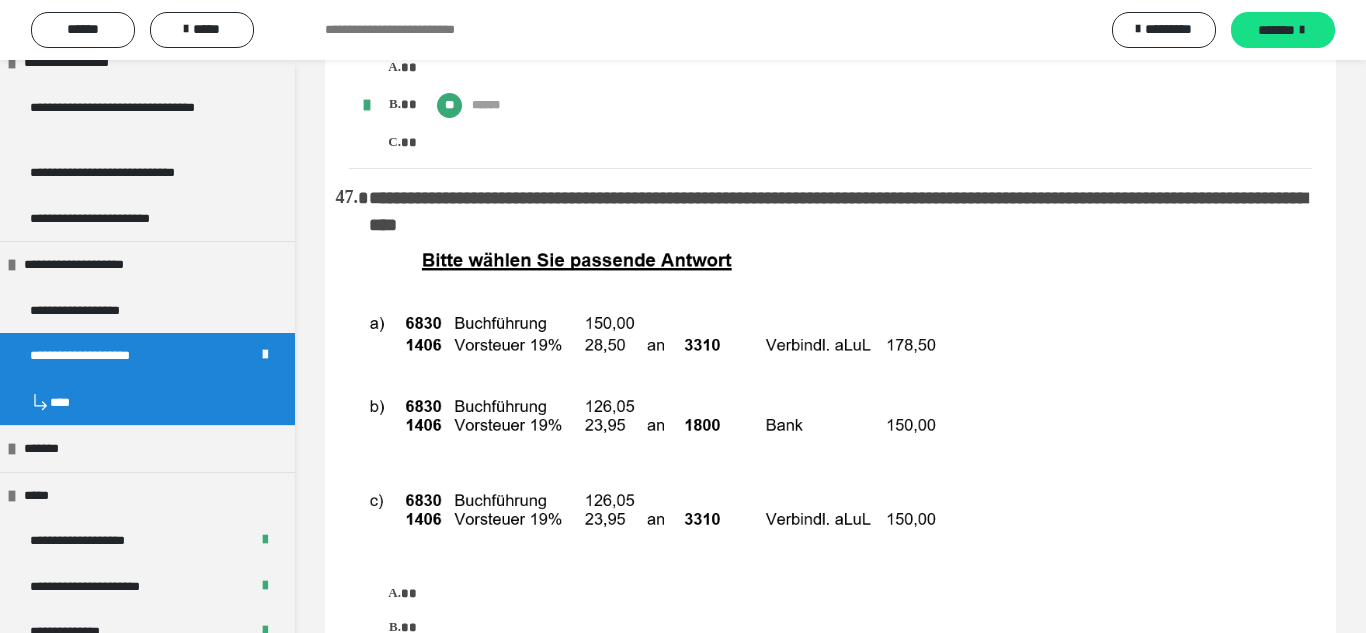 scroll, scrollTop: 10652, scrollLeft: 0, axis: vertical 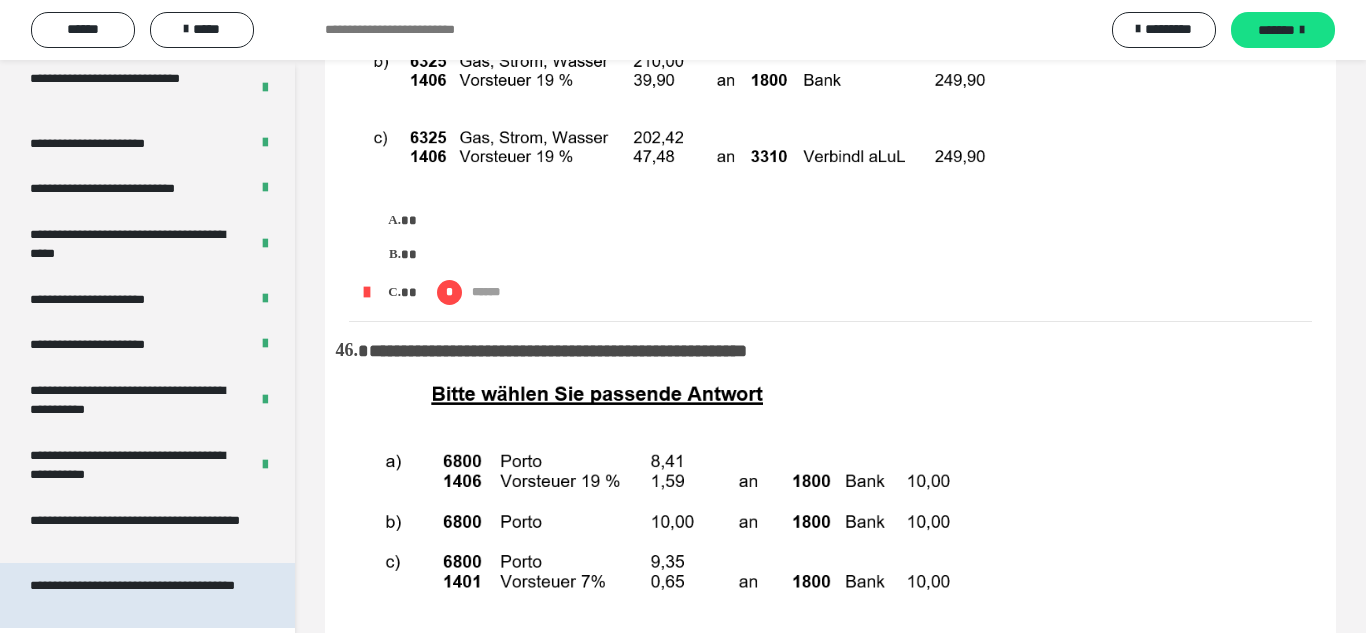 click on "**********" at bounding box center [139, 595] 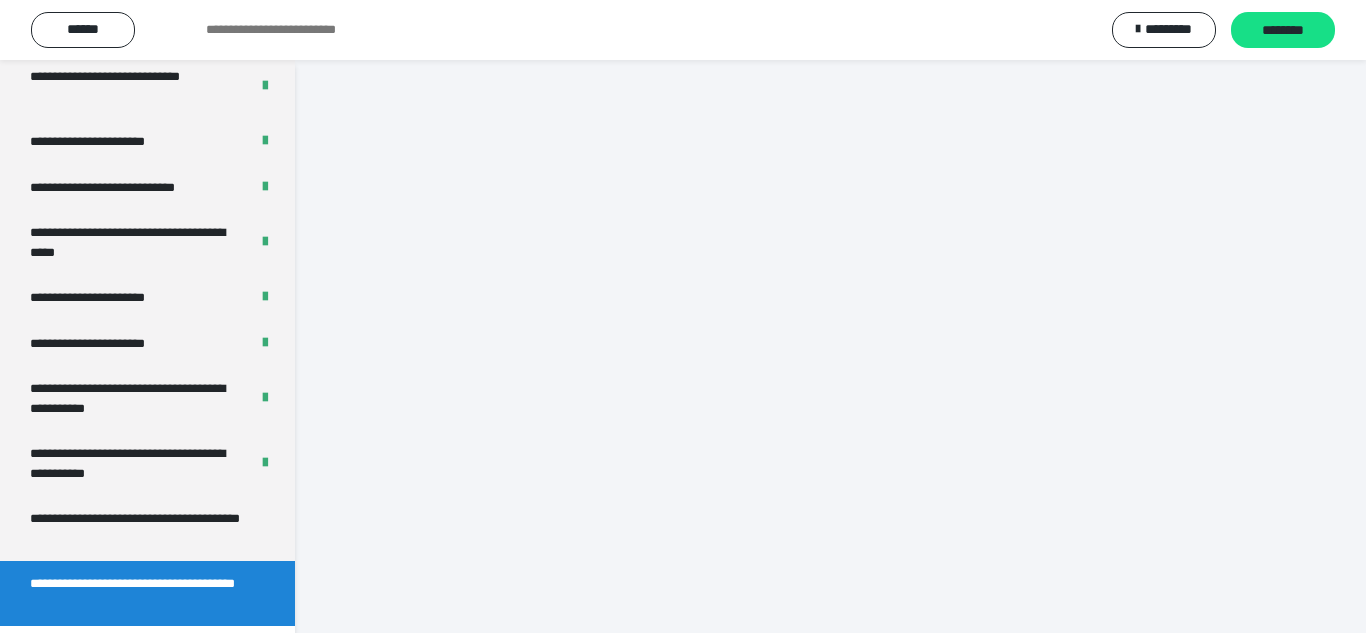 scroll, scrollTop: 60, scrollLeft: 0, axis: vertical 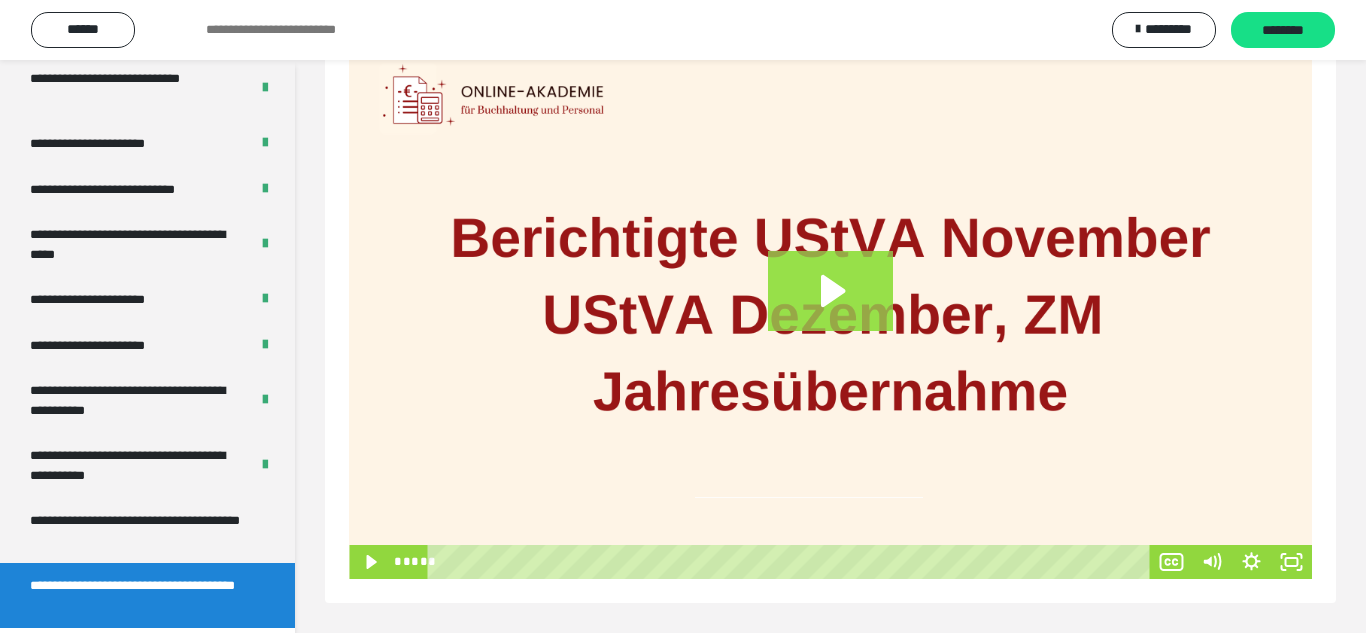 click 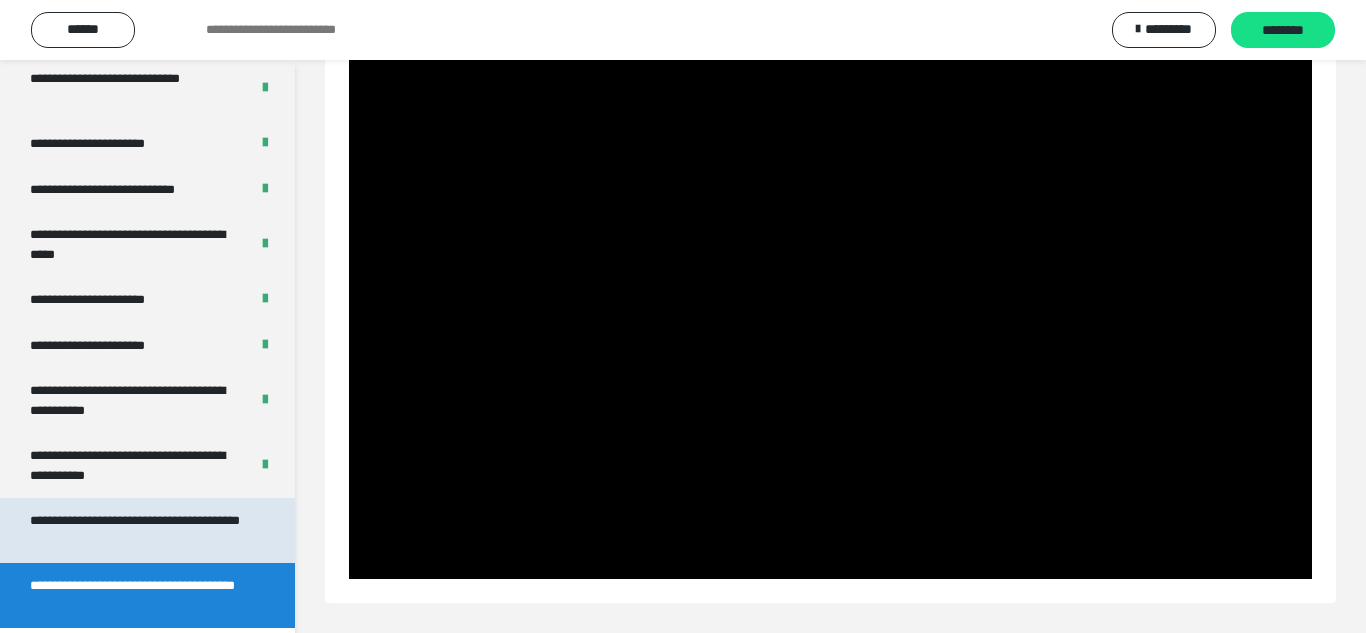 click on "**********" at bounding box center [139, 530] 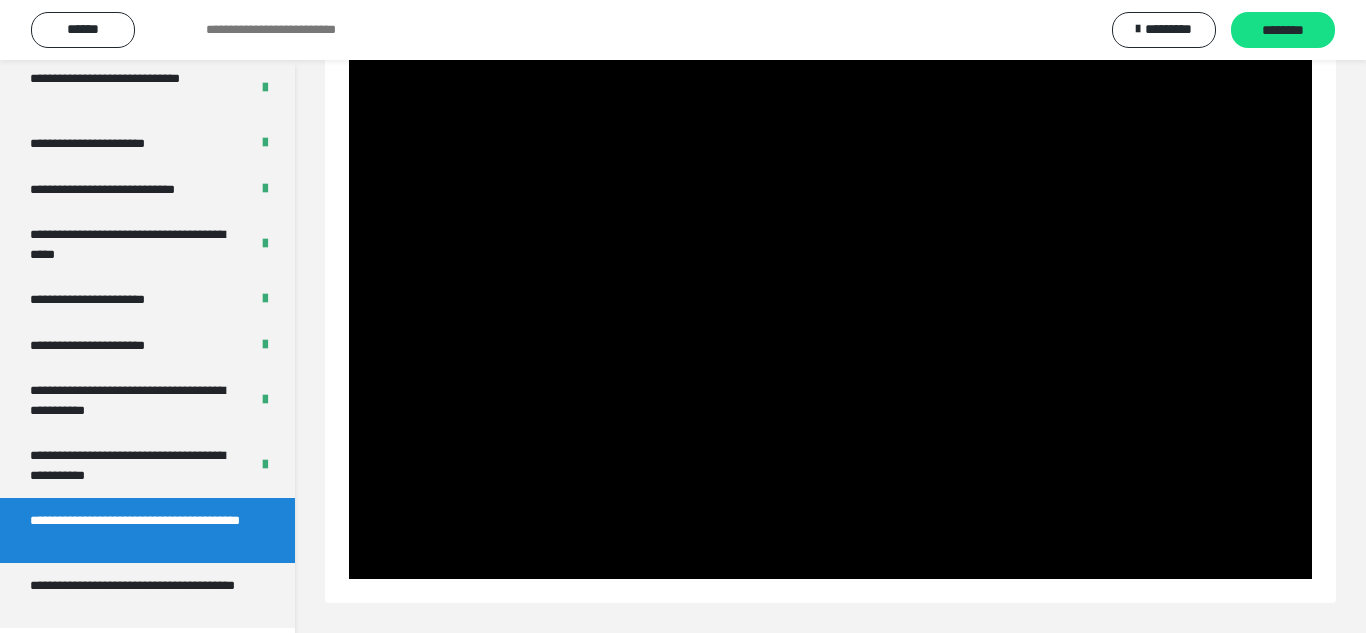 scroll, scrollTop: 62, scrollLeft: 0, axis: vertical 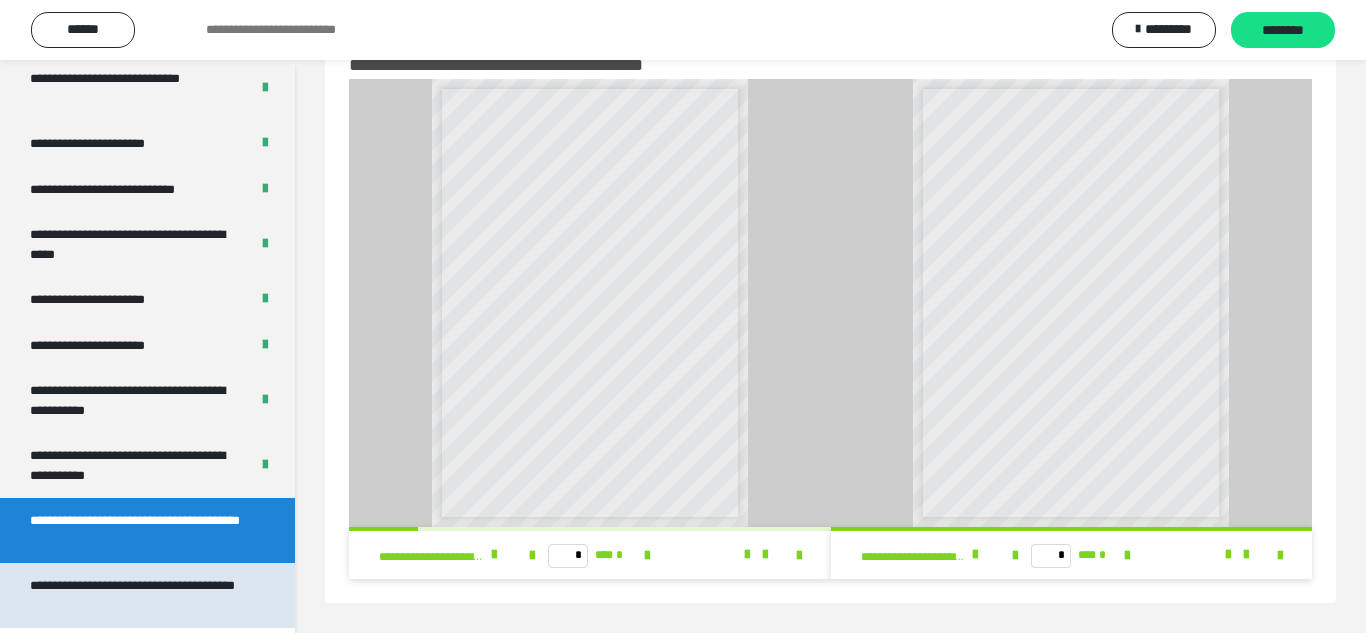 click on "**********" at bounding box center [139, 595] 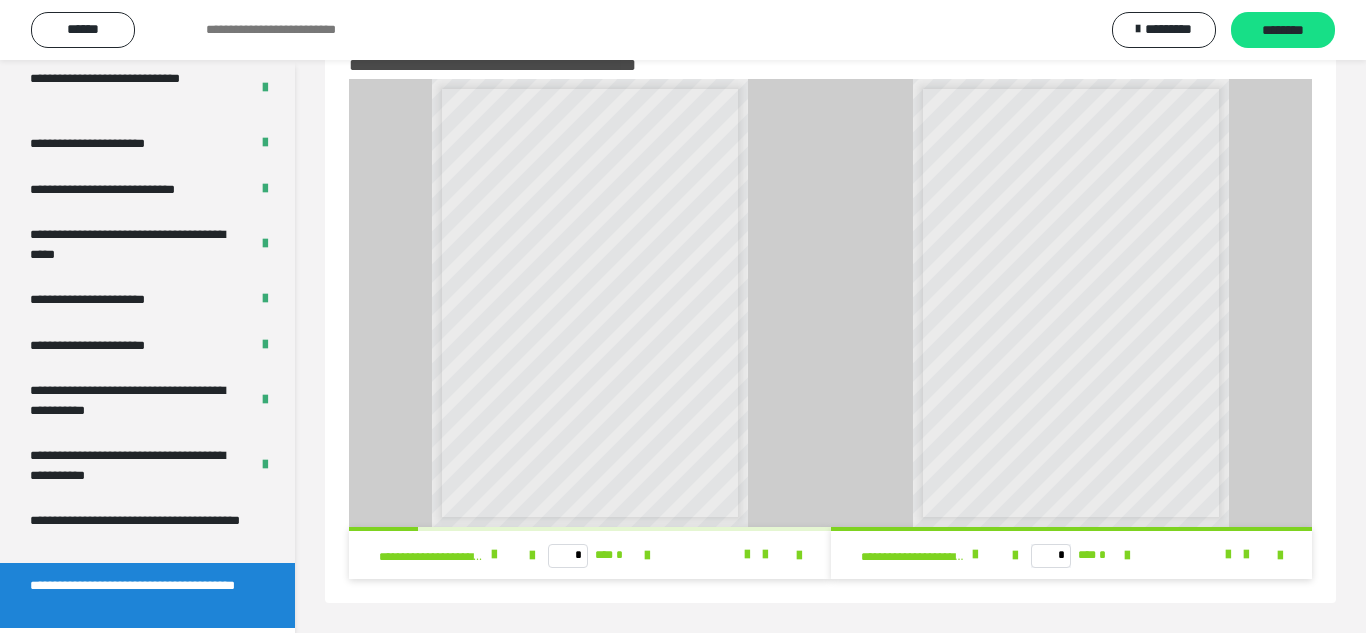 scroll, scrollTop: 60, scrollLeft: 0, axis: vertical 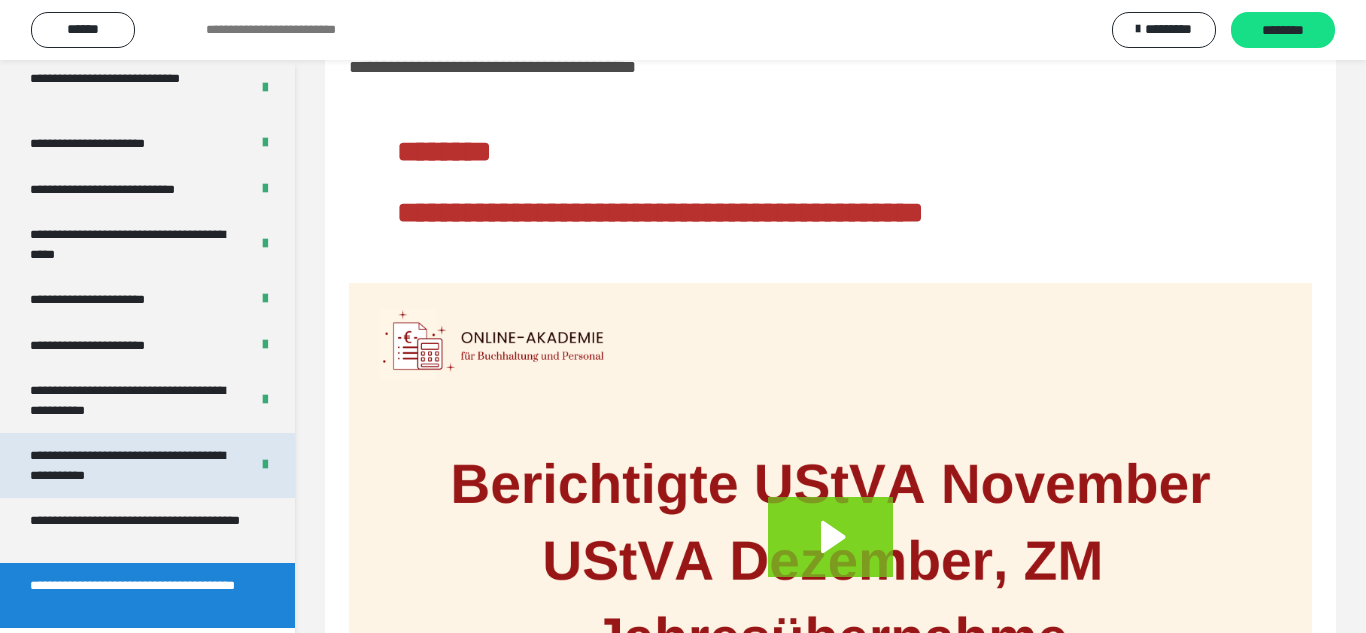 click on "**********" at bounding box center (131, 465) 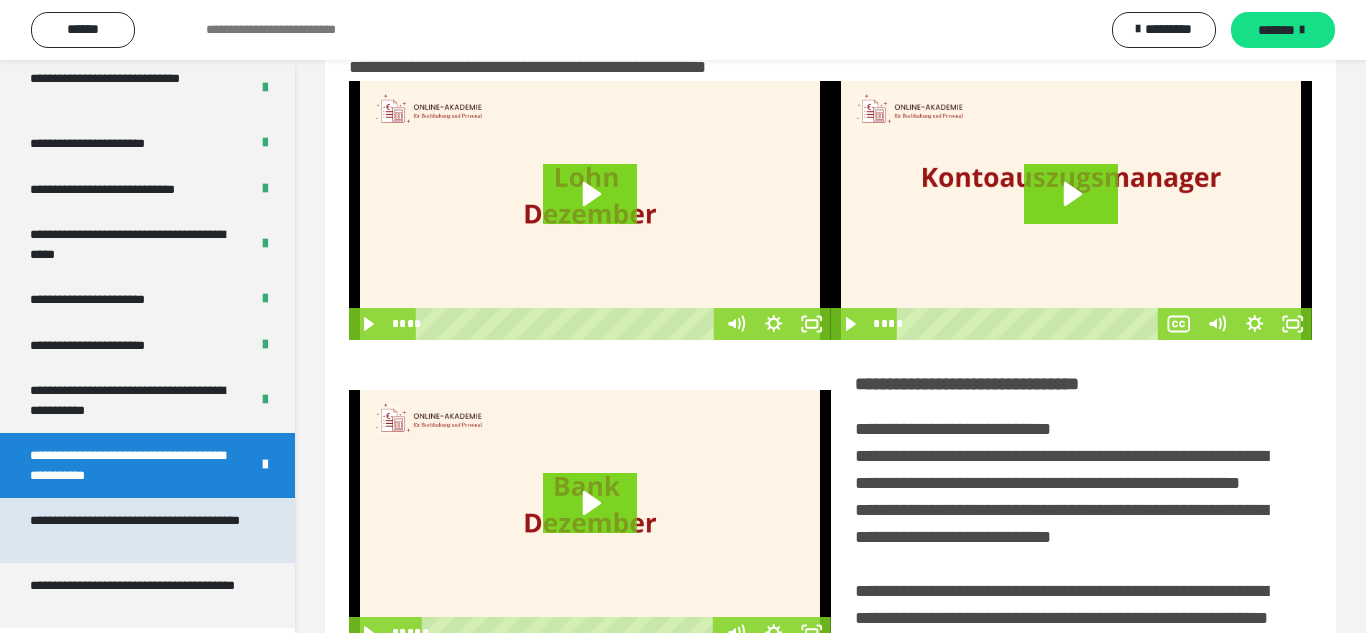 click on "**********" at bounding box center (139, 530) 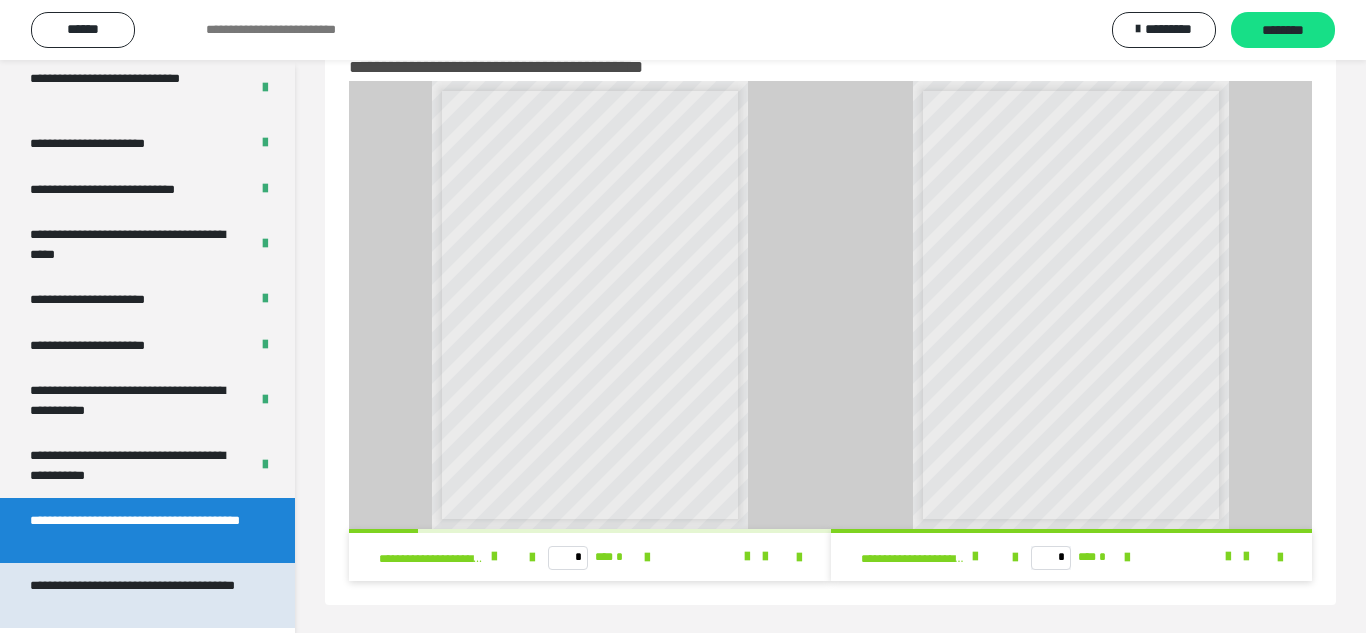 drag, startPoint x: 126, startPoint y: 605, endPoint x: 146, endPoint y: 591, distance: 24.41311 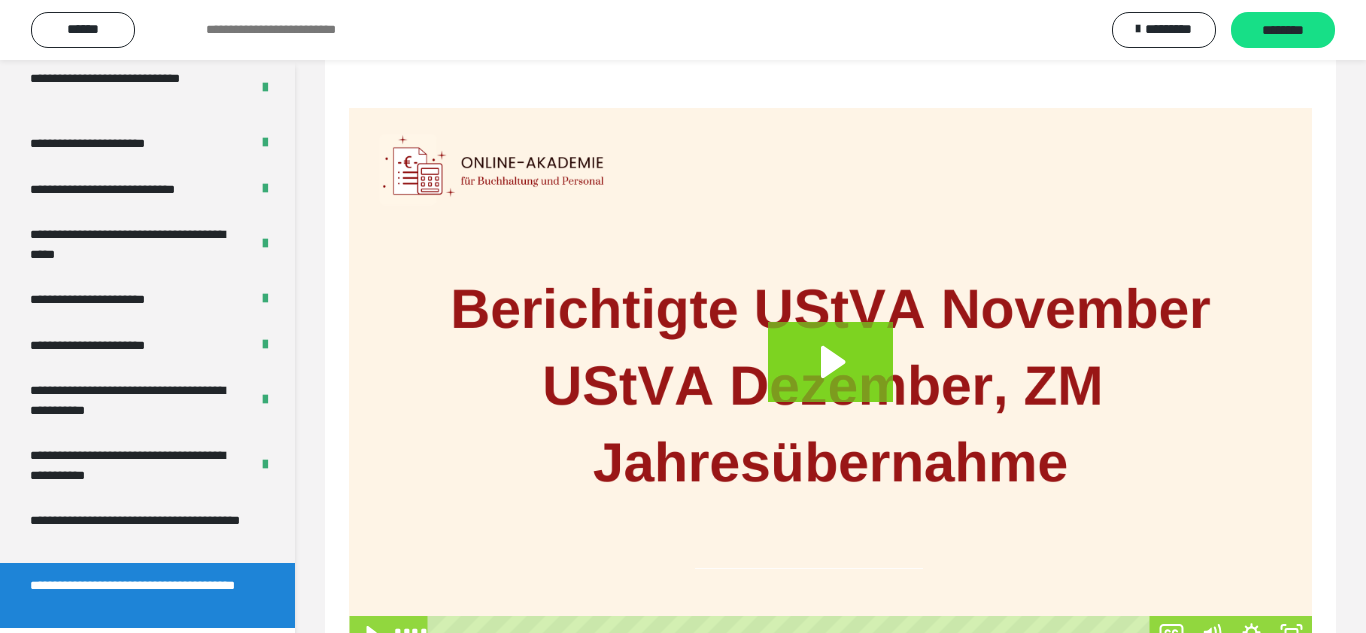 scroll, scrollTop: 306, scrollLeft: 0, axis: vertical 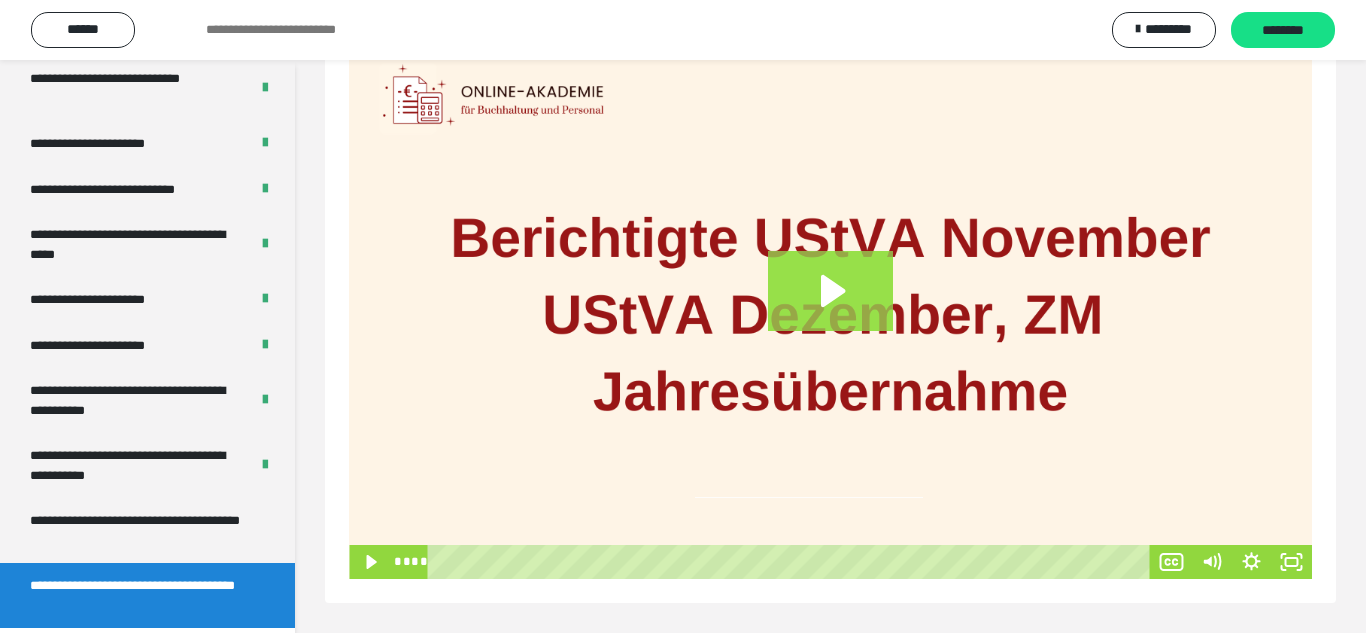 click 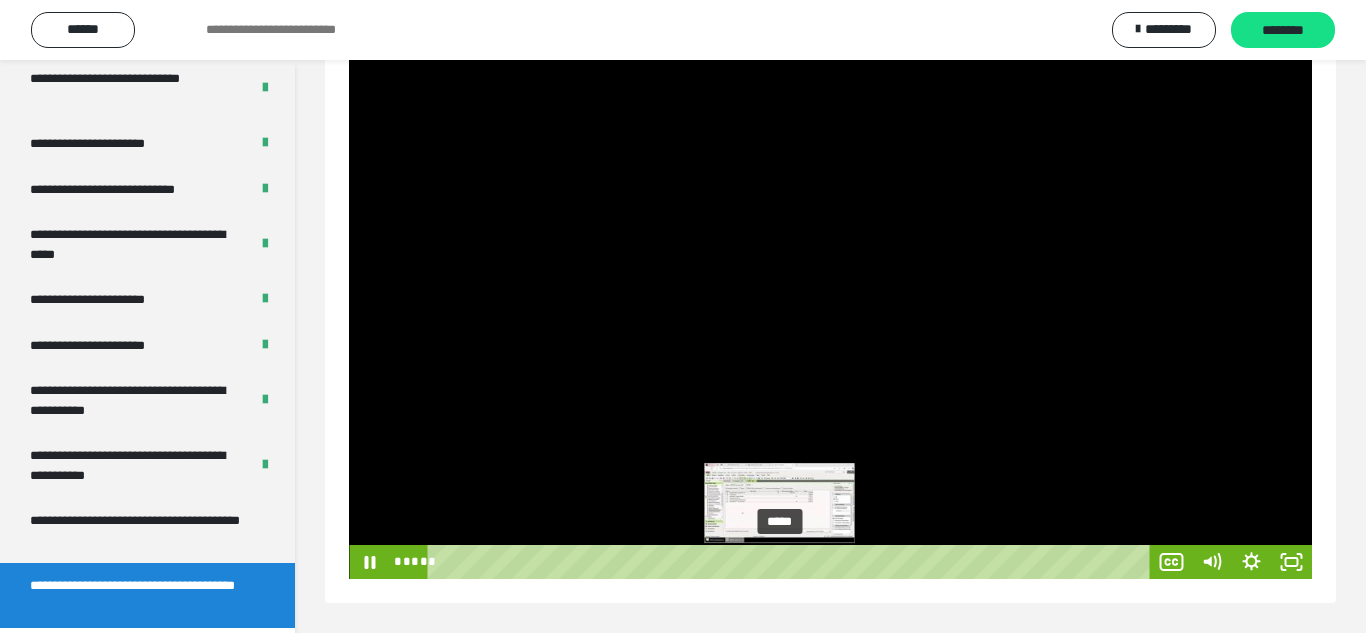 click on "*****" at bounding box center [792, 562] 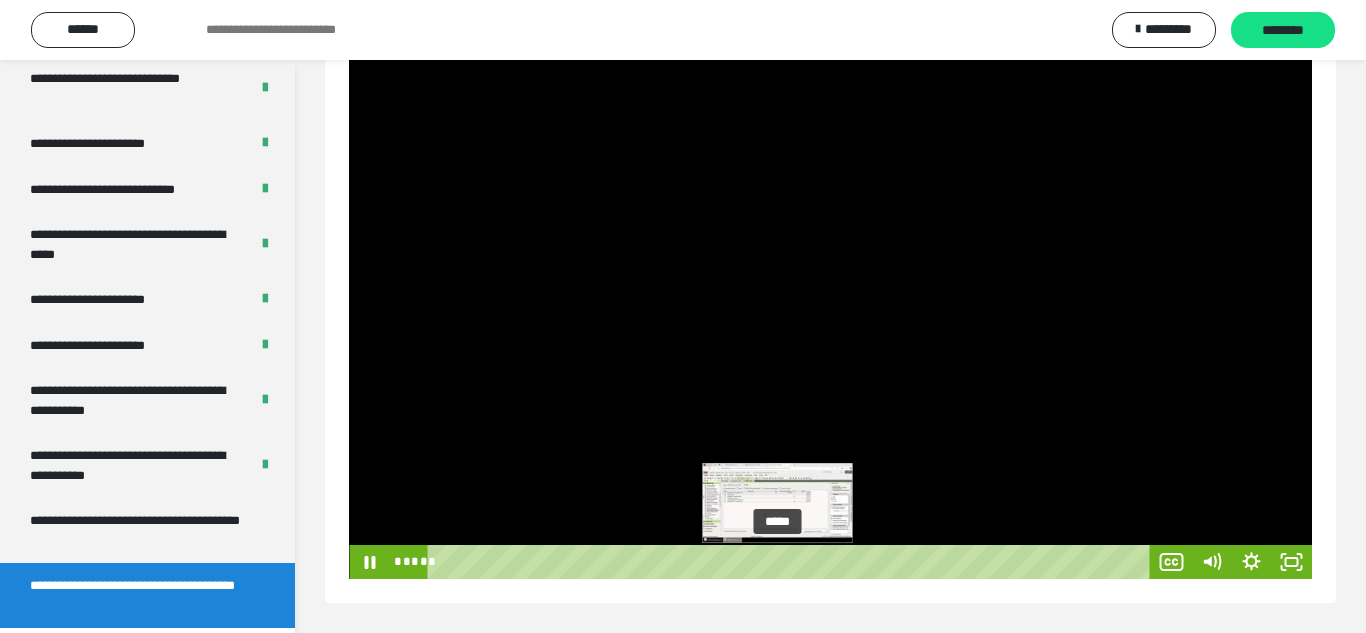 click at bounding box center (779, 561) 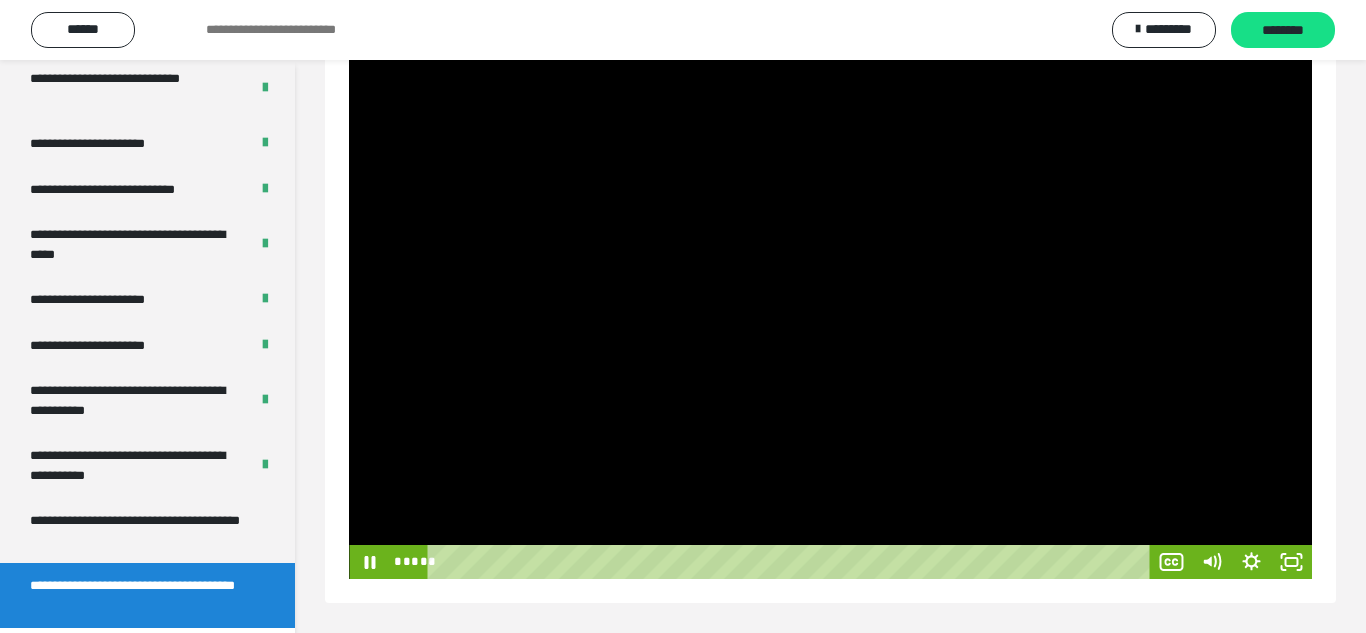 click at bounding box center (830, 308) 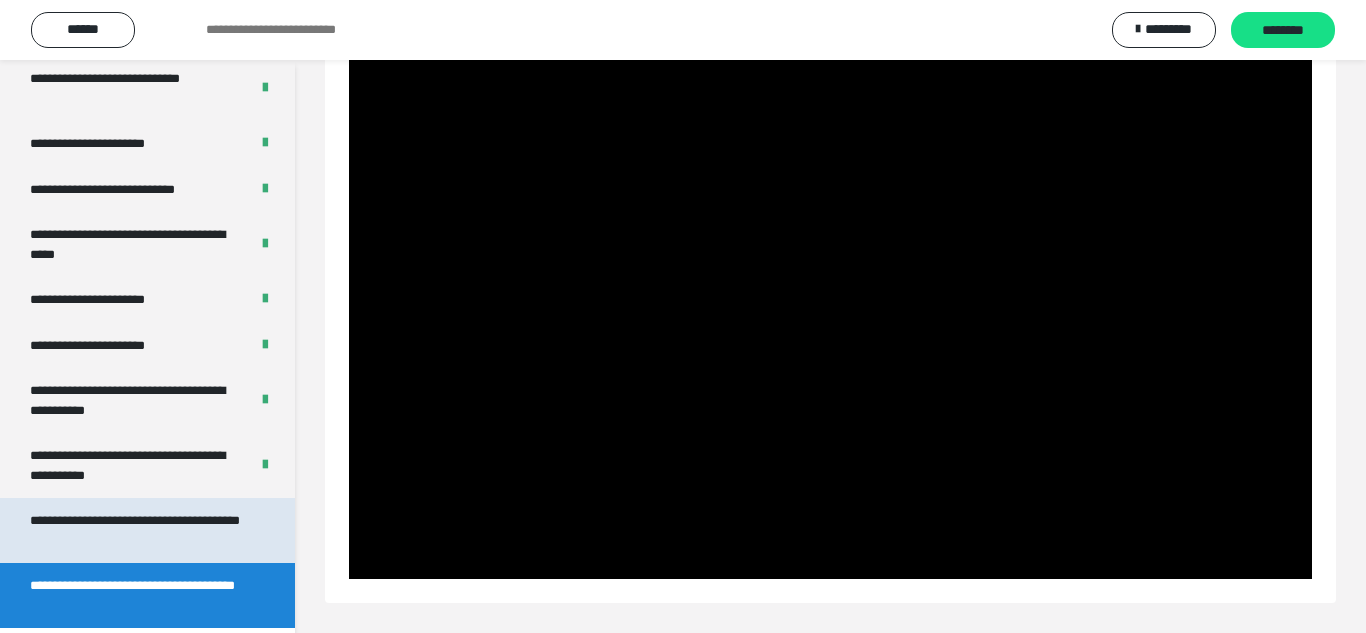 click on "**********" at bounding box center (139, 530) 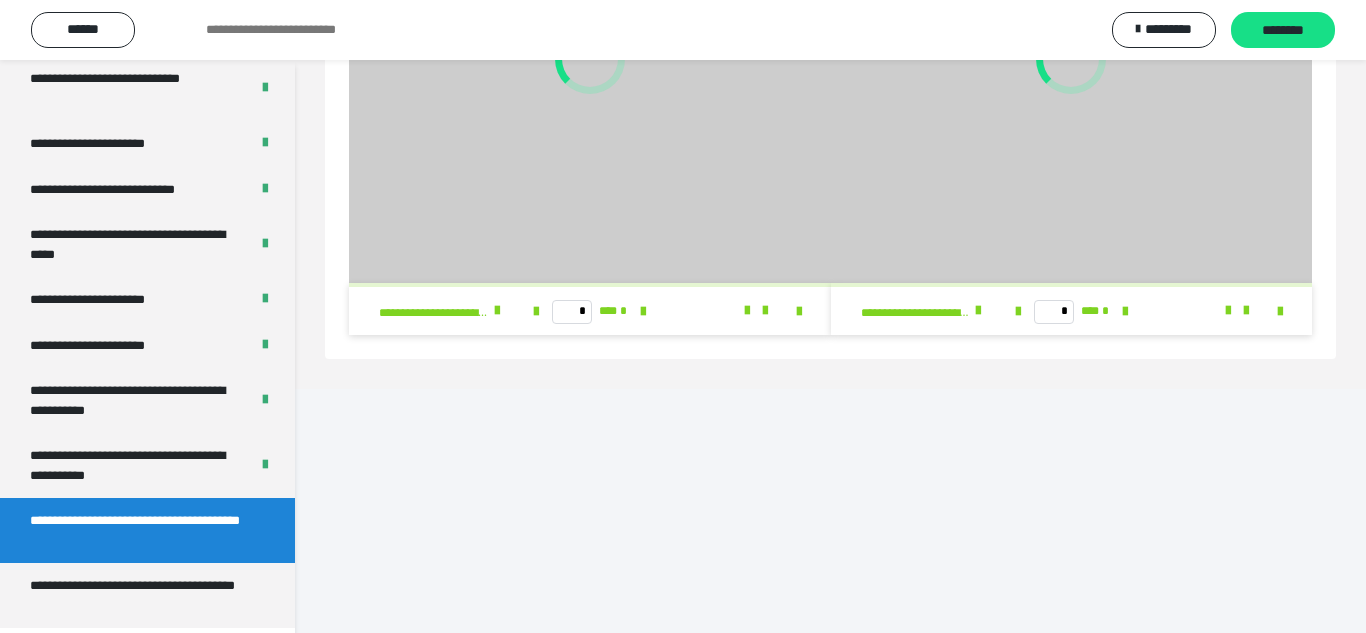 scroll, scrollTop: 62, scrollLeft: 0, axis: vertical 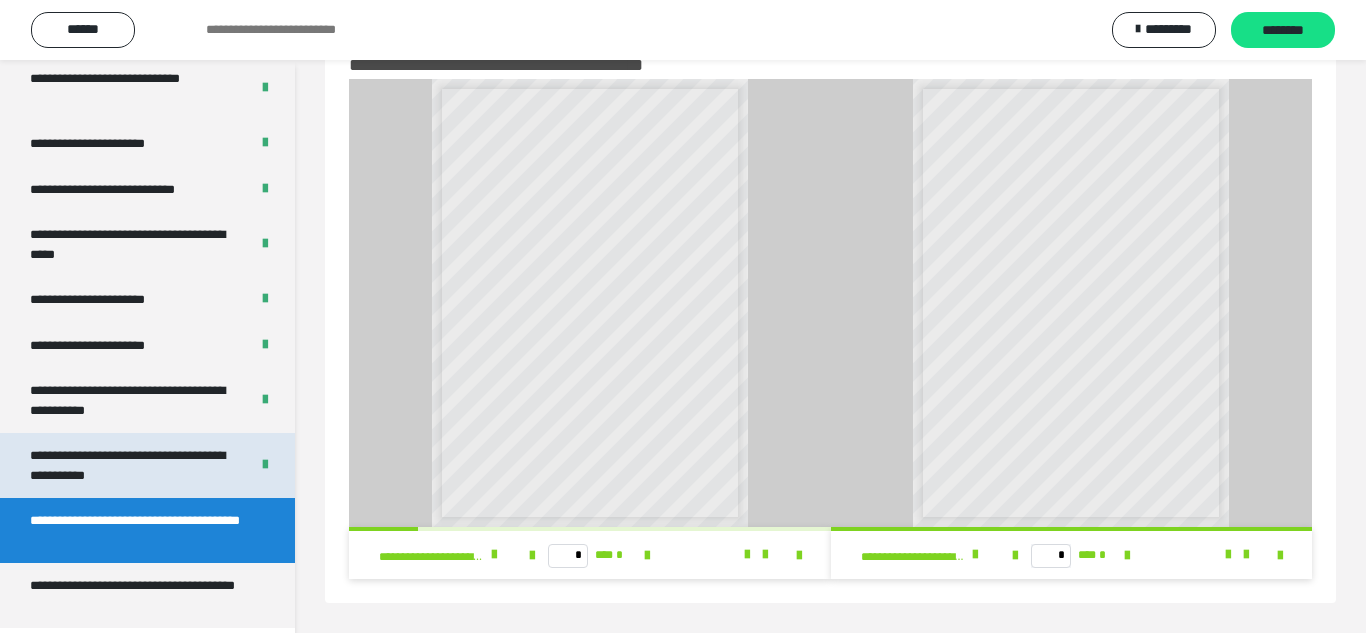 click on "**********" at bounding box center (131, 465) 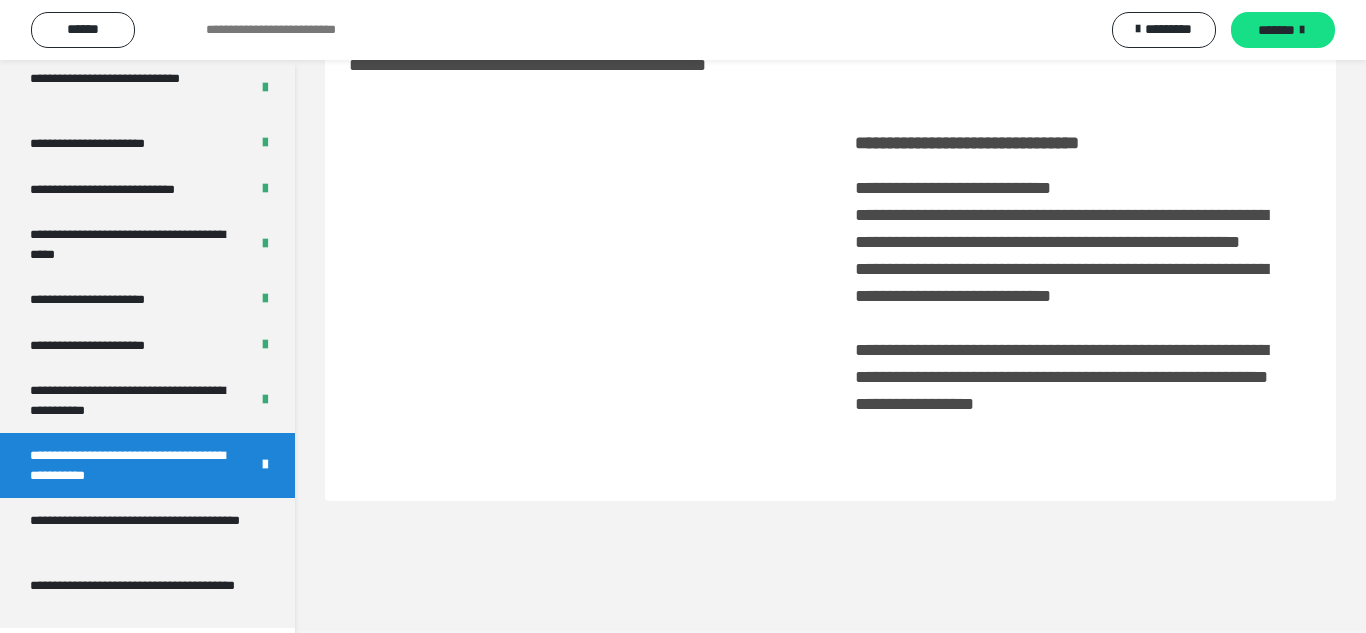 scroll, scrollTop: 60, scrollLeft: 0, axis: vertical 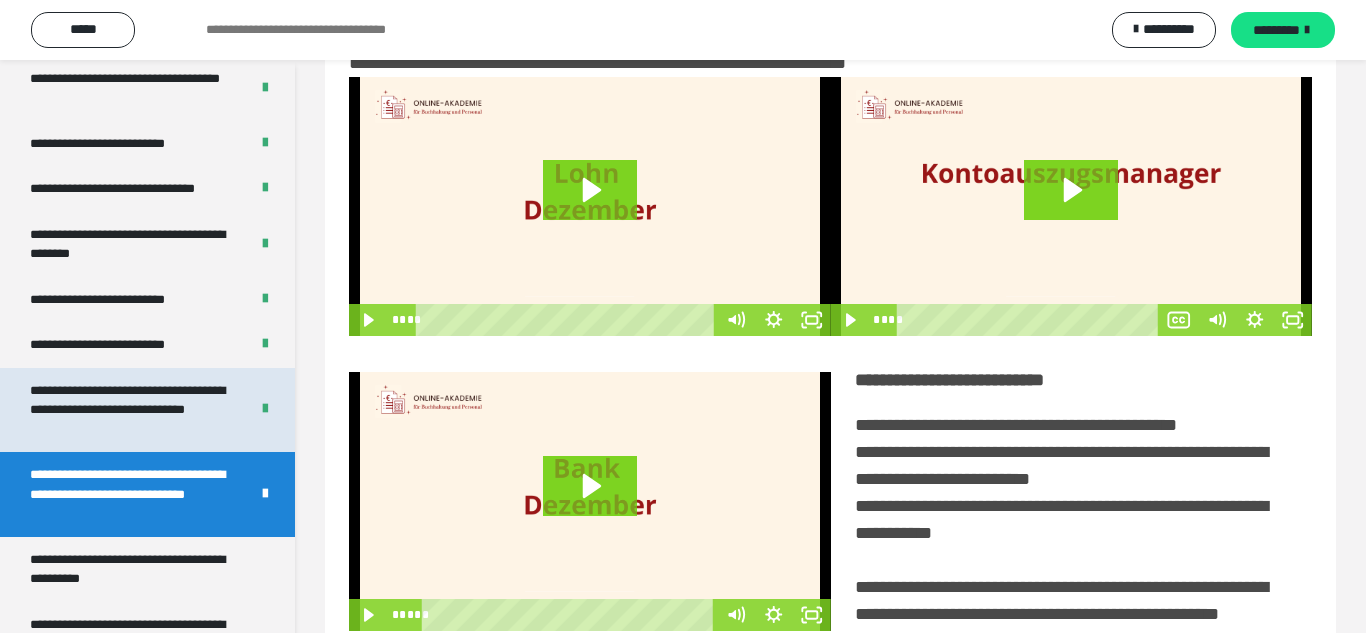 click on "**********" at bounding box center [131, 410] 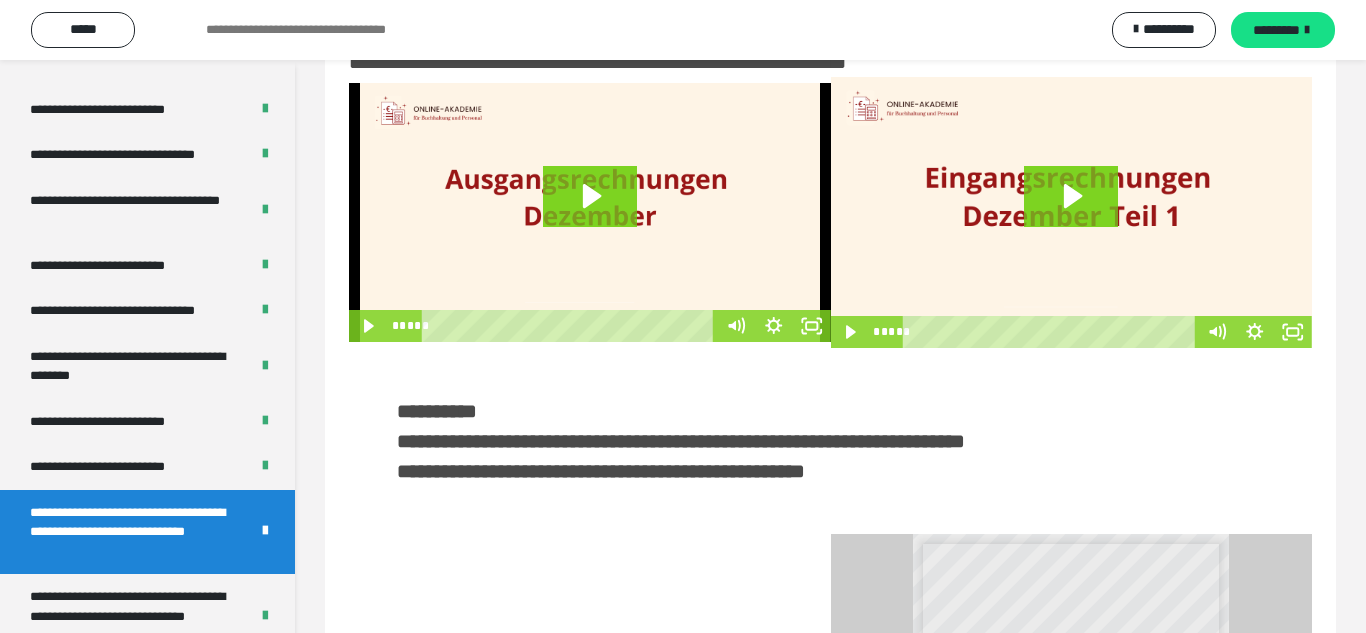 scroll, scrollTop: 3750, scrollLeft: 0, axis: vertical 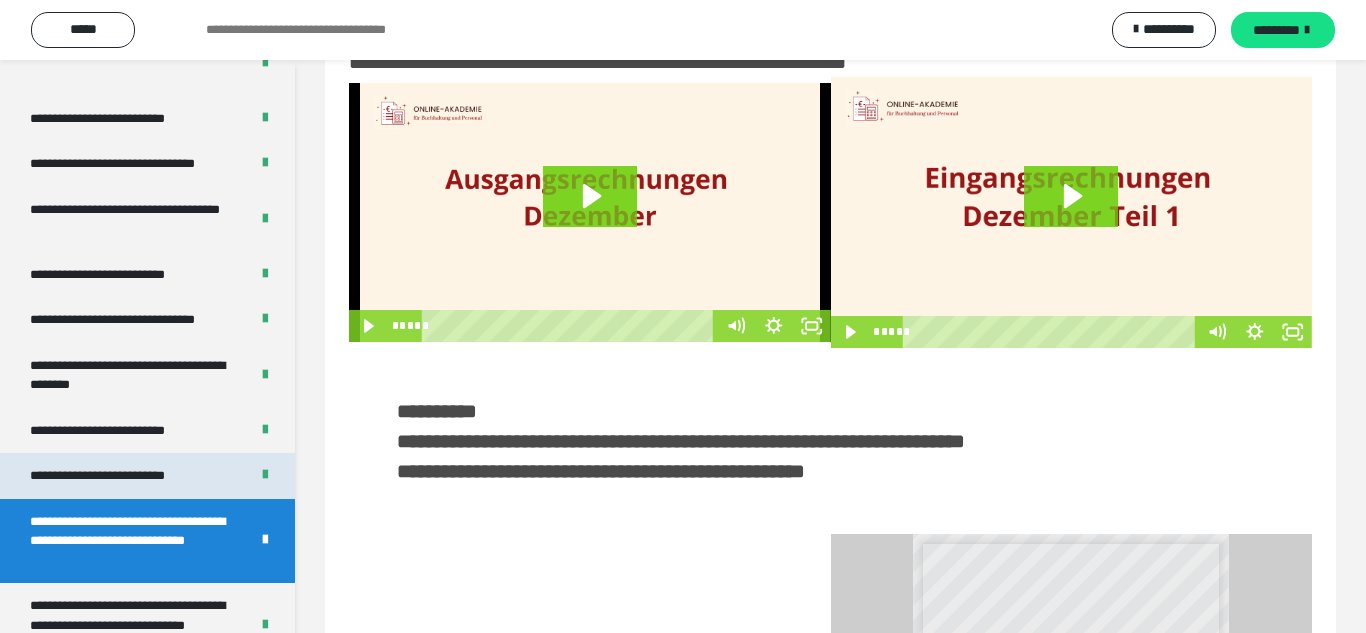 click on "**********" at bounding box center [97, 475] 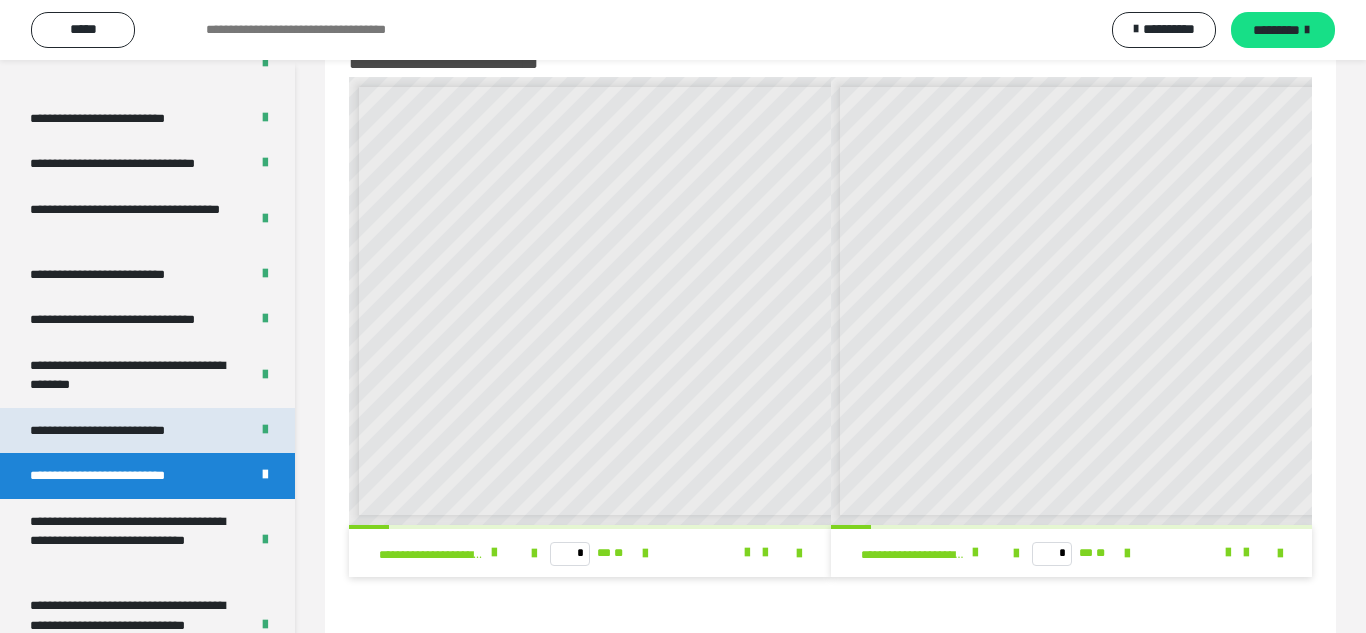 click on "**********" at bounding box center [97, 430] 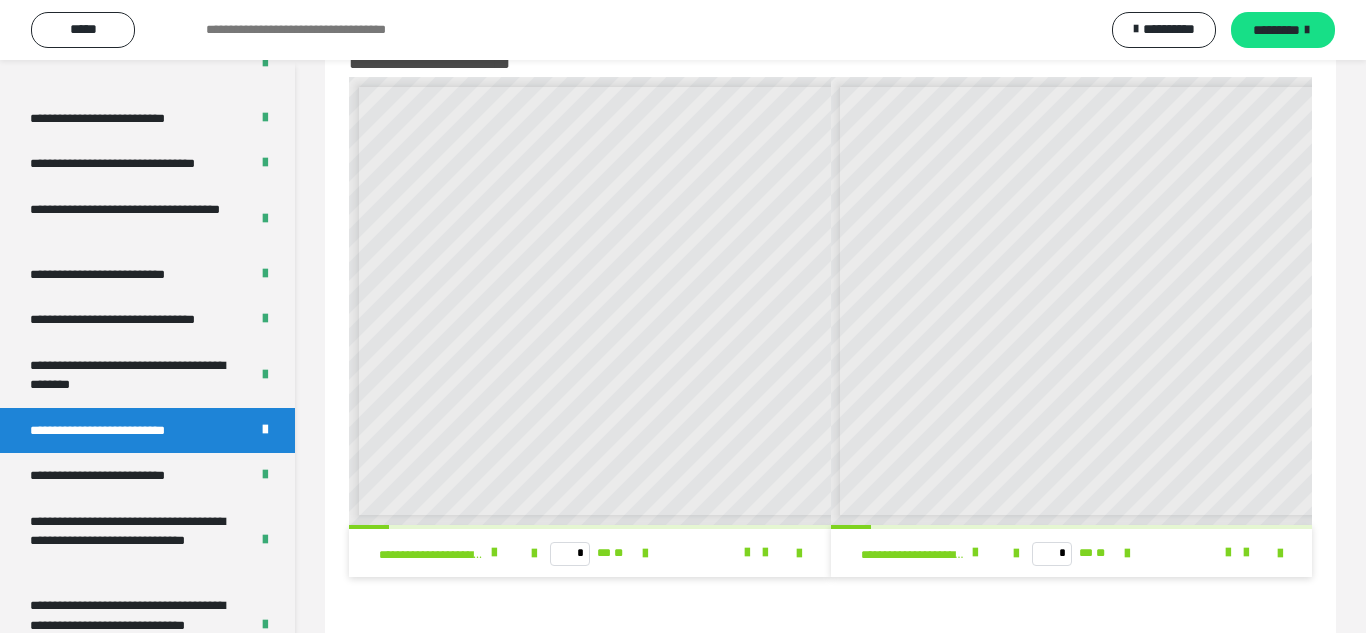 scroll, scrollTop: 62, scrollLeft: 0, axis: vertical 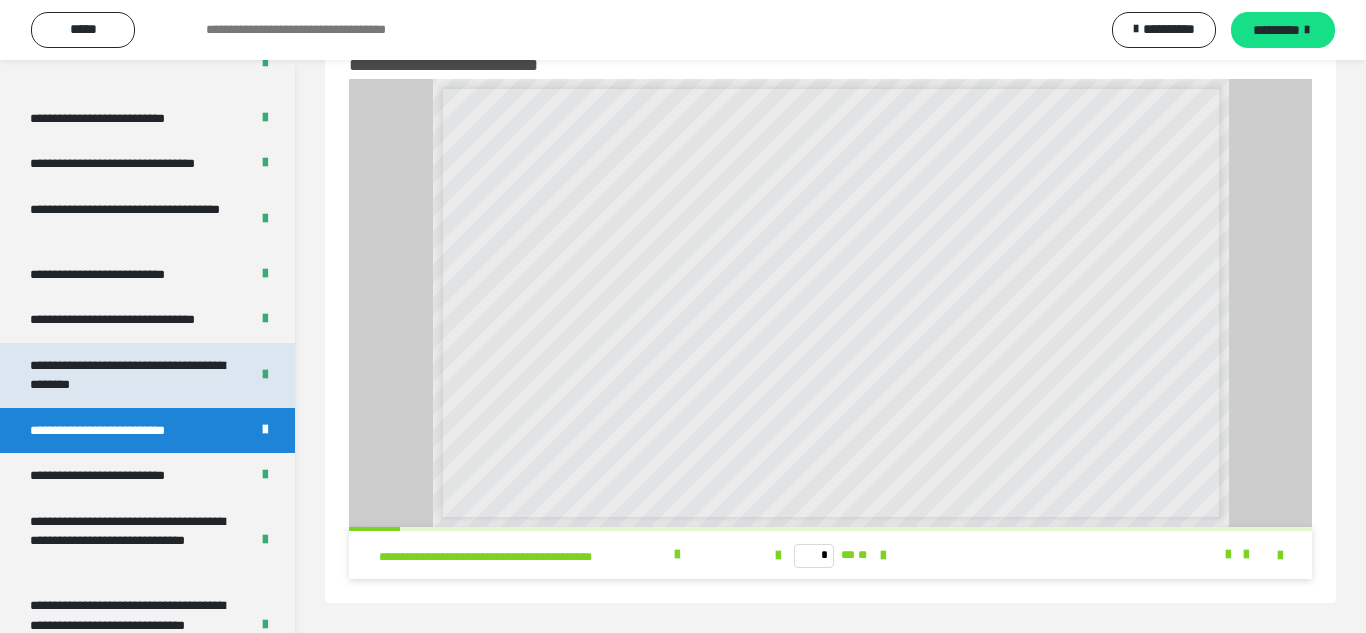 click on "**********" at bounding box center (131, 375) 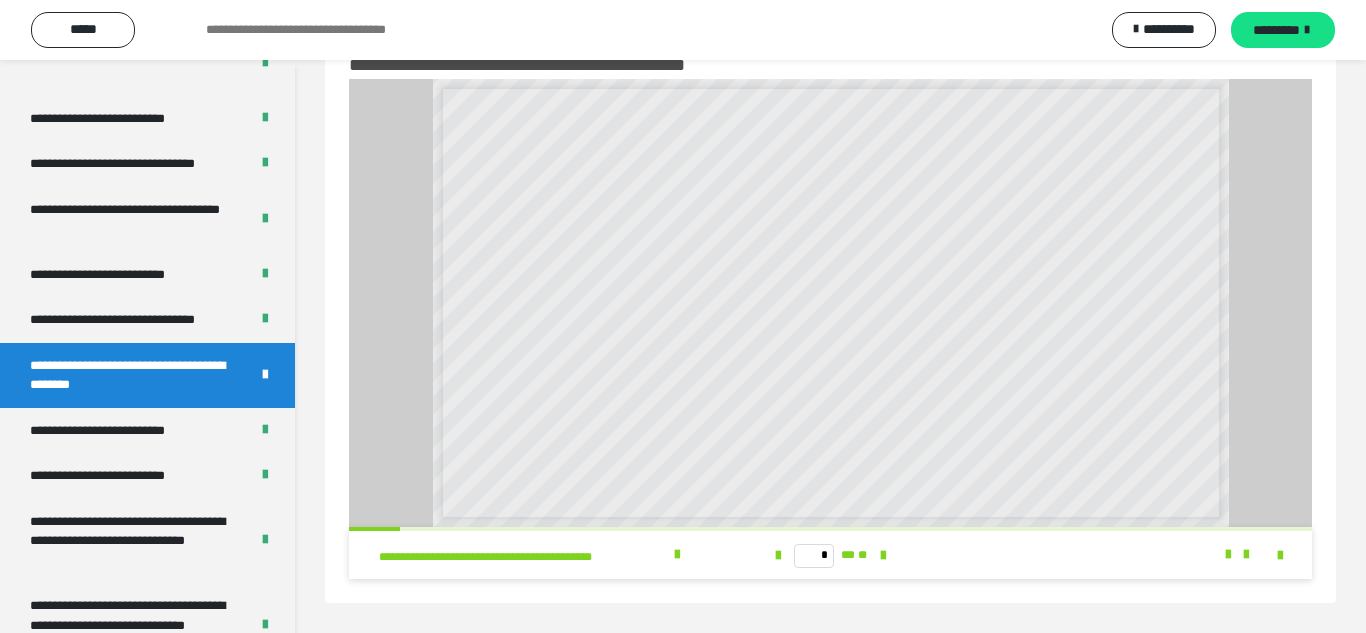 scroll, scrollTop: 64, scrollLeft: 0, axis: vertical 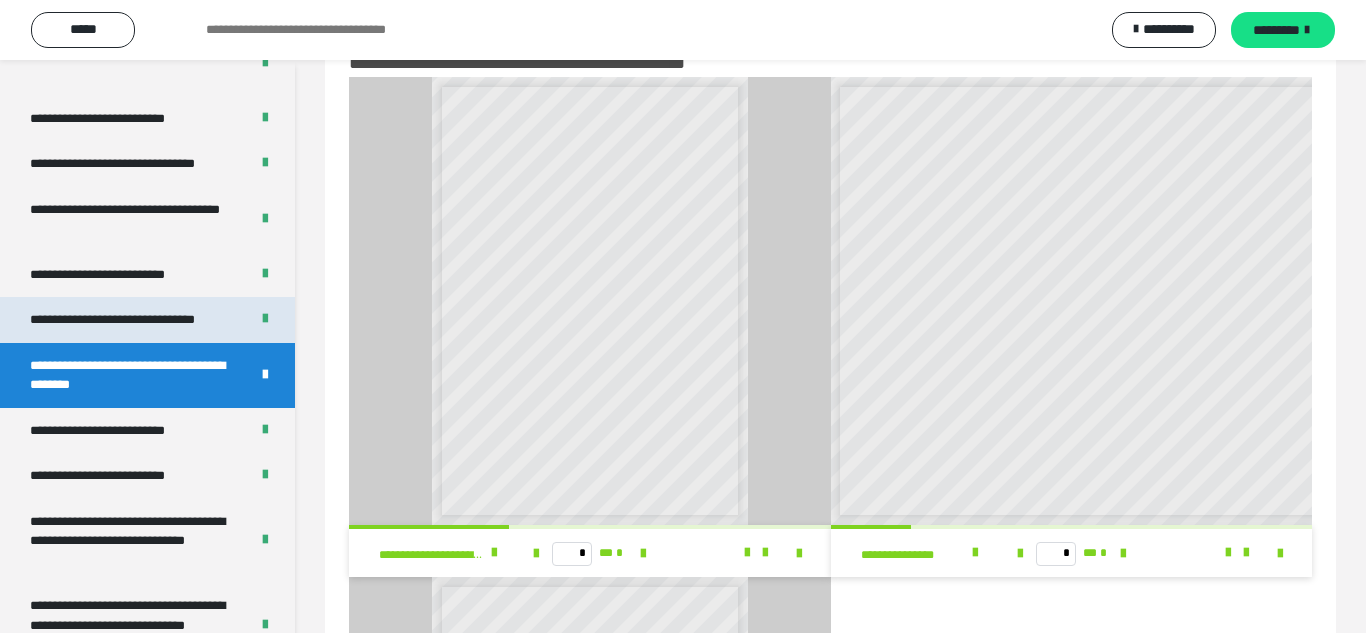 click on "**********" at bounding box center [147, 320] 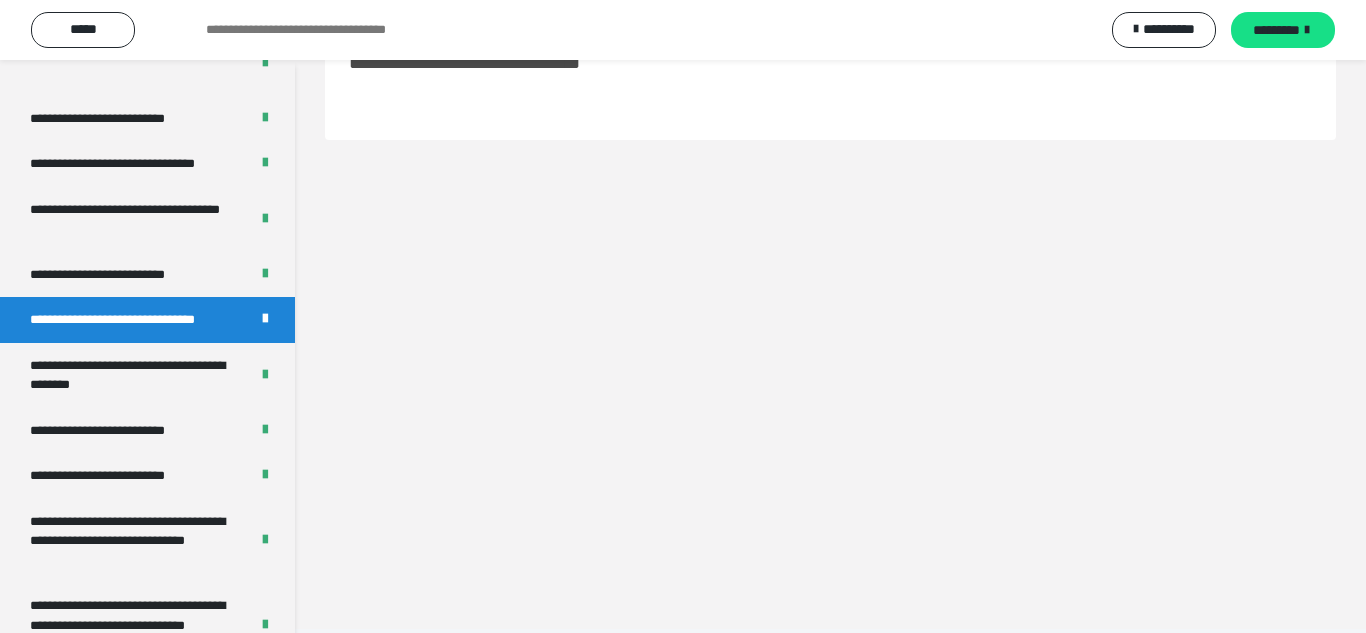 scroll, scrollTop: 60, scrollLeft: 0, axis: vertical 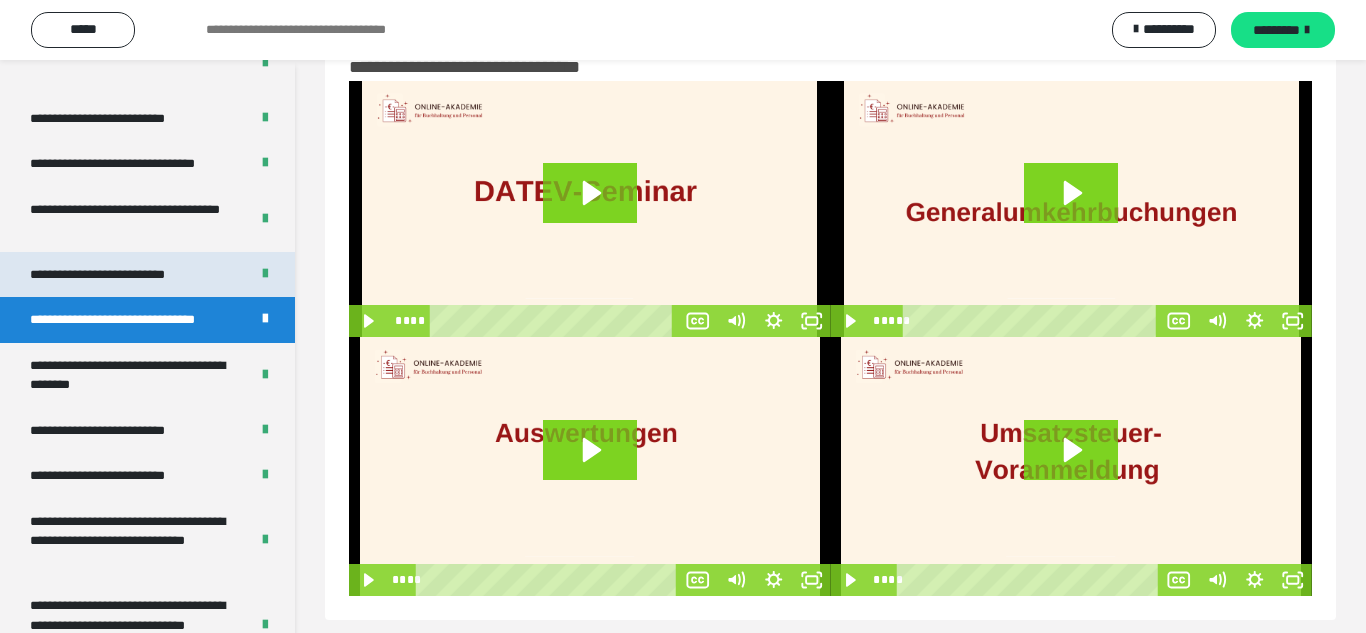 click on "**********" at bounding box center [147, 275] 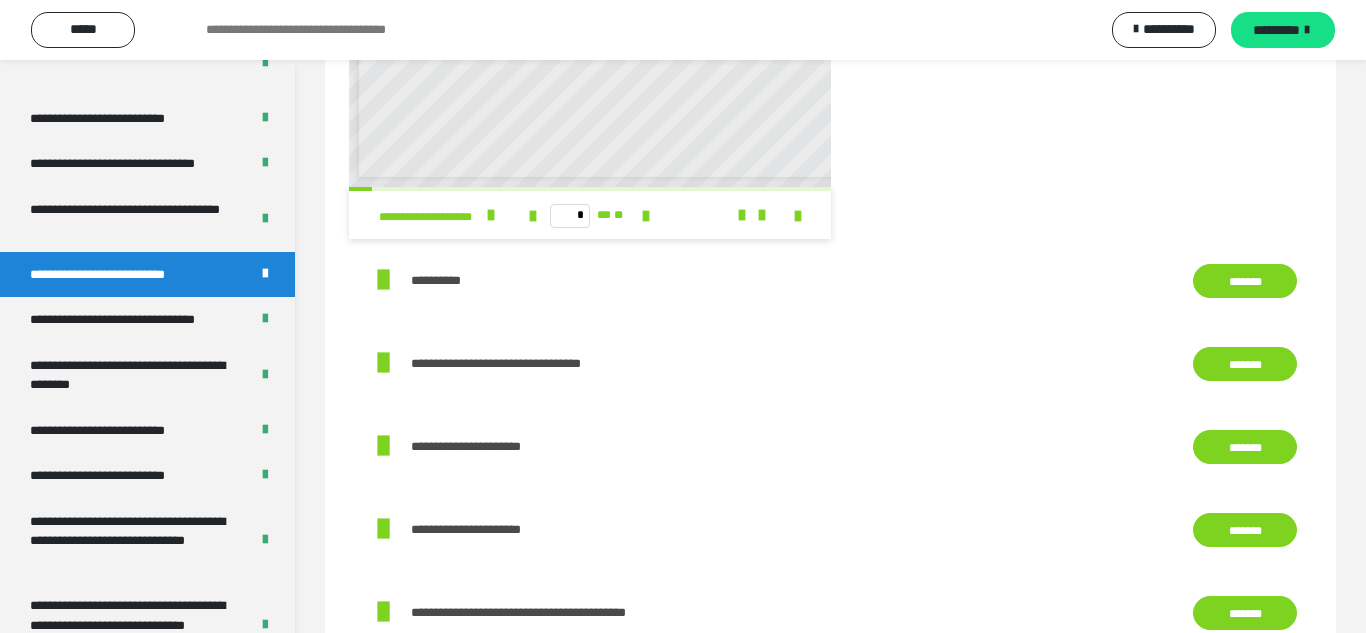 scroll, scrollTop: 373, scrollLeft: 0, axis: vertical 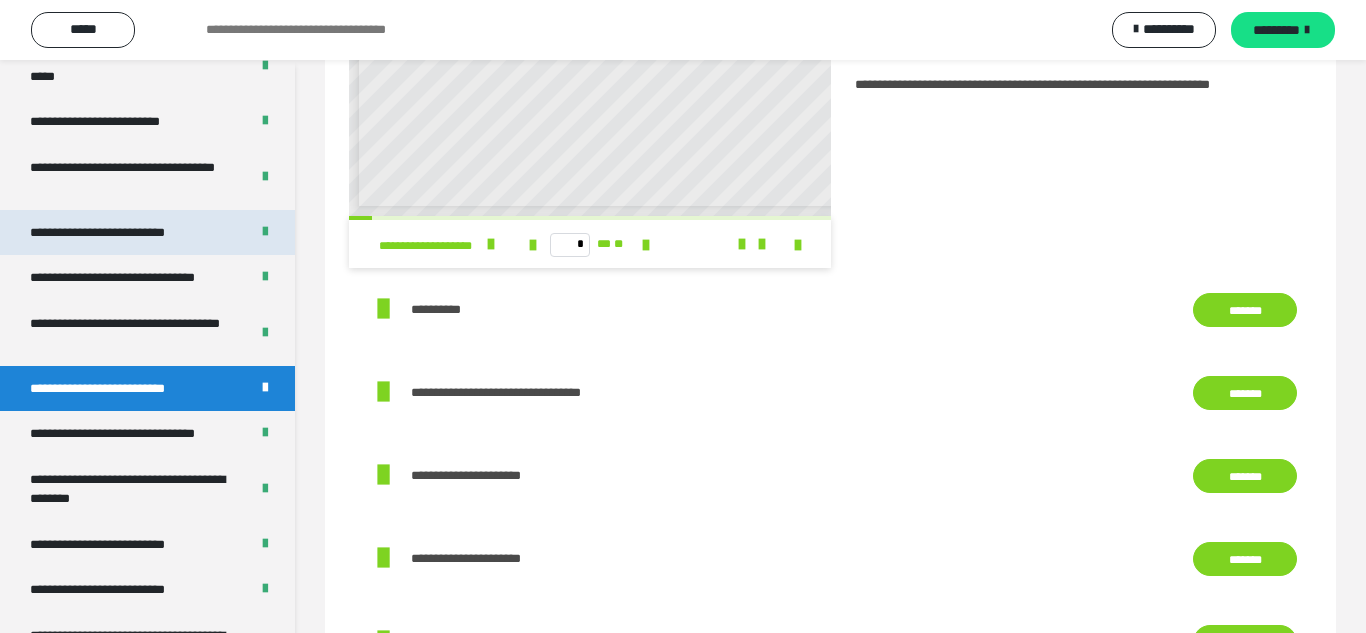 click on "**********" at bounding box center (110, 233) 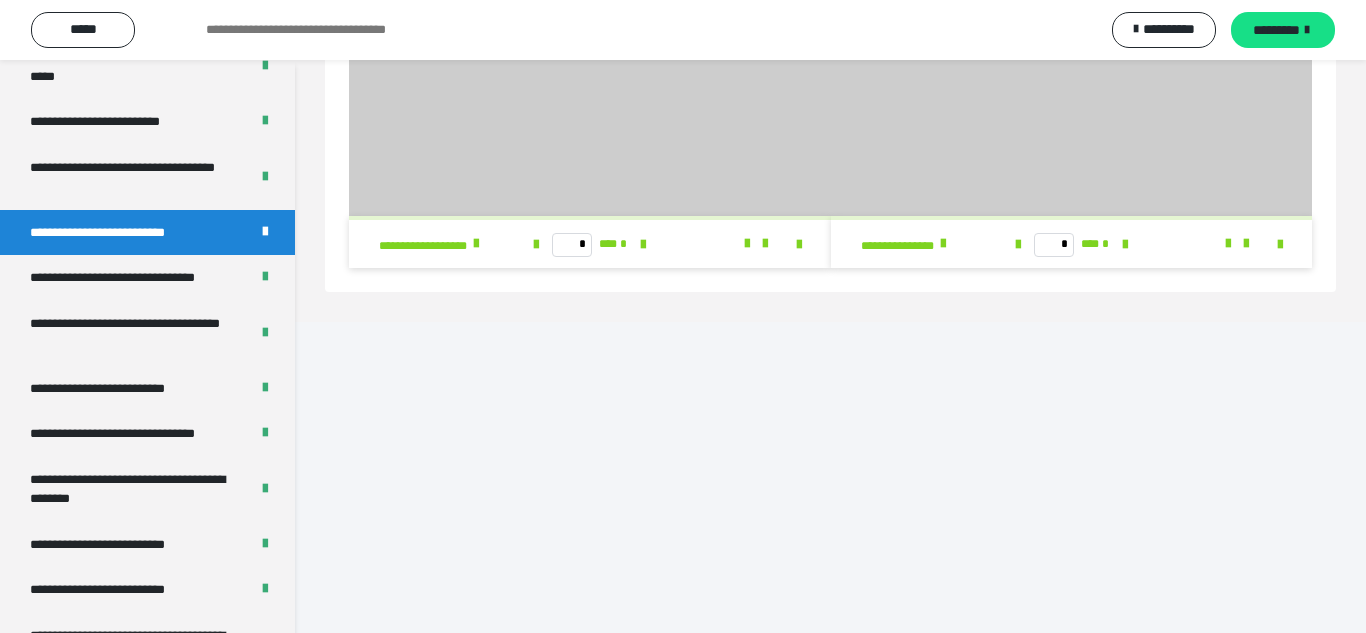 scroll, scrollTop: 62, scrollLeft: 0, axis: vertical 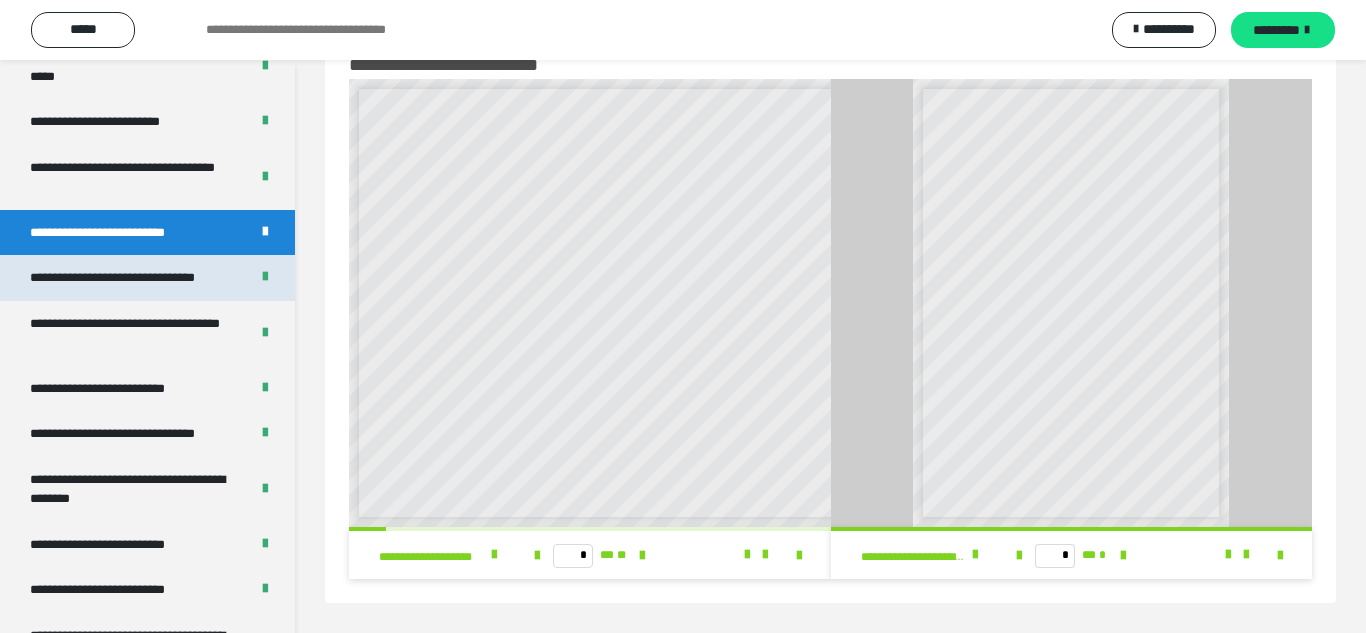 click on "**********" at bounding box center (127, 278) 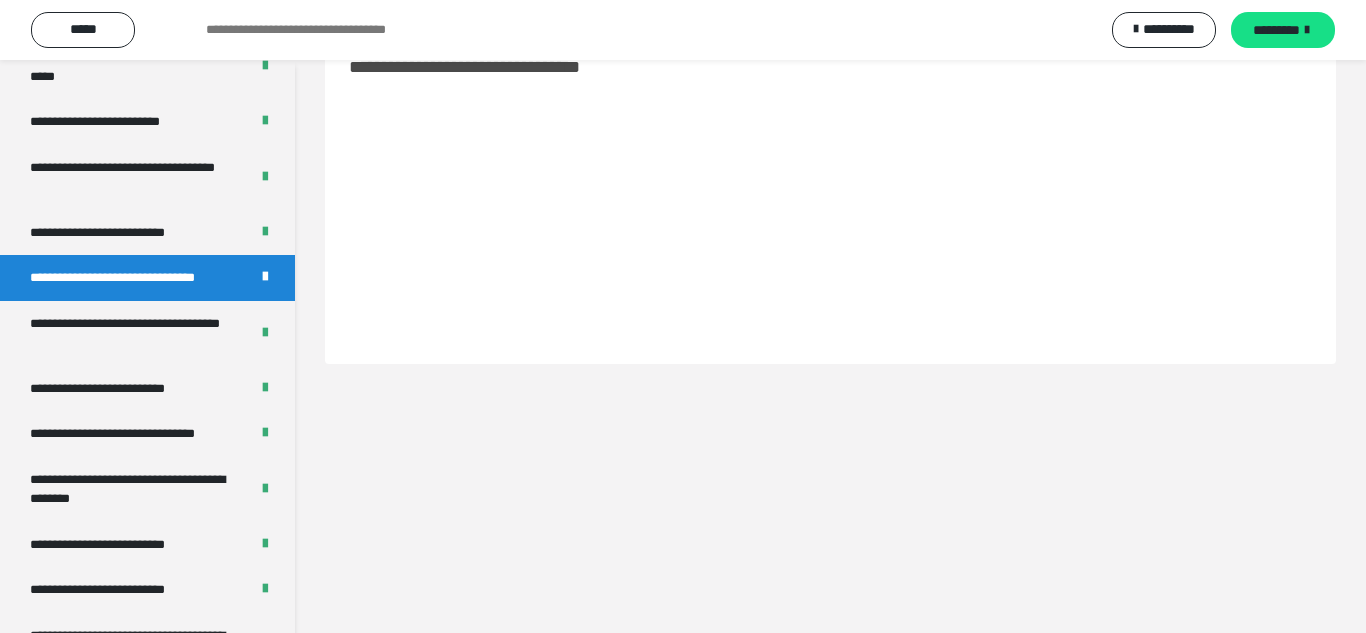 scroll, scrollTop: 60, scrollLeft: 0, axis: vertical 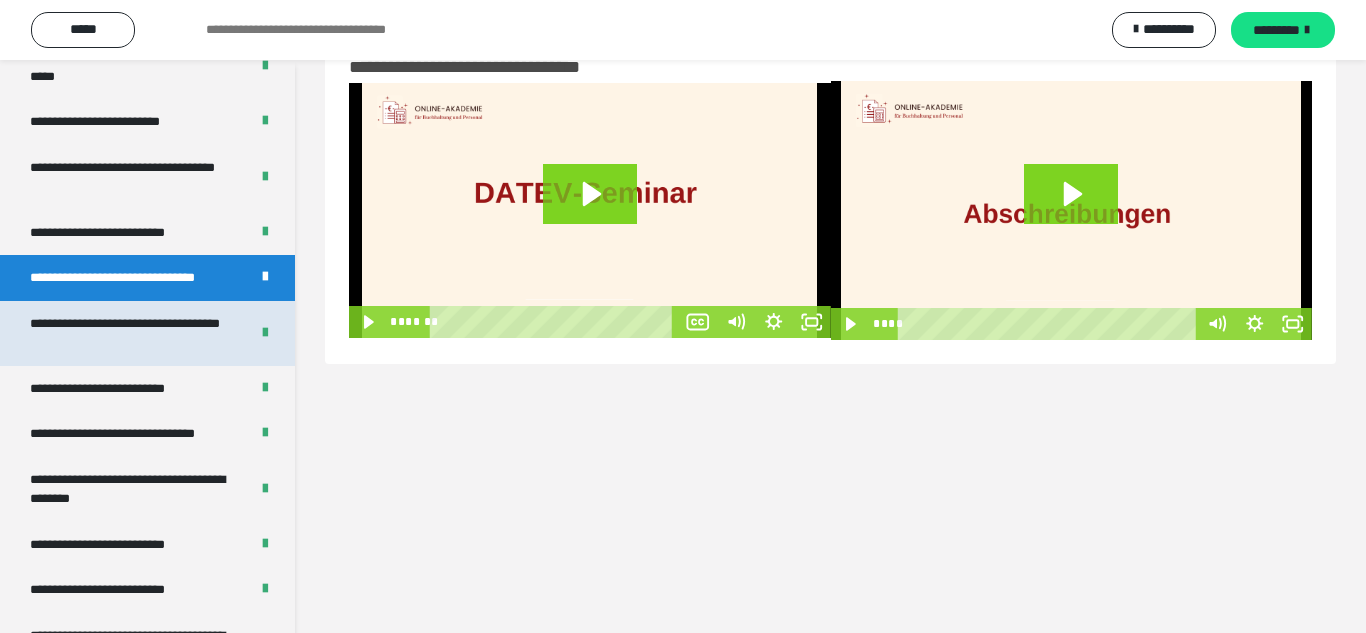 click on "**********" at bounding box center (131, 333) 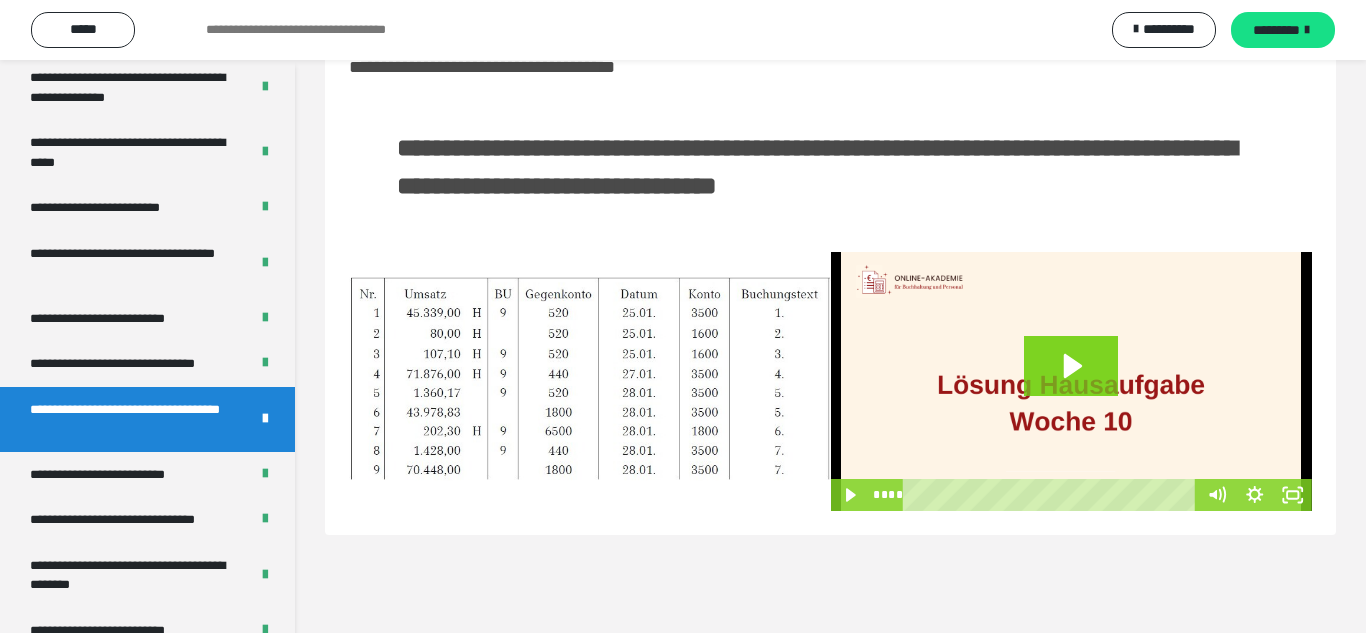 scroll, scrollTop: 3540, scrollLeft: 0, axis: vertical 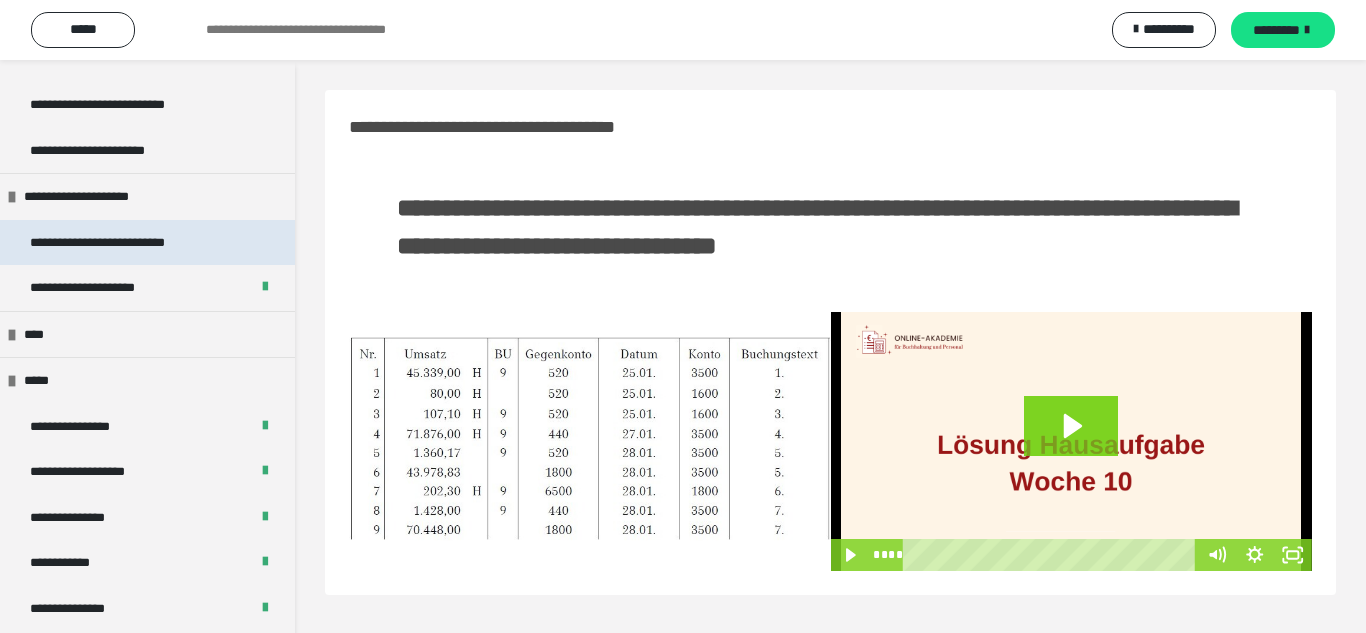 click on "**********" at bounding box center [147, 243] 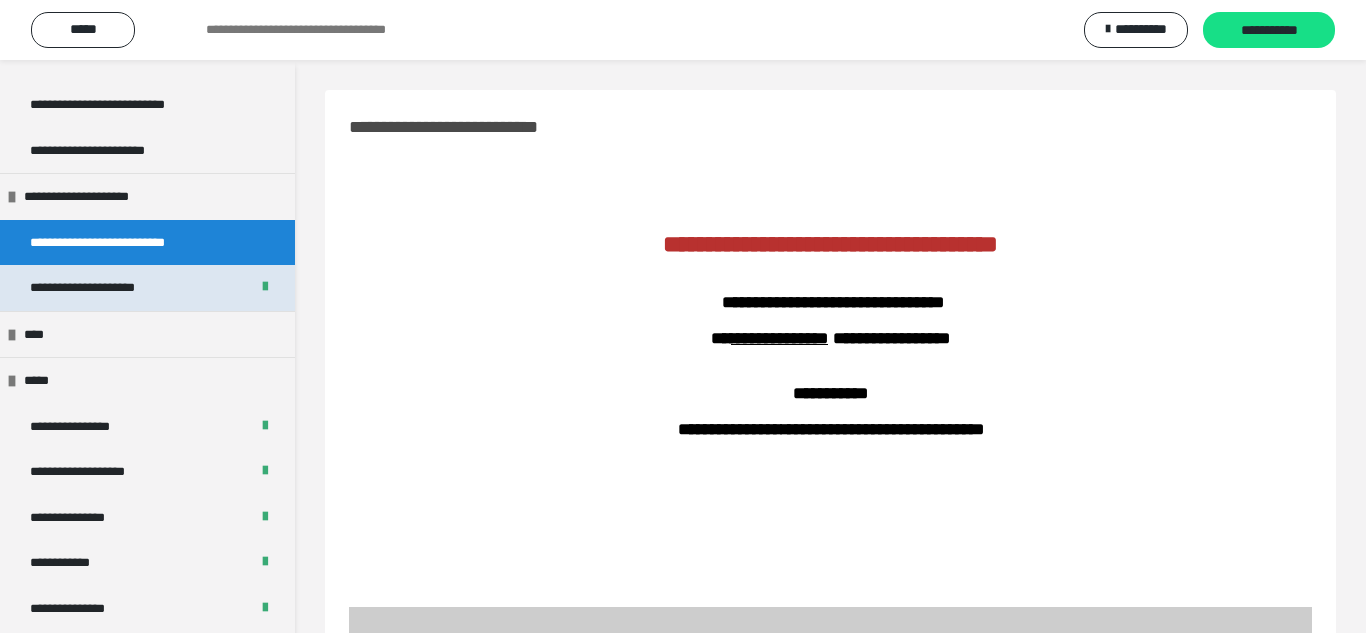 click on "**********" at bounding box center (147, 288) 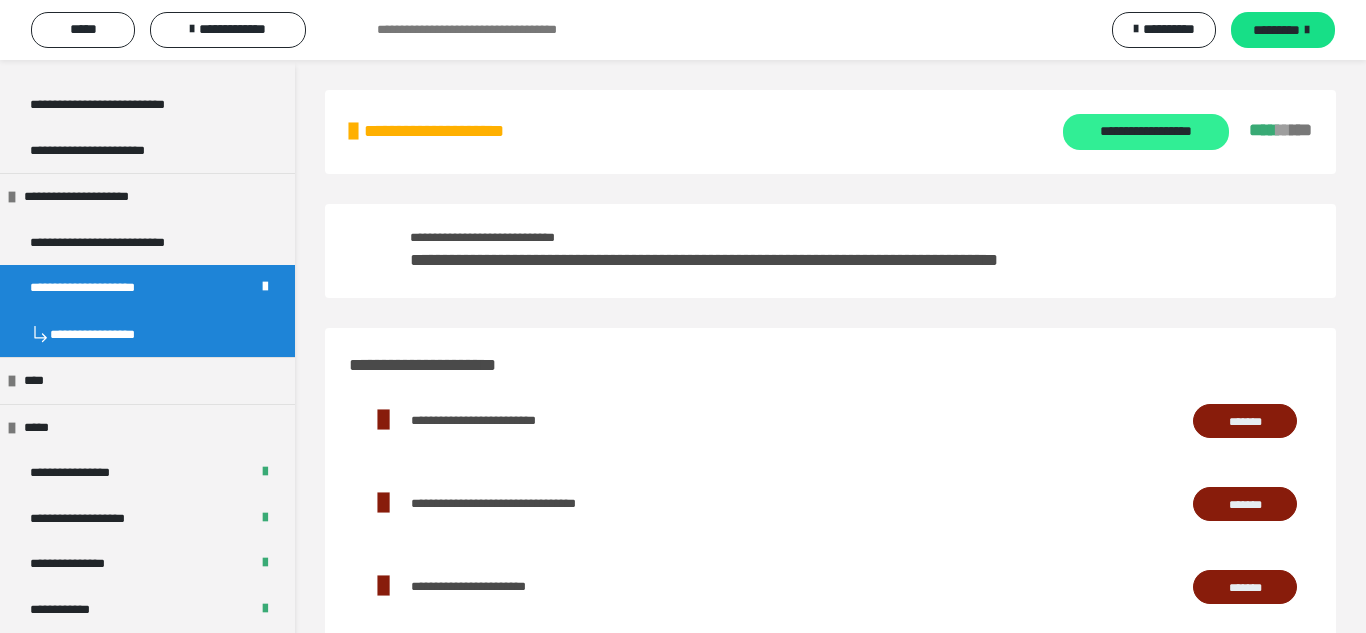 click on "**********" at bounding box center [1146, 131] 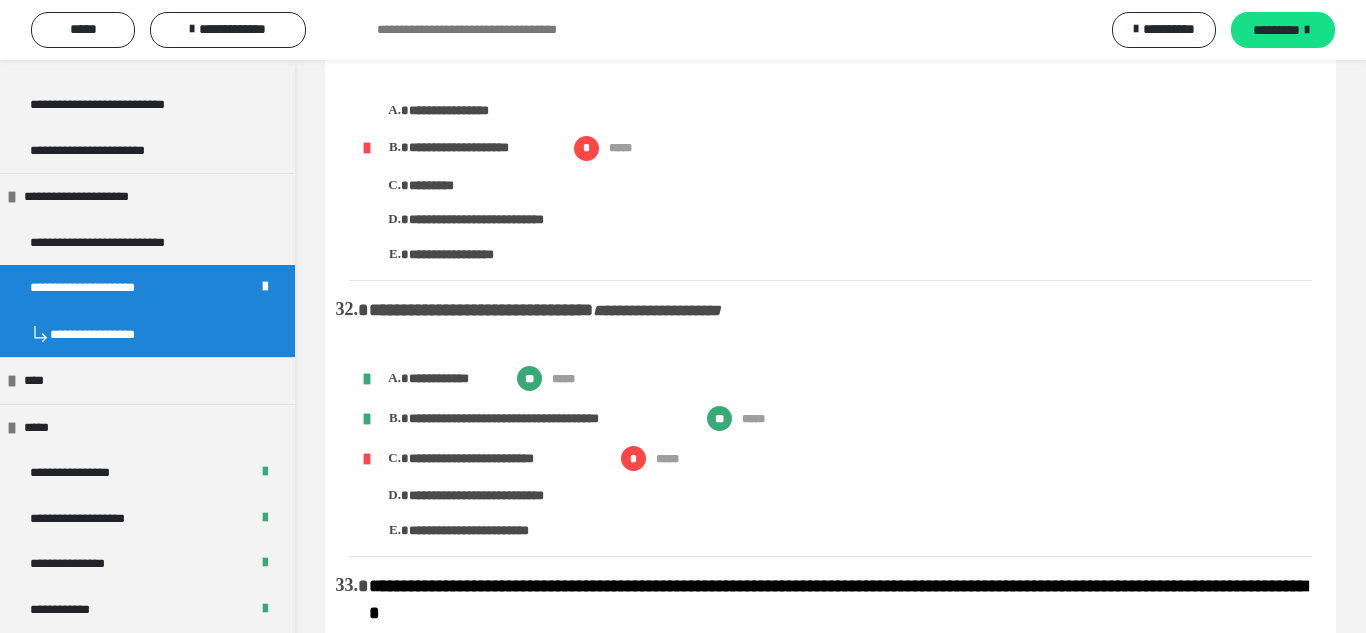 scroll, scrollTop: 5146, scrollLeft: 0, axis: vertical 